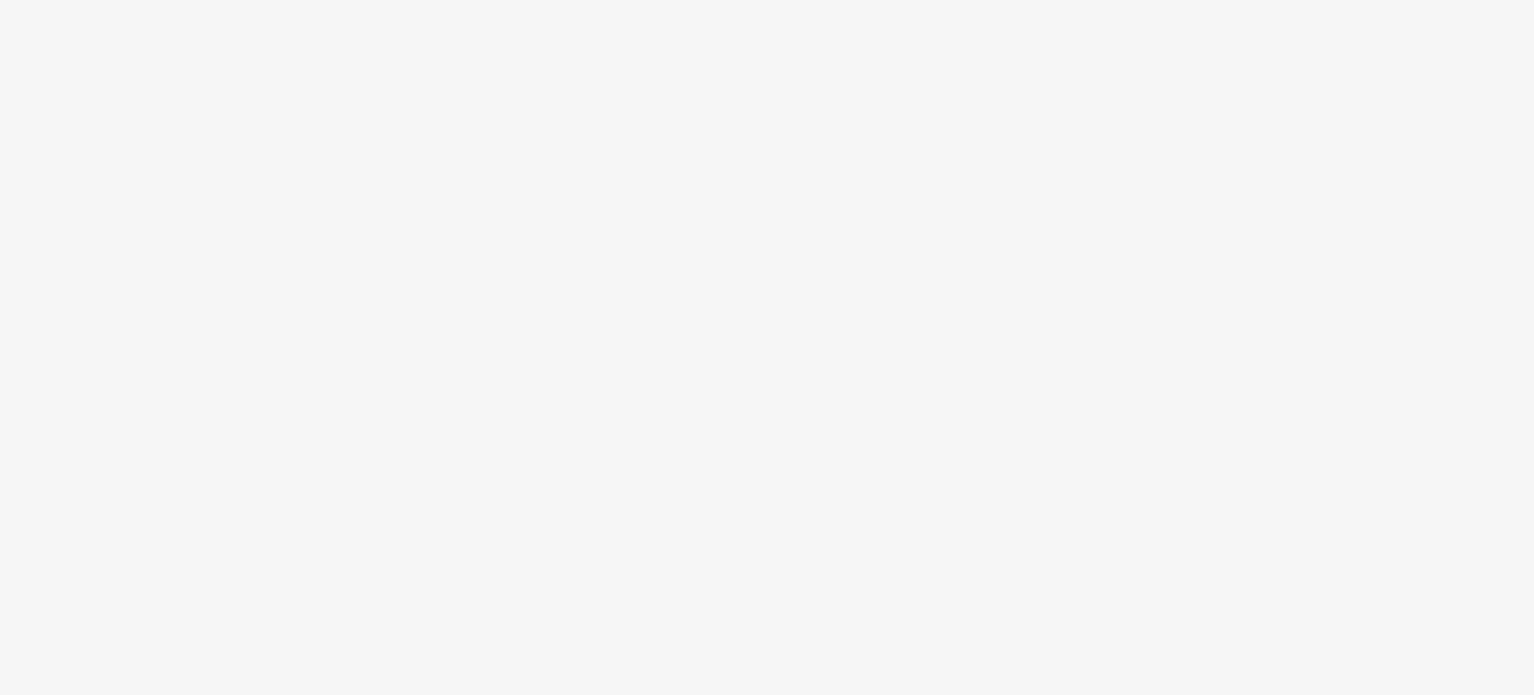 scroll, scrollTop: 0, scrollLeft: 0, axis: both 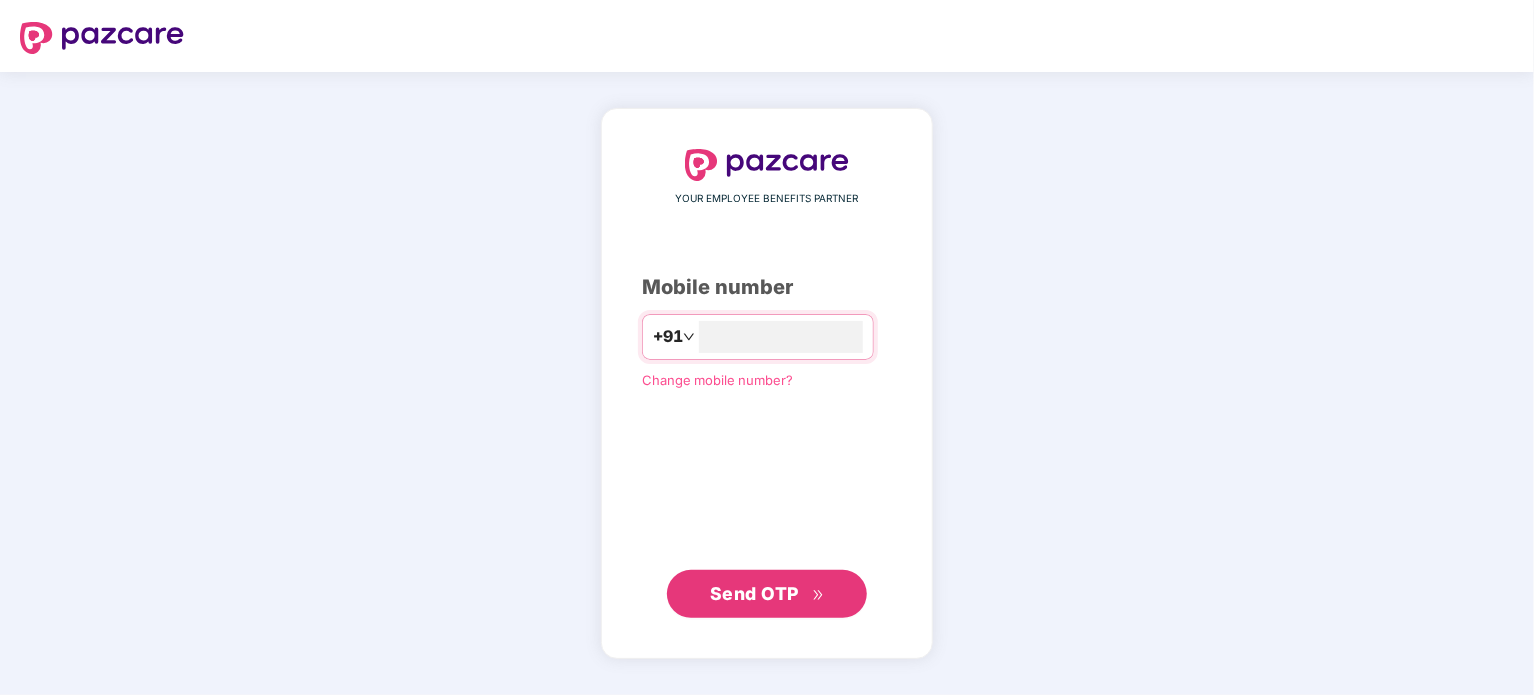 type on "**********" 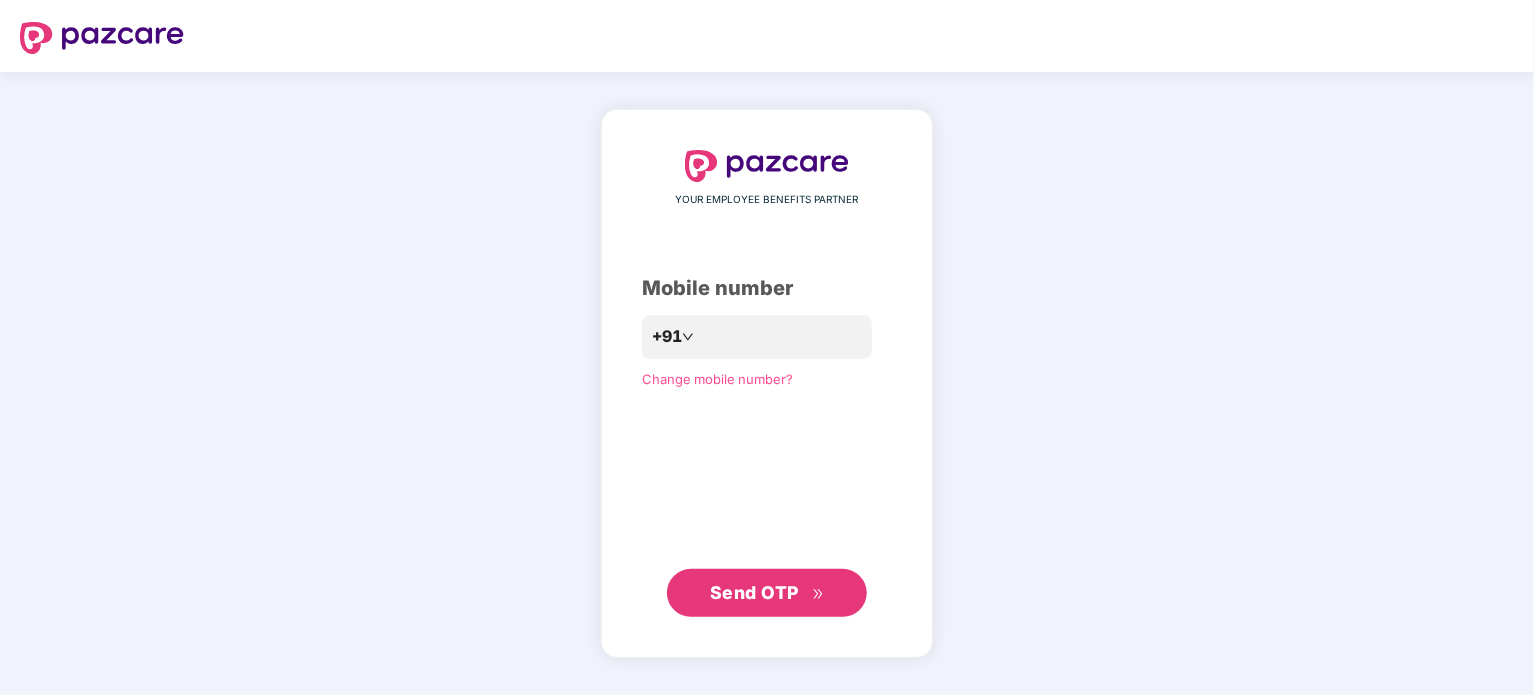 click on "Send OTP" at bounding box center [754, 592] 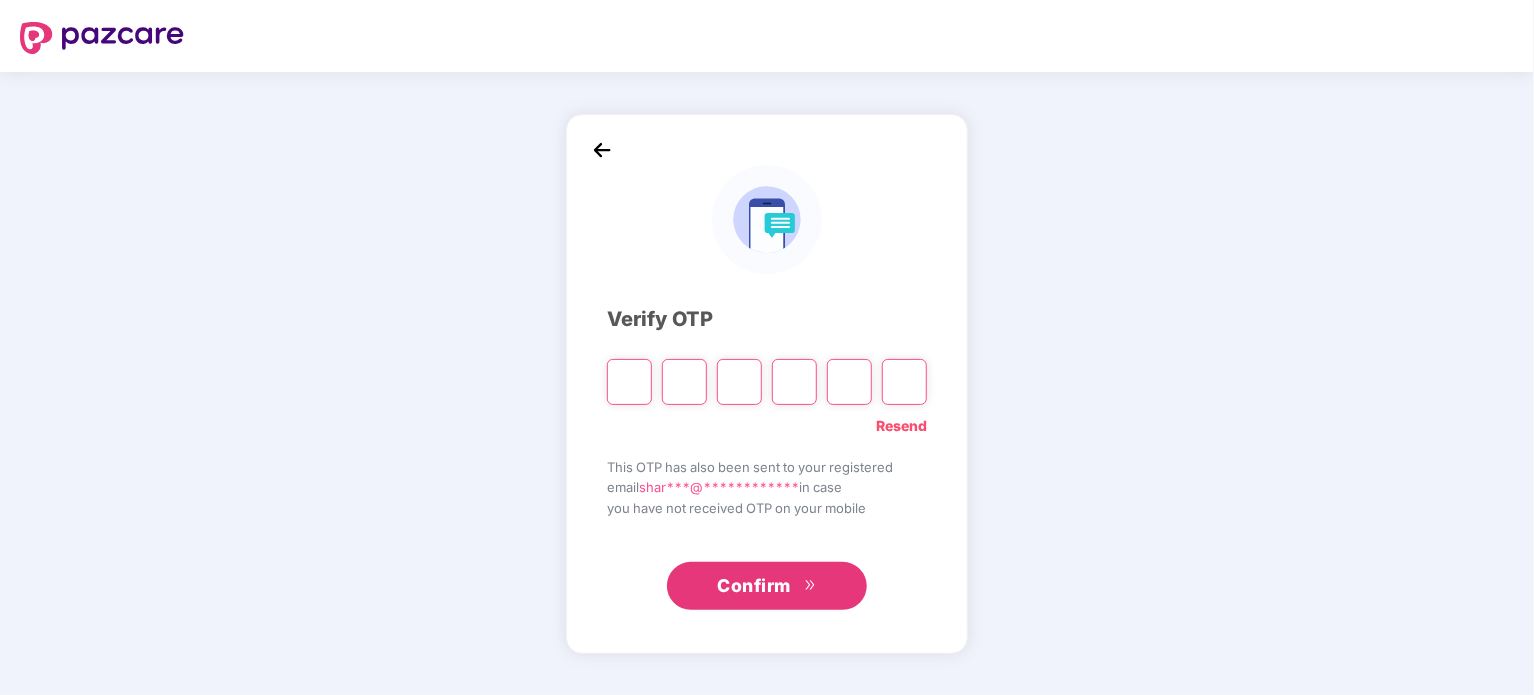 type on "*" 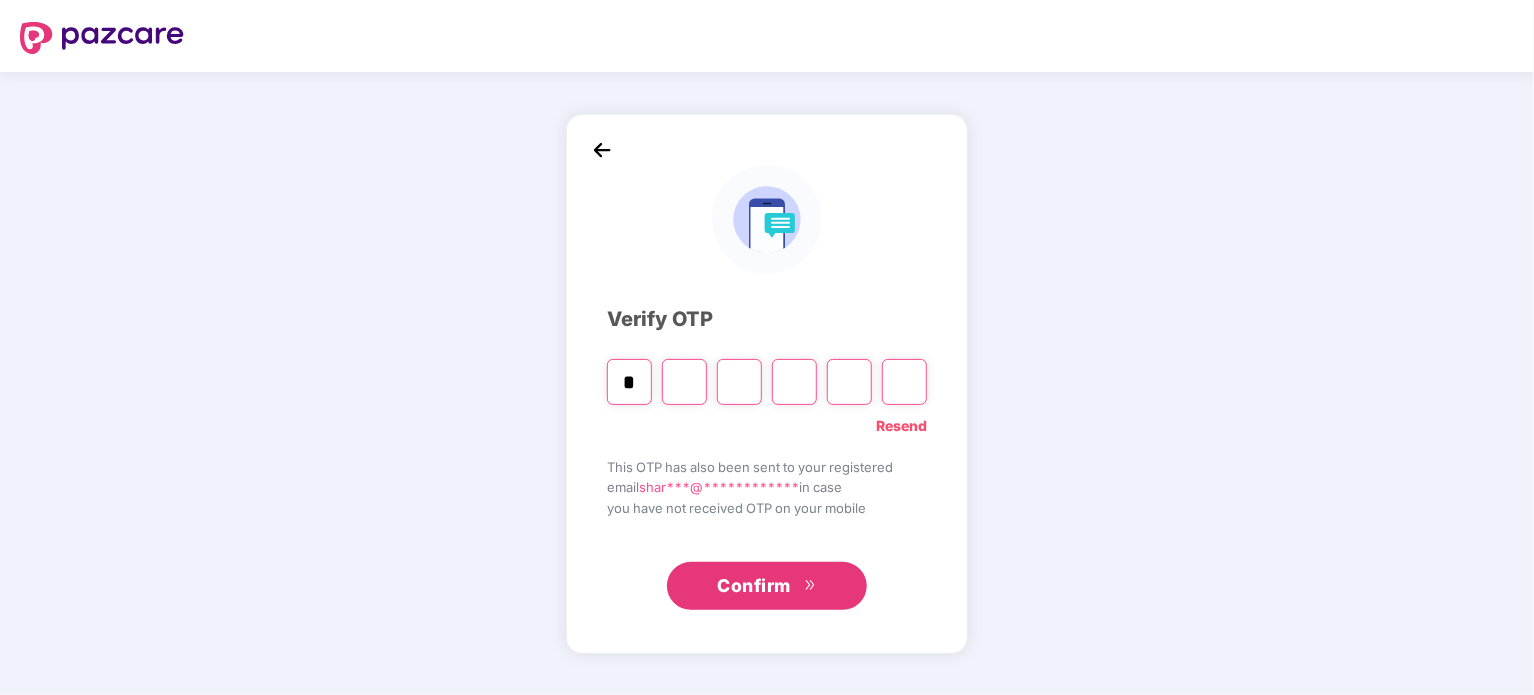 type on "*" 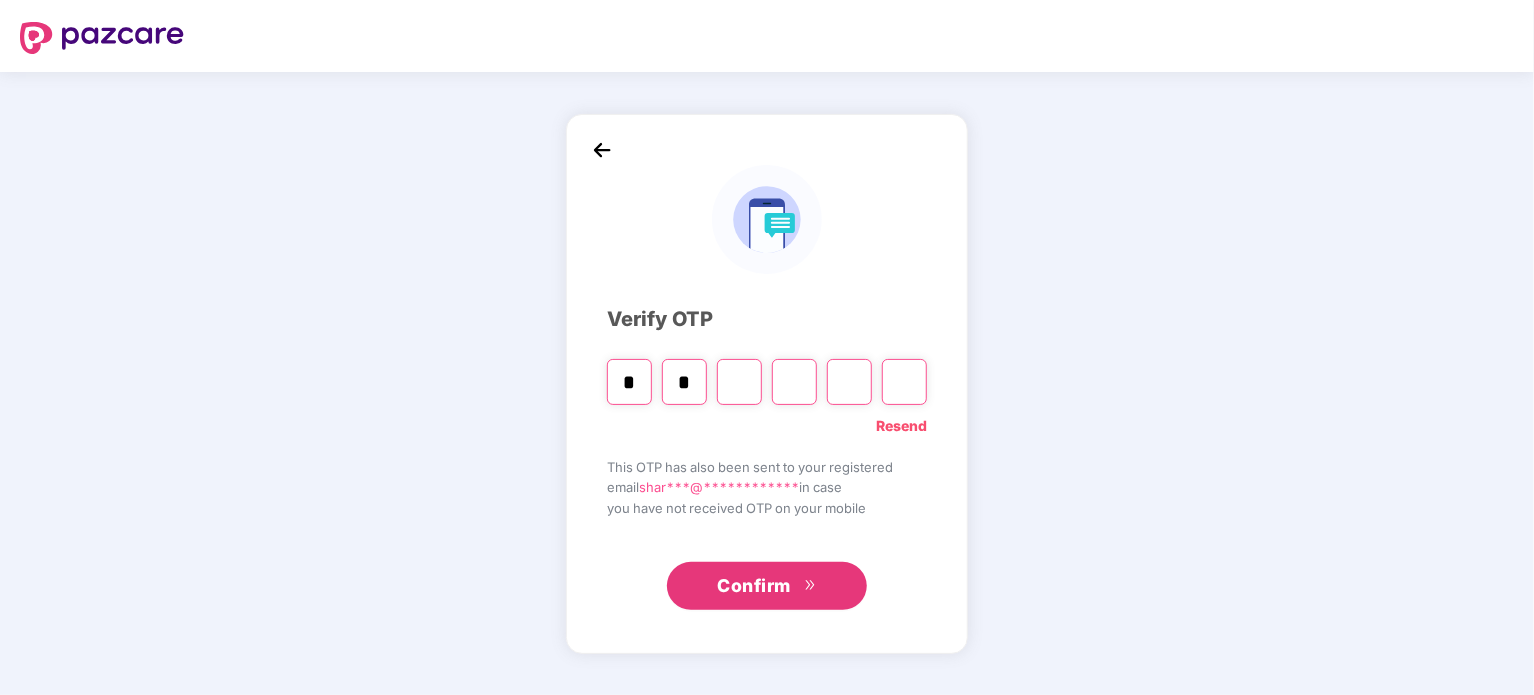 type on "*" 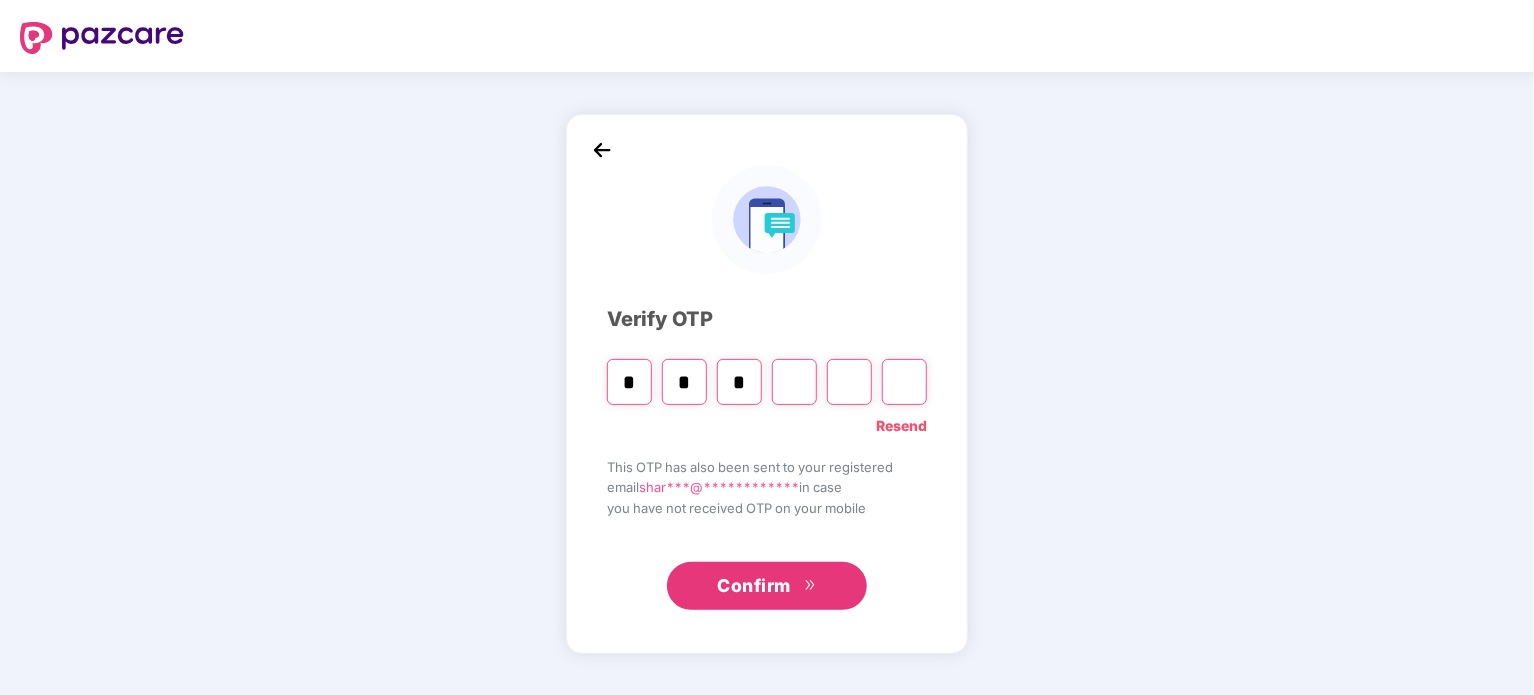 type on "*" 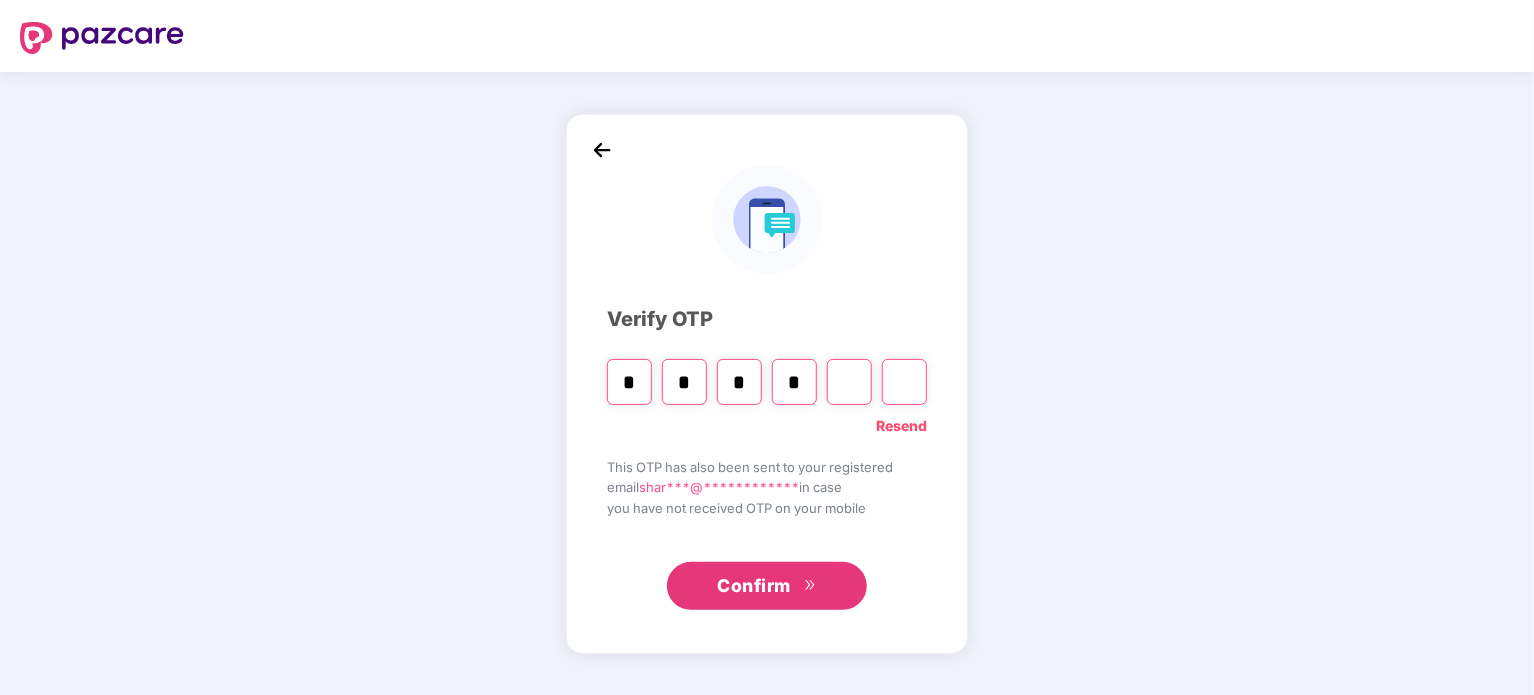 type on "*" 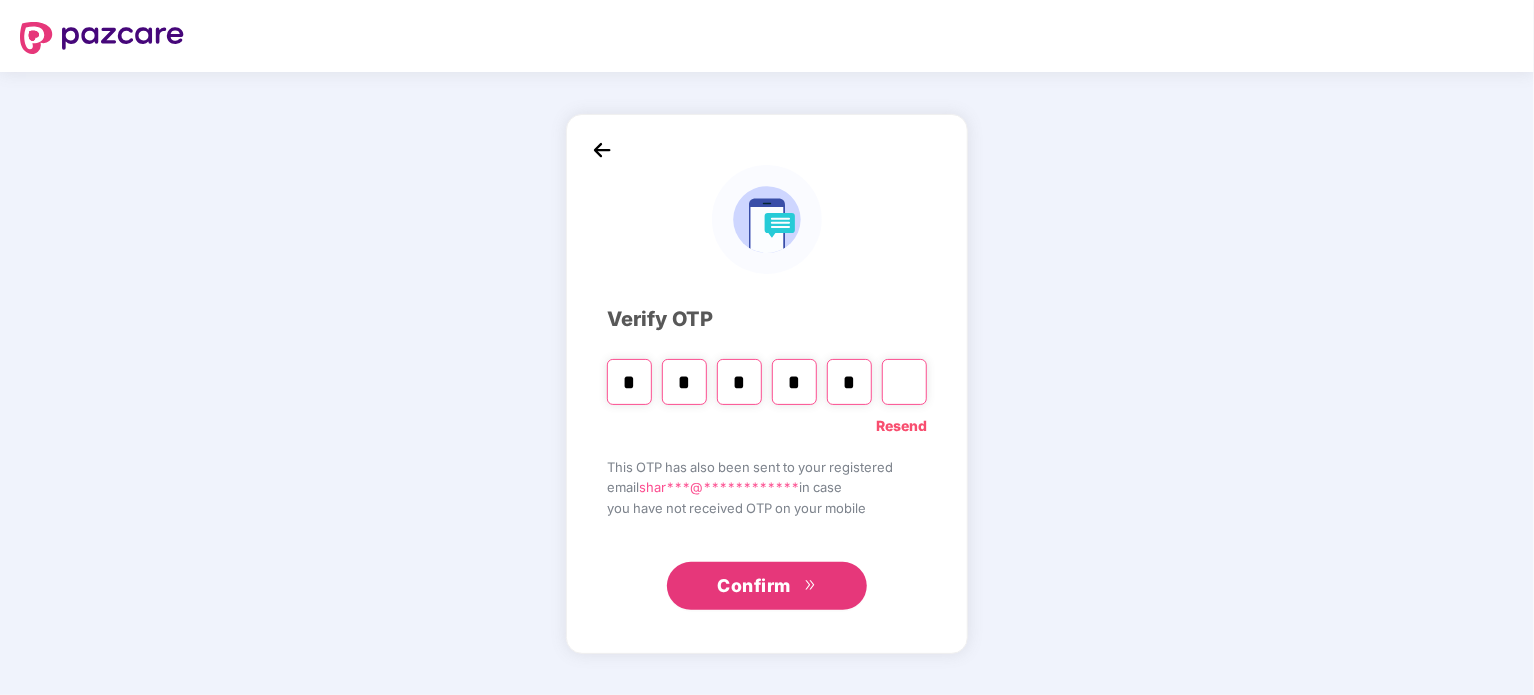 type on "*" 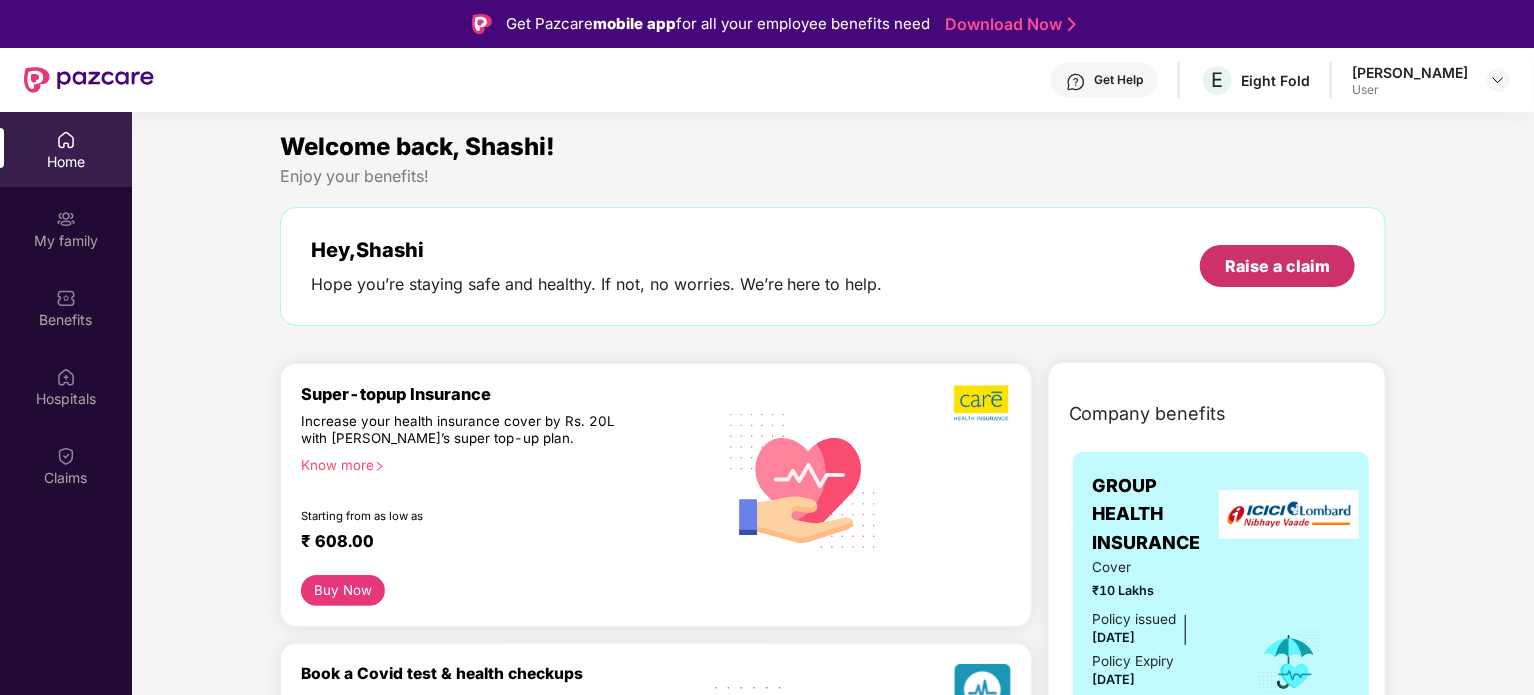 click on "Raise a claim" at bounding box center [1277, 266] 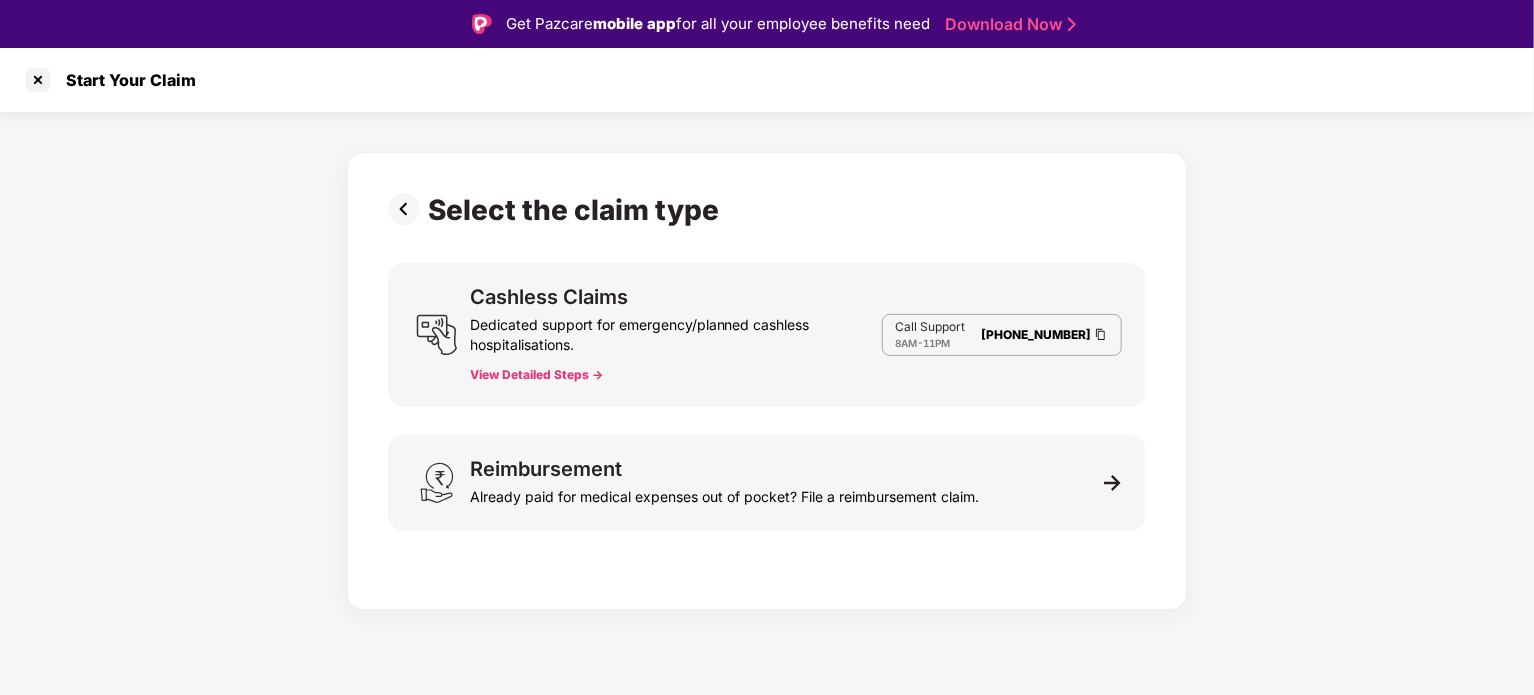 click on "View Detailed Steps ->" at bounding box center (536, 375) 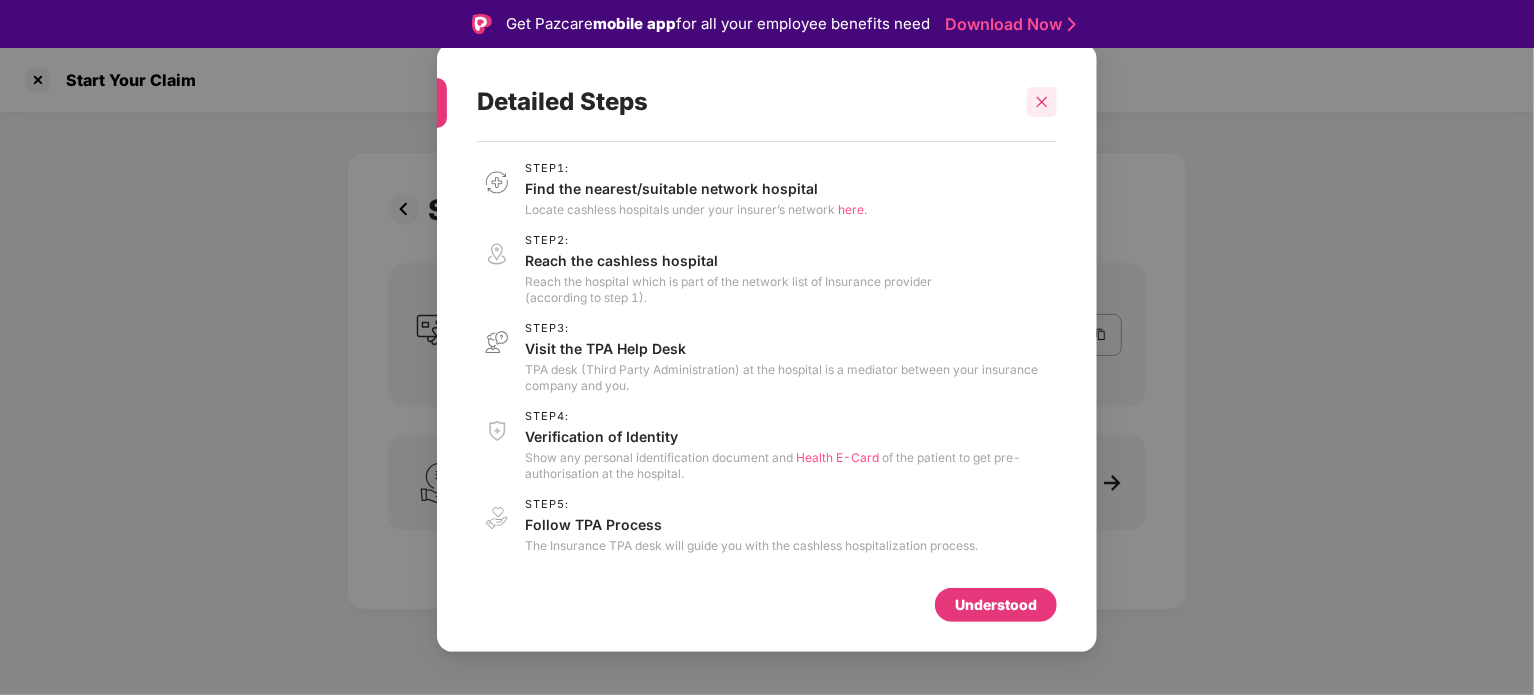 click 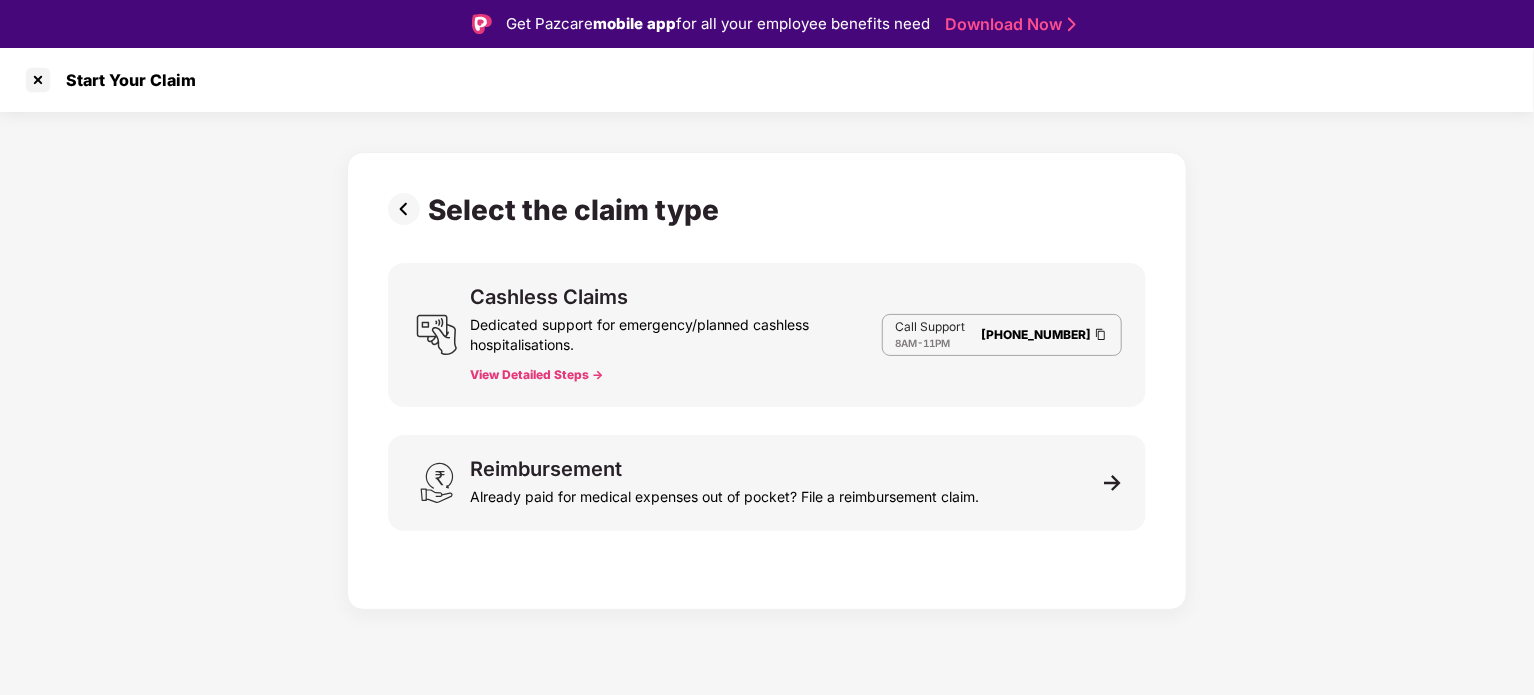 click on "Get Pazcare  mobile app  for all your employee benefits need   Download Now Start Your Claim   Select the claim type Cashless Claims Dedicated support for emergency/planned cashless hospitalisations. View Detailed Steps -> Call Support 8AM - 11PM 080-3783-5420 Reimbursement Already paid for medical expenses out of pocket? File a reimbursement claim. Detailed Steps Step  1 : Find the nearest/suitable network hospital Locate cashless hospitals under your insurer’s network   here. Step  2 : Reach the cashless hospital Reach the hospital which is part of the network list of Insurance provider  (according to step 1). Step  3 : Visit the TPA Help Desk TPA desk (Third Party Administration) at the hospital is a mediator between your insurance company and you. Step  4 : Verification of Identity Show any personal identification document and   Health E-Card   of the patient to get pre-authorisation at the hospital. Step  5 : Follow TPA Process Understood" at bounding box center (767, 347) 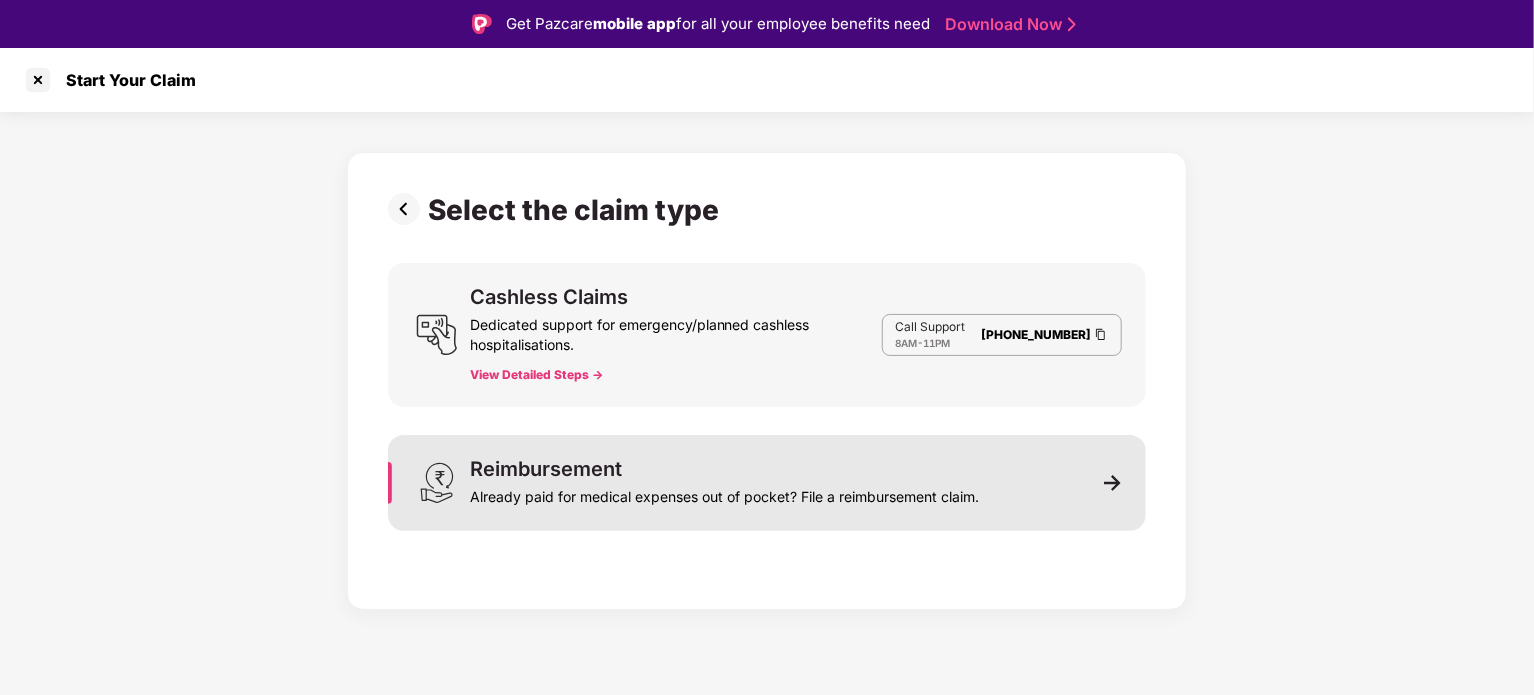 click on "Already paid for medical expenses out of pocket? File a reimbursement claim." at bounding box center (724, 493) 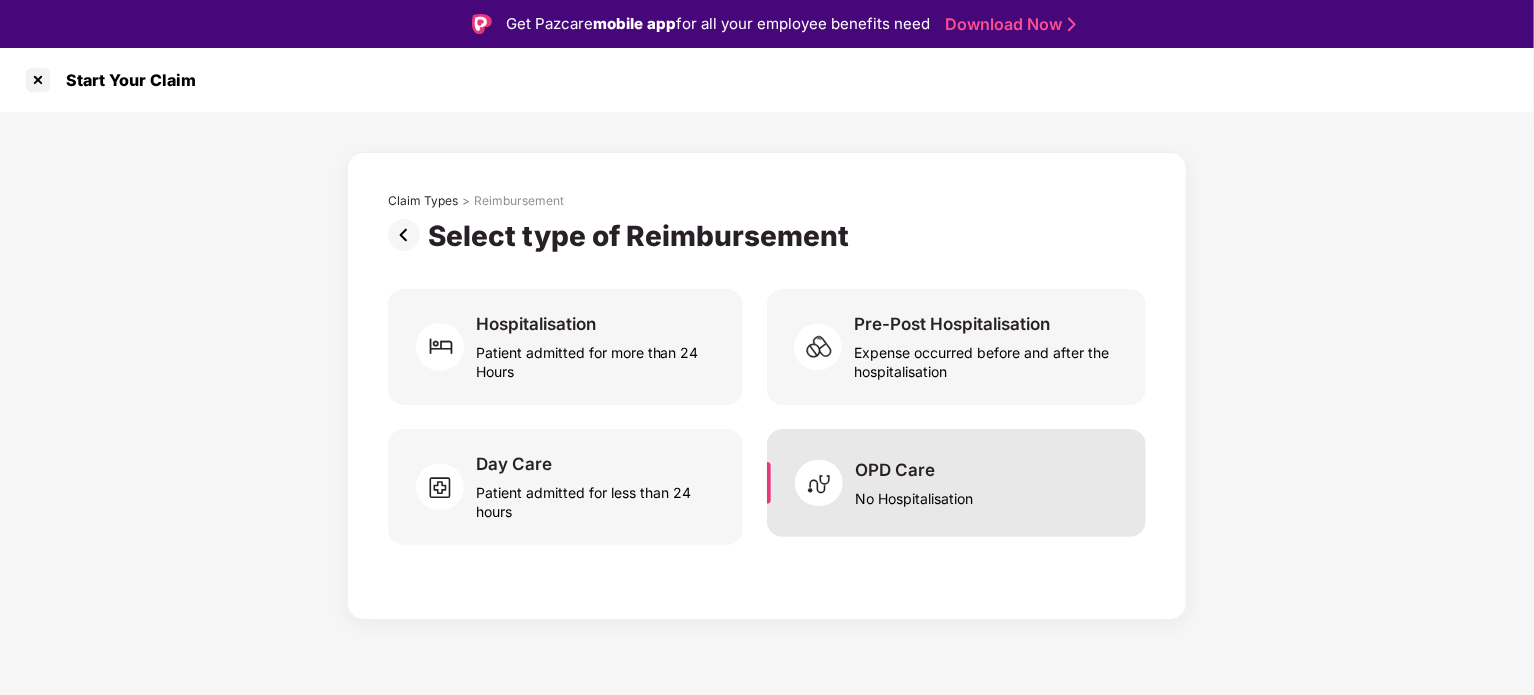 click on "OPD Care No Hospitalisation" at bounding box center (956, 483) 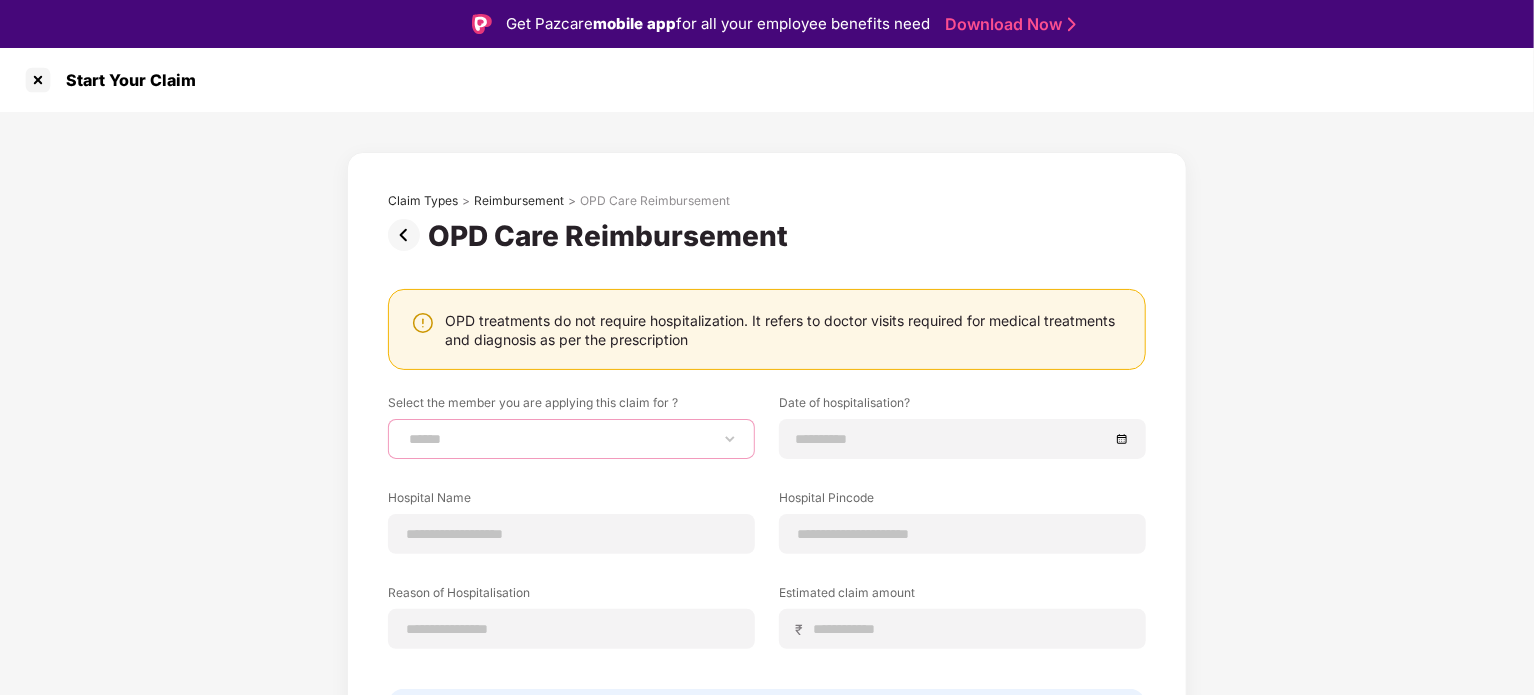click on "**********" at bounding box center [571, 439] 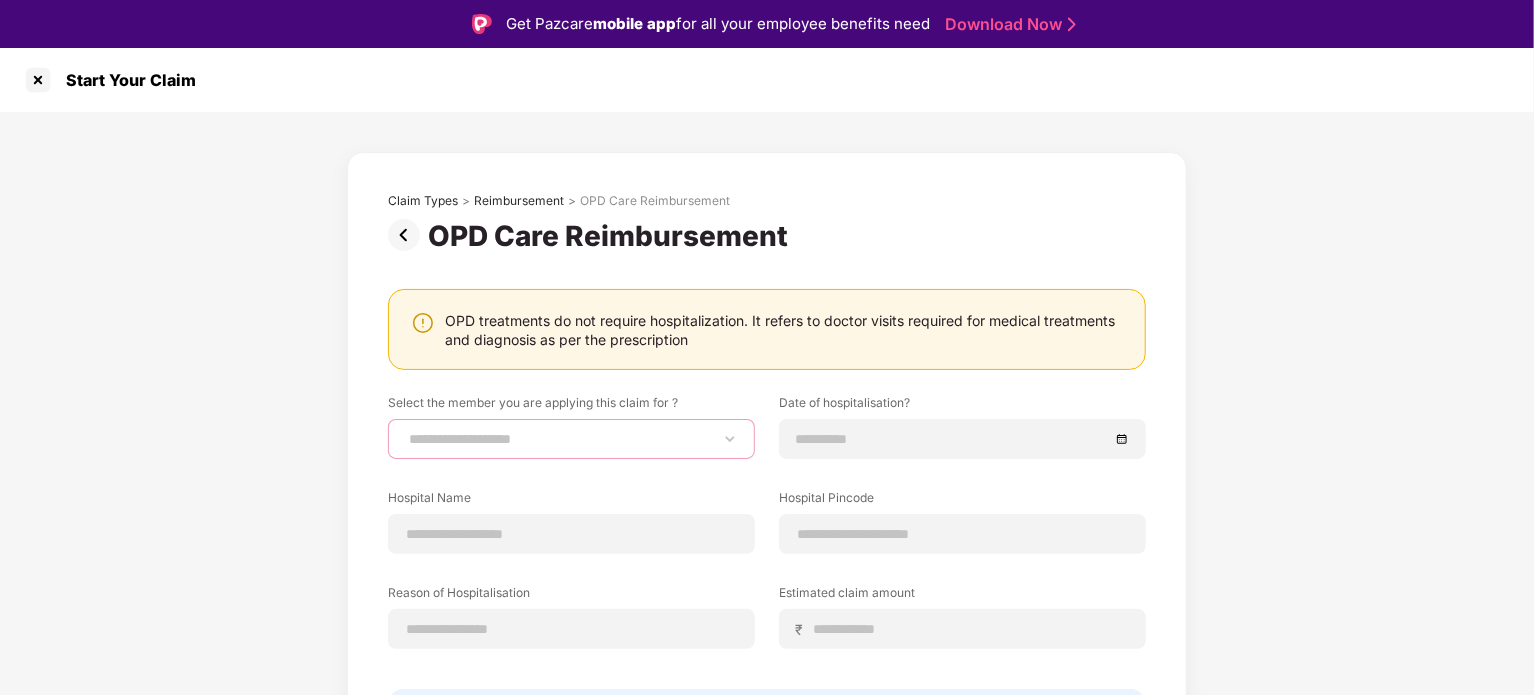 click on "**********" at bounding box center [571, 439] 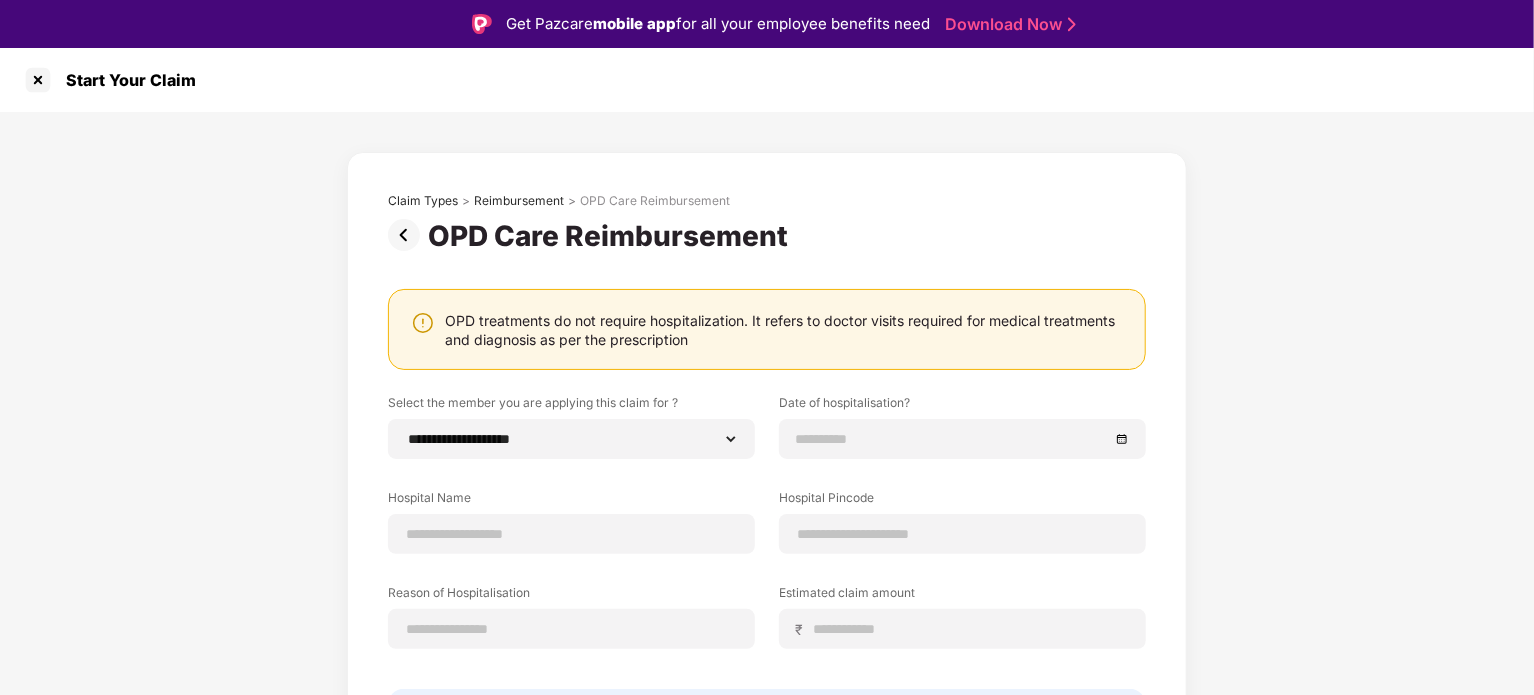click on "**********" at bounding box center [767, 493] 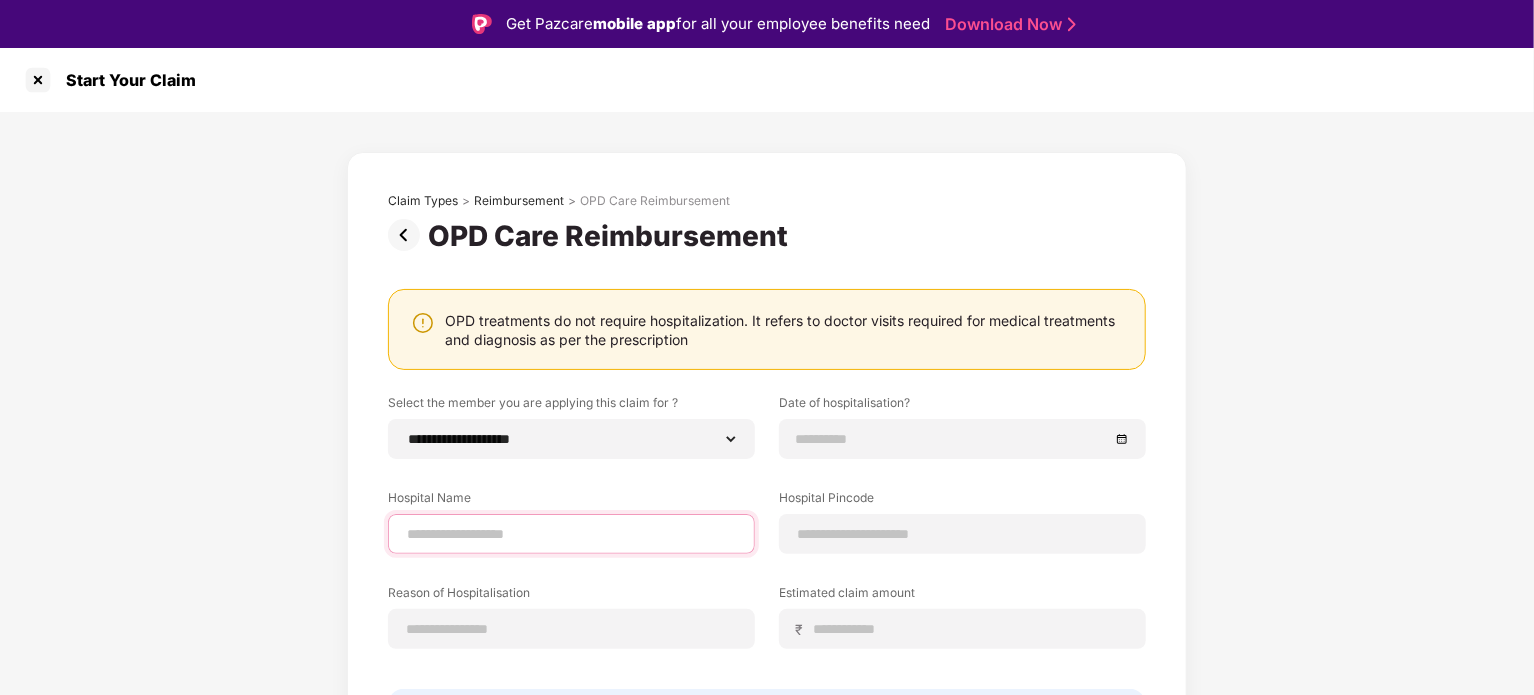 click at bounding box center (571, 534) 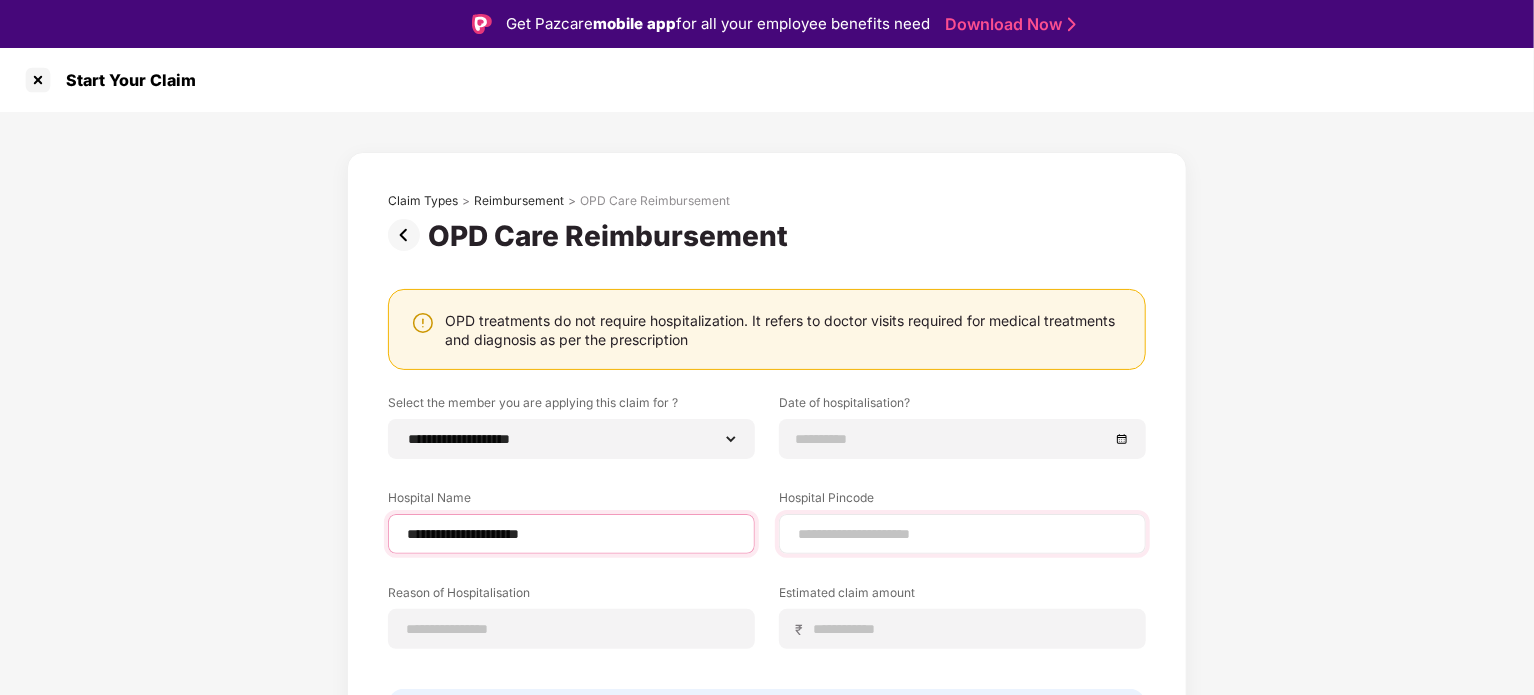 type on "**********" 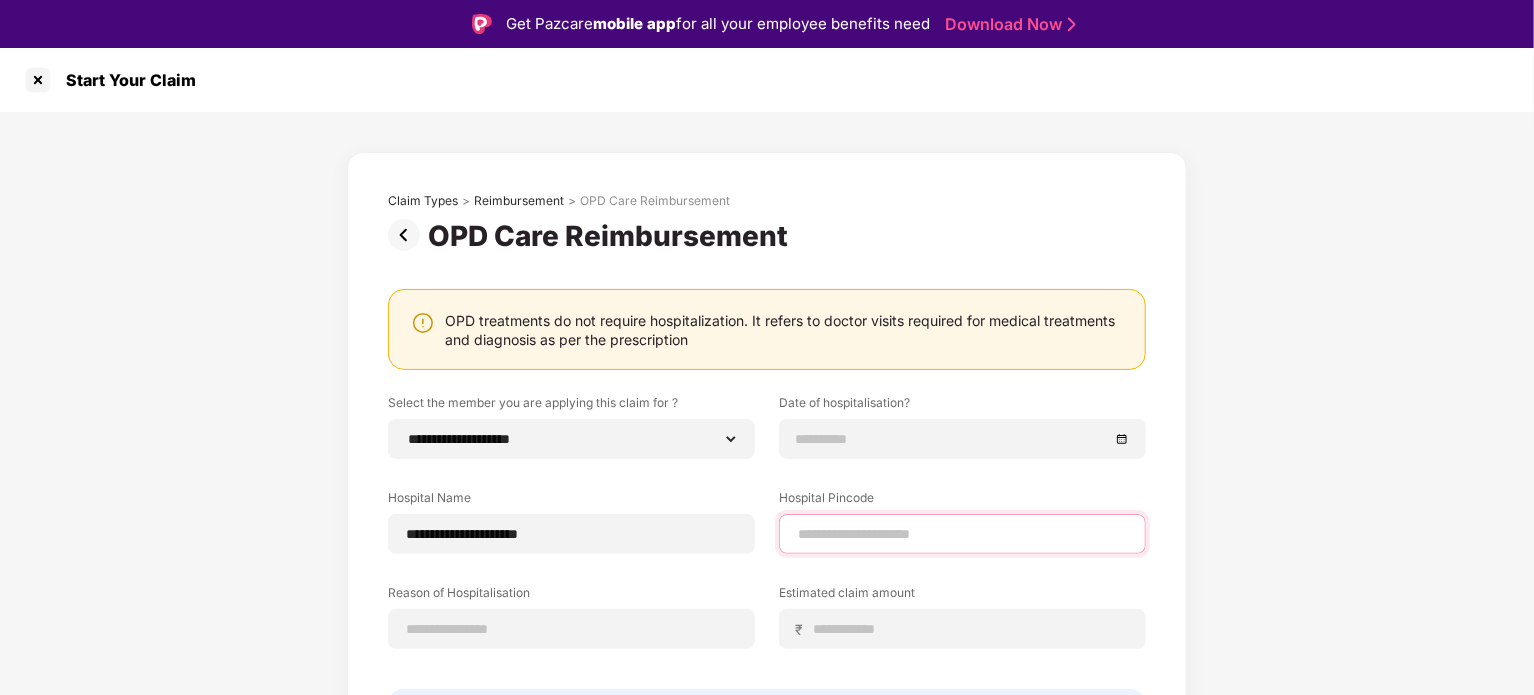 click at bounding box center [962, 534] 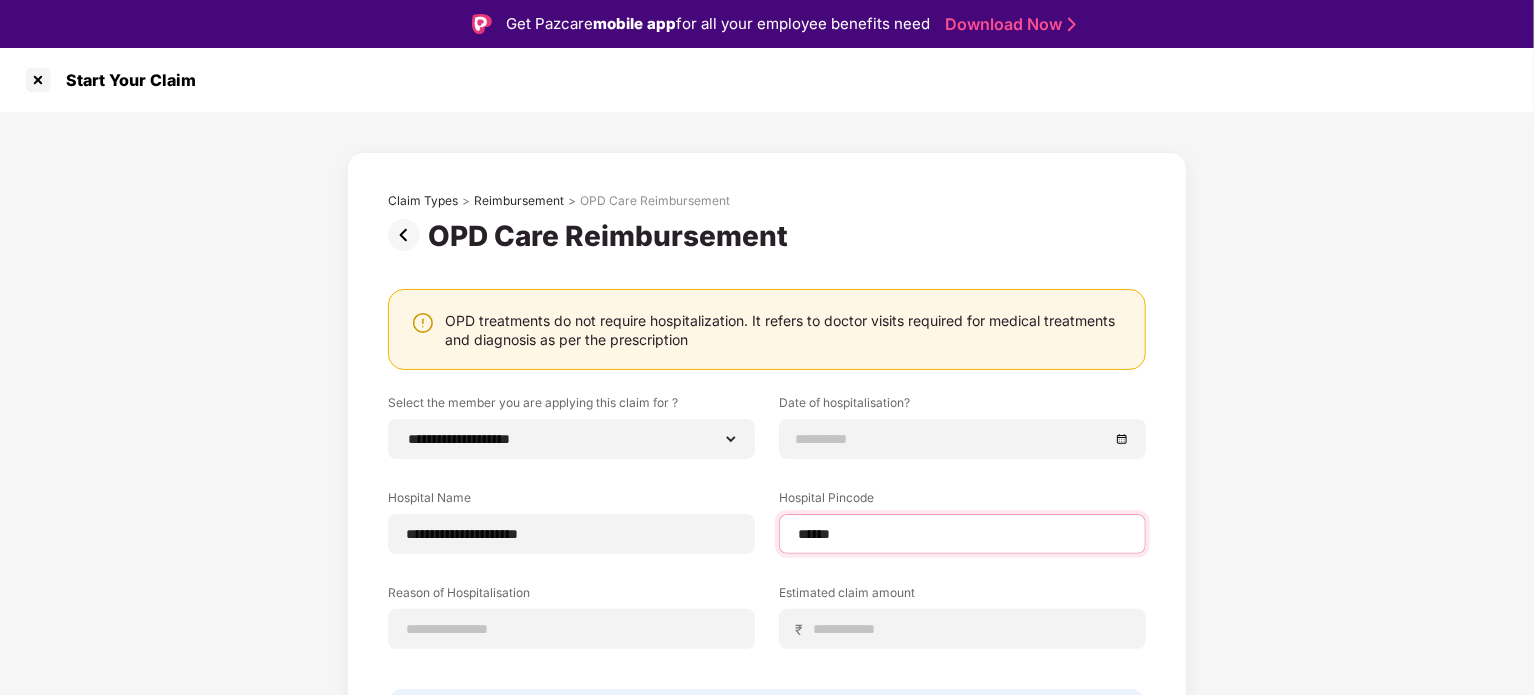 select on "*********" 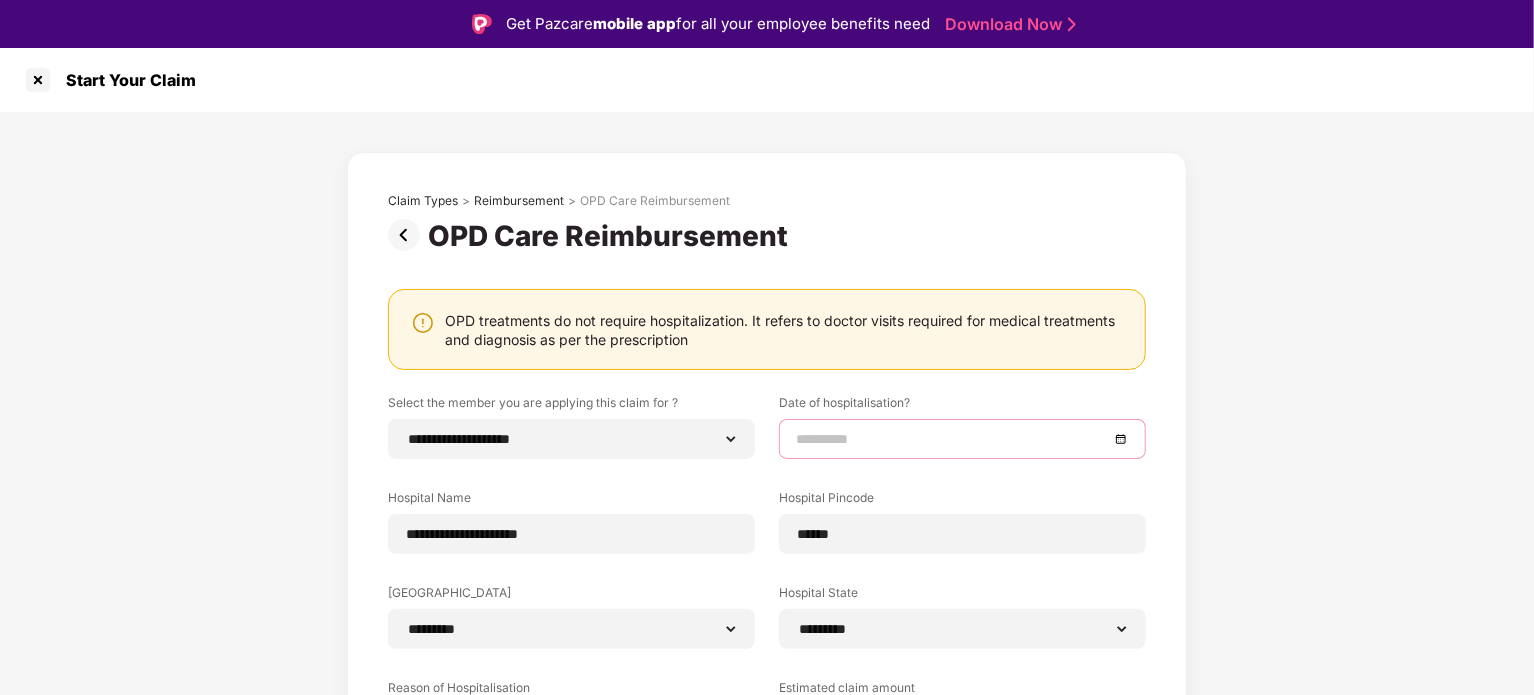 click at bounding box center [952, 439] 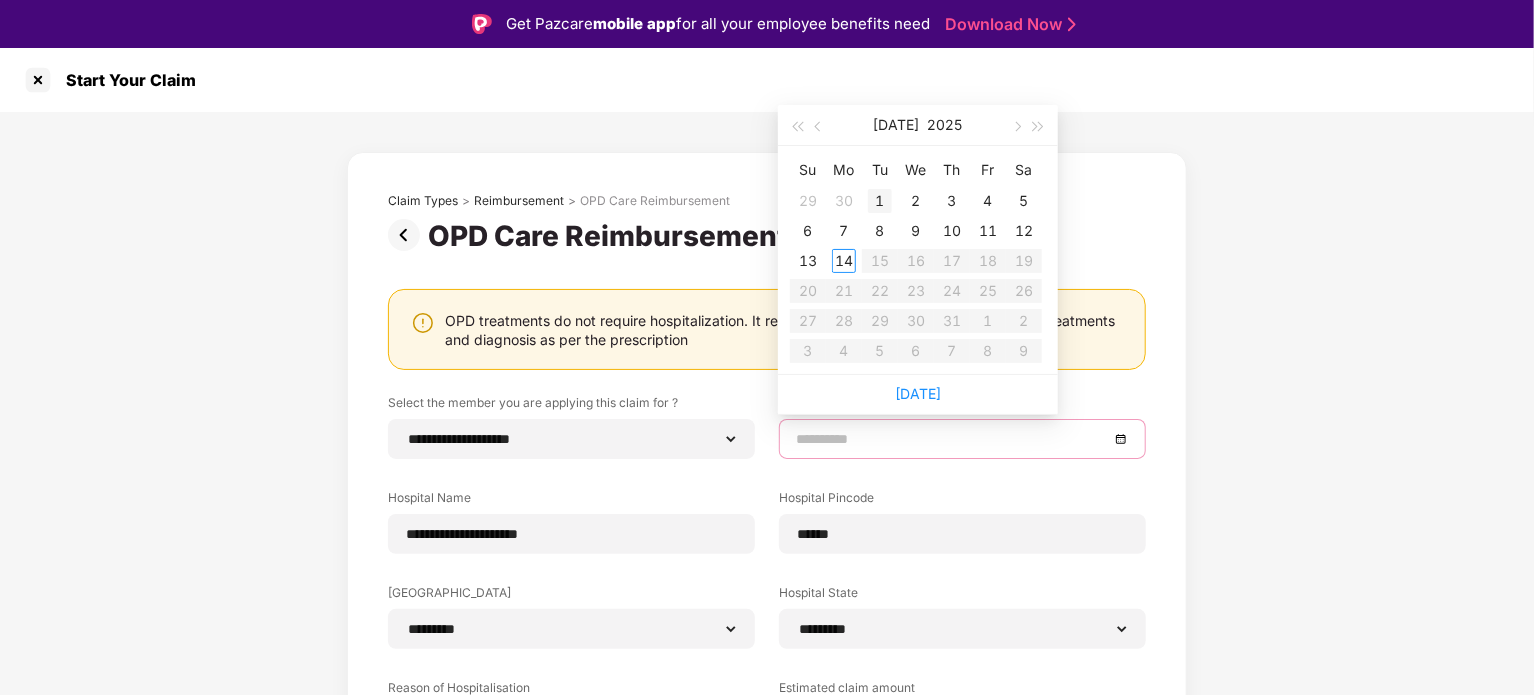type on "**********" 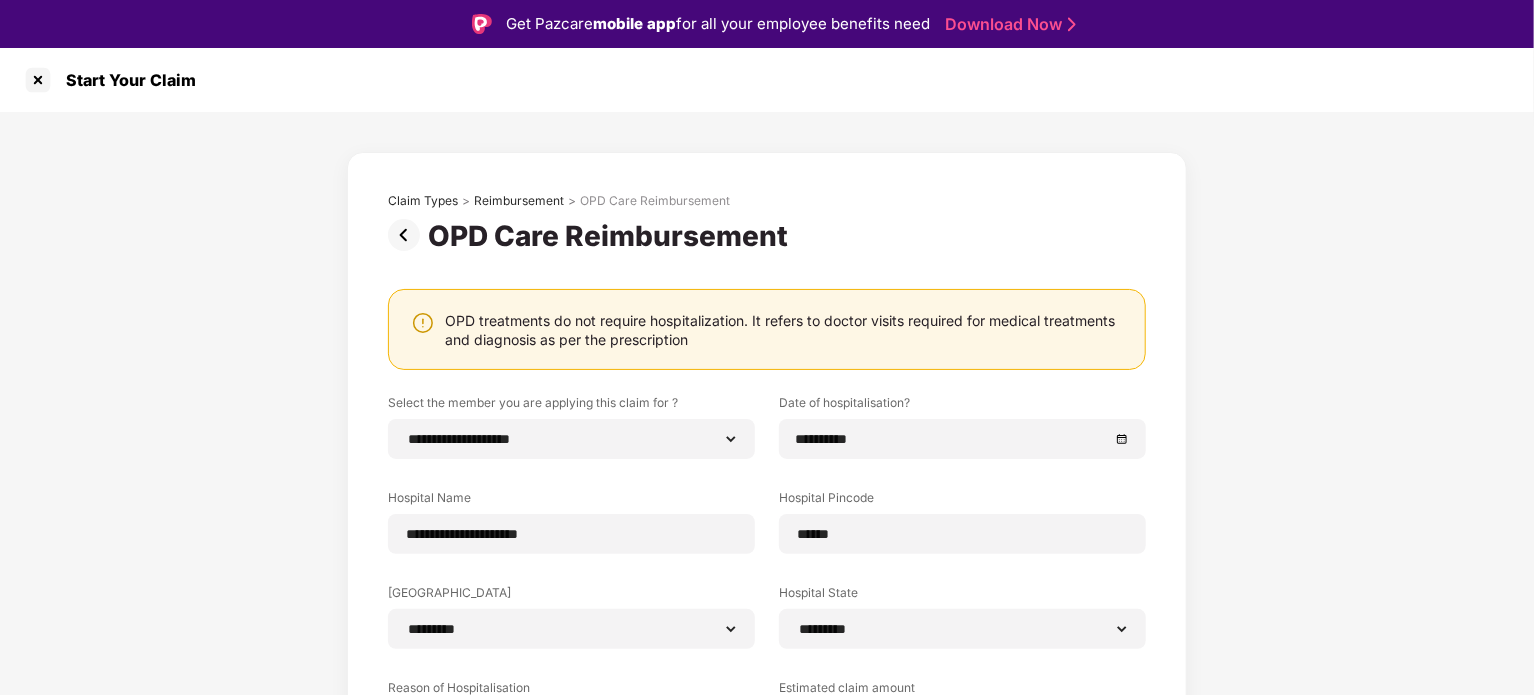 click on "**********" at bounding box center [767, 540] 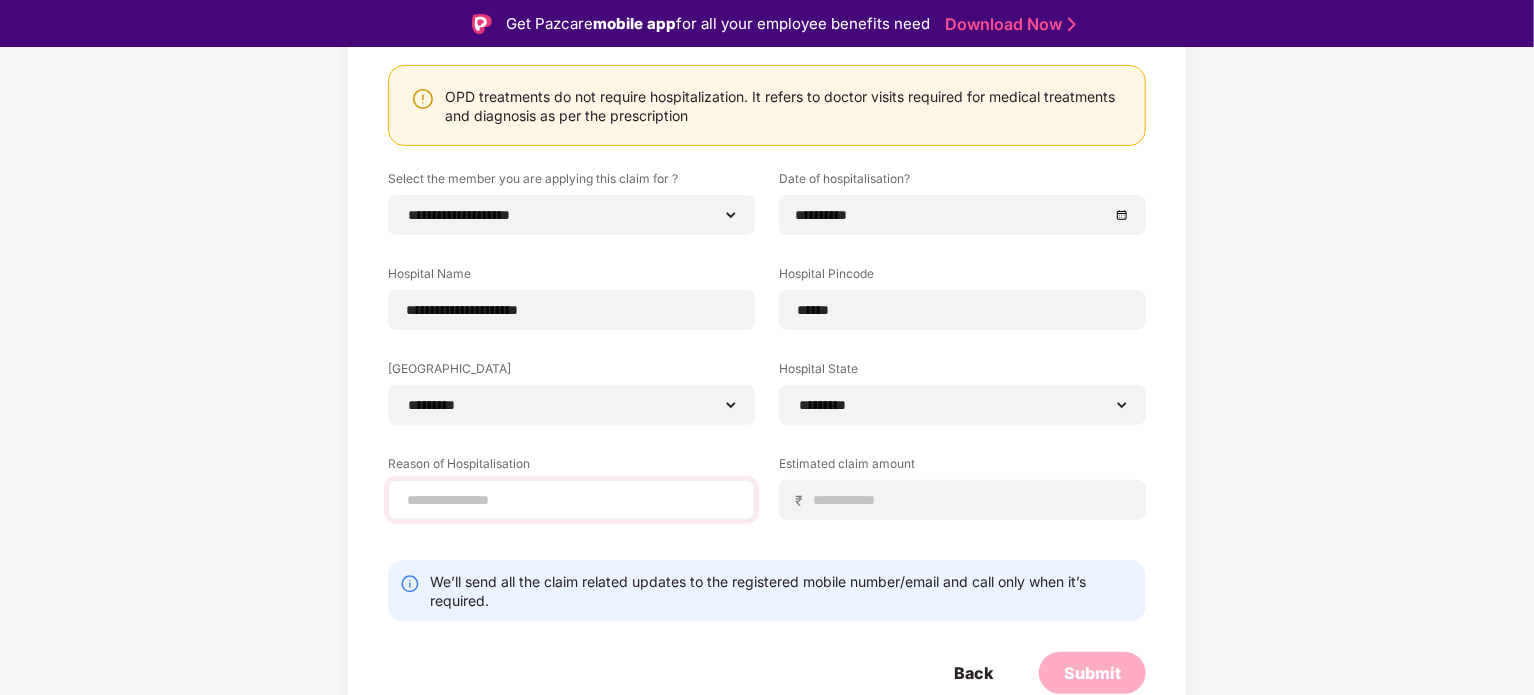 click at bounding box center [571, 500] 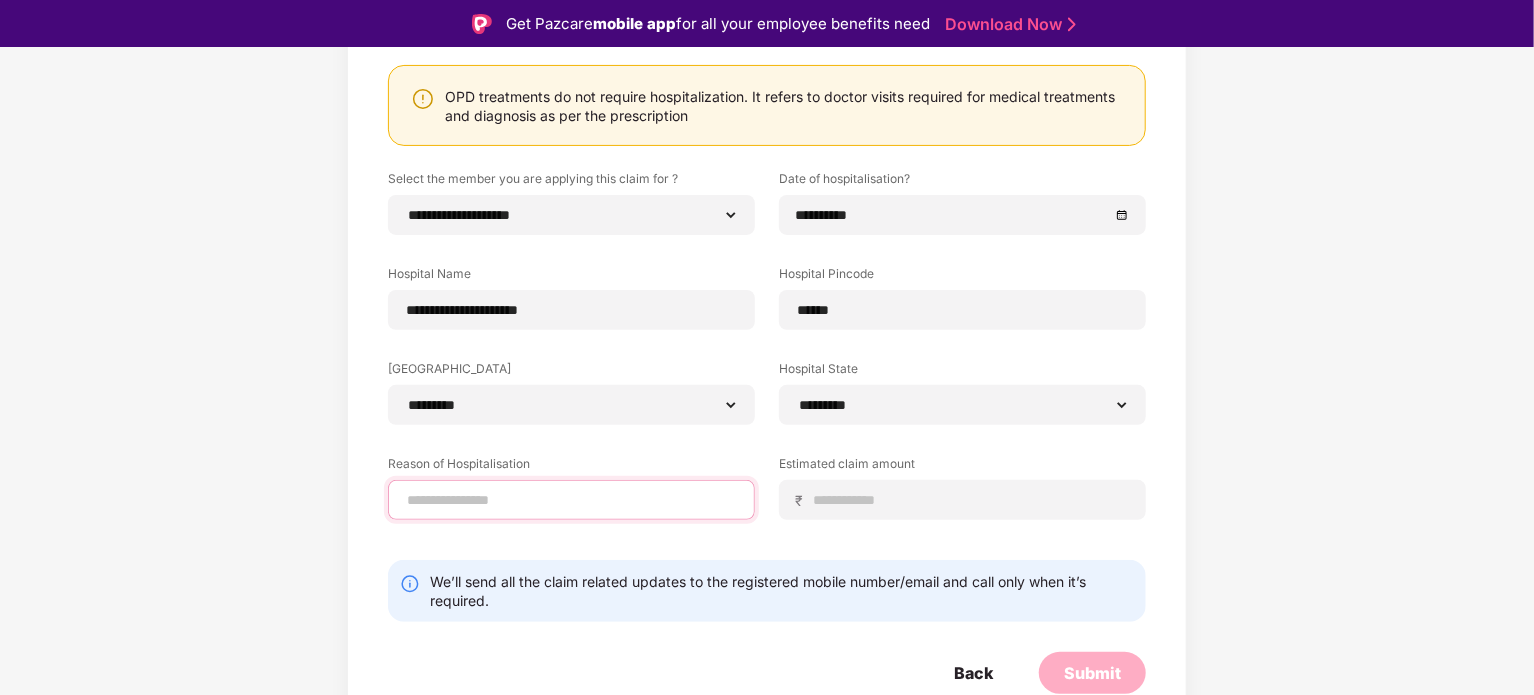 click at bounding box center [571, 500] 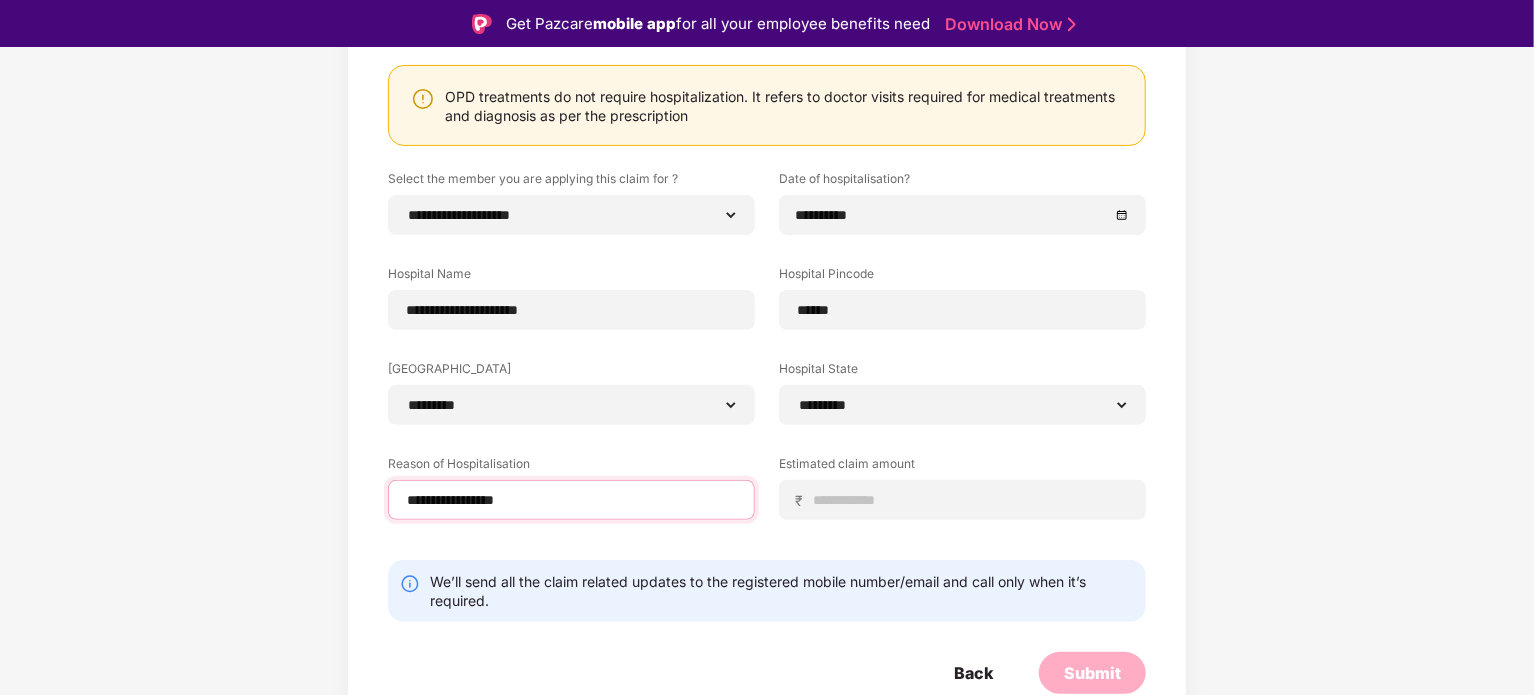 type on "**********" 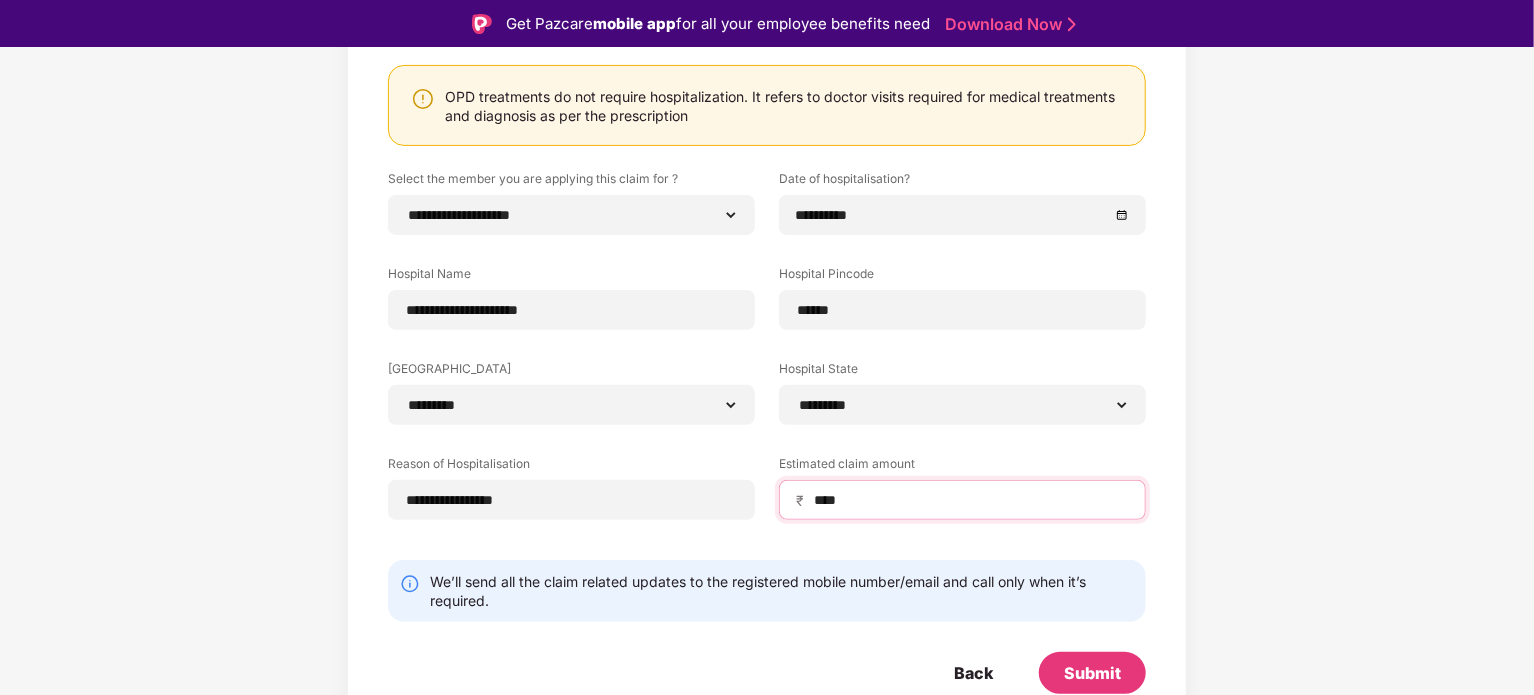 scroll, scrollTop: 48, scrollLeft: 0, axis: vertical 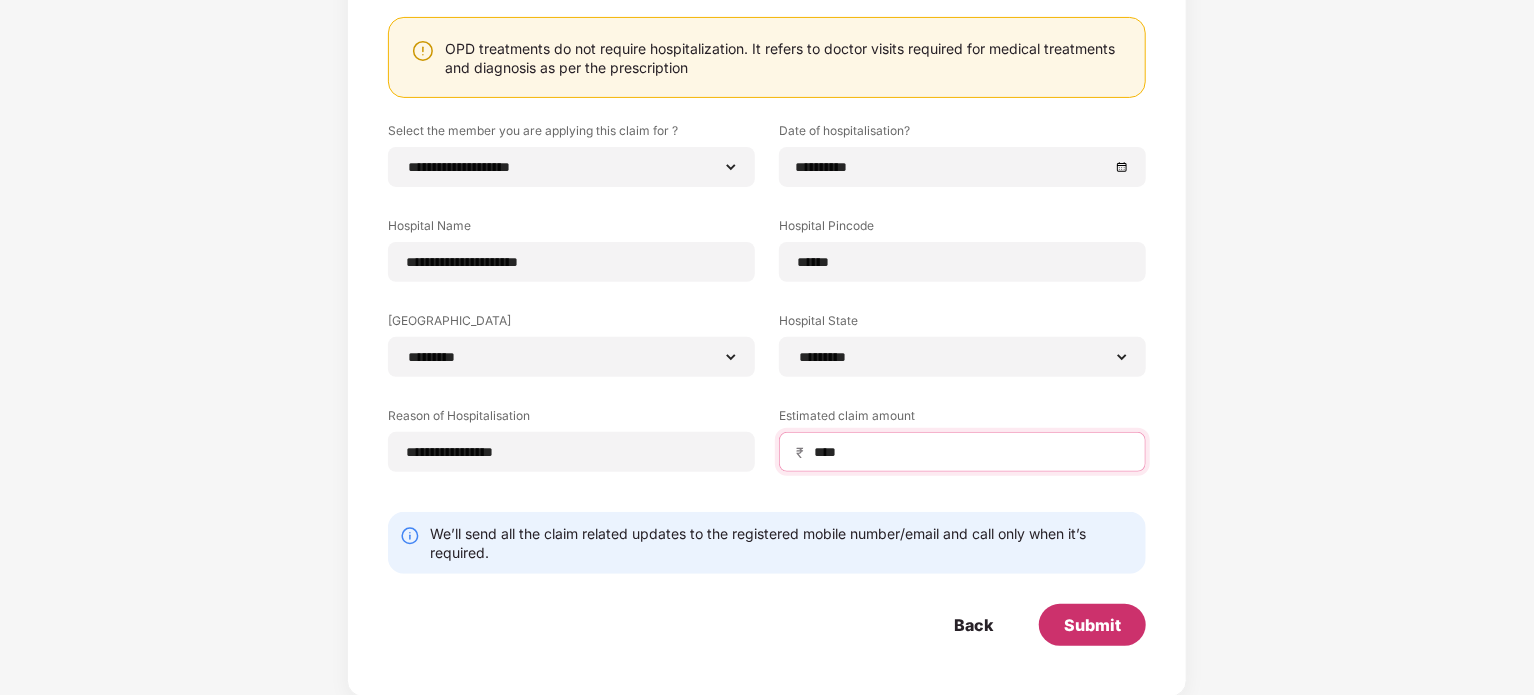 type on "****" 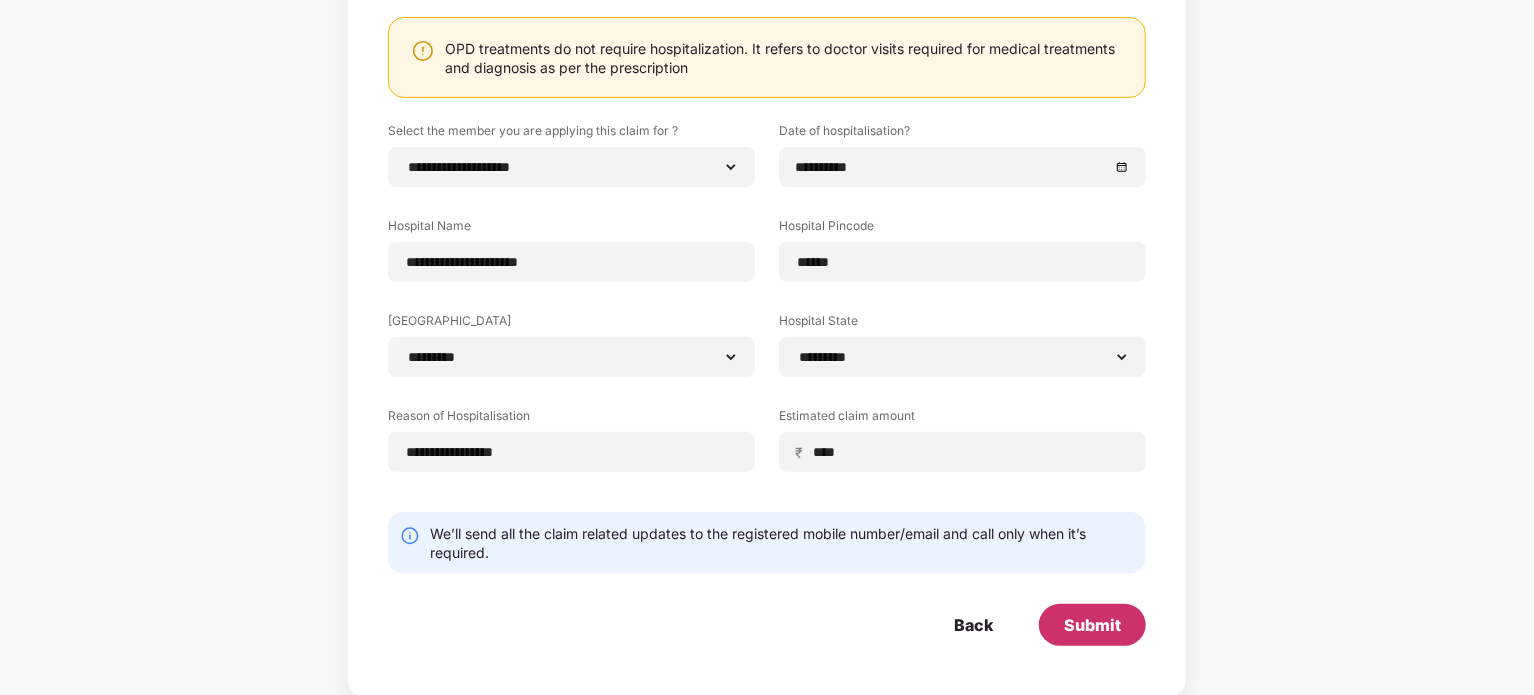 click on "Submit" at bounding box center [1092, 625] 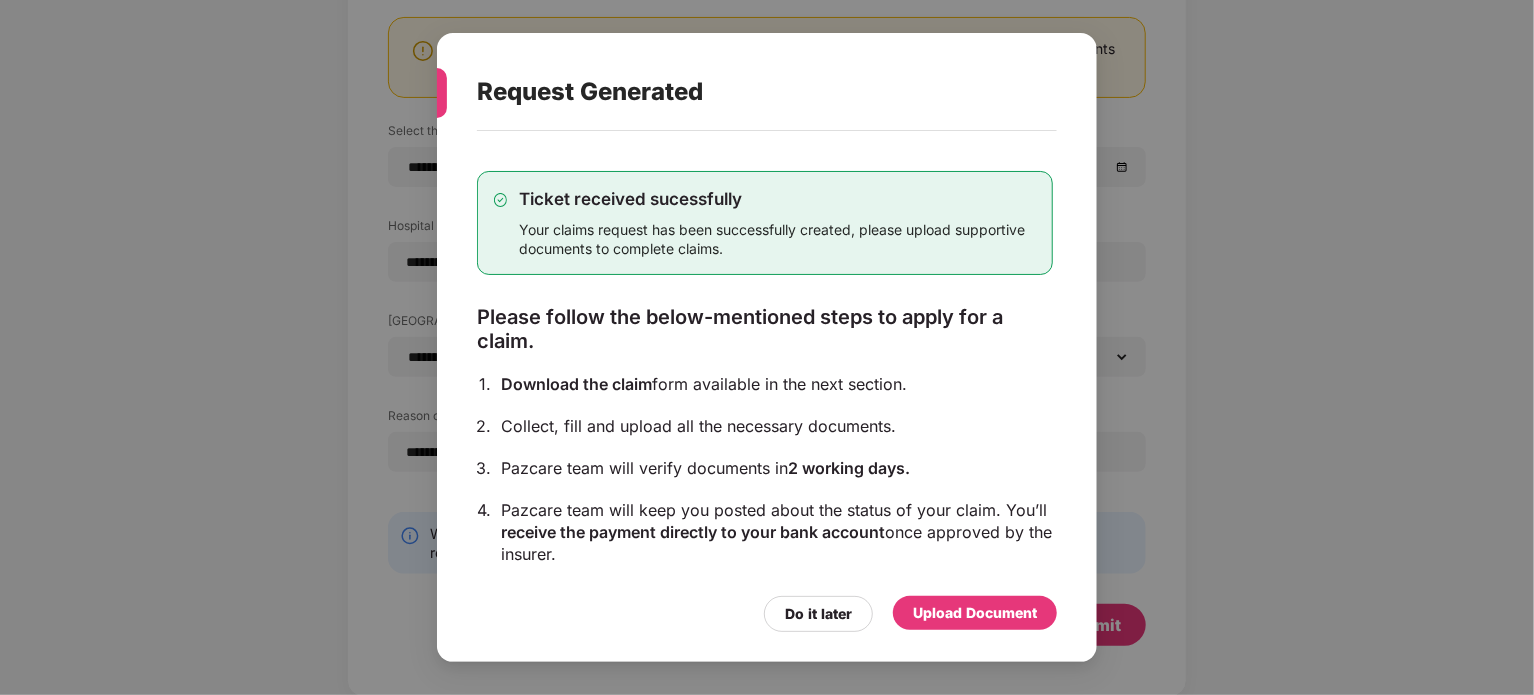 click on "Upload Document" at bounding box center (975, 613) 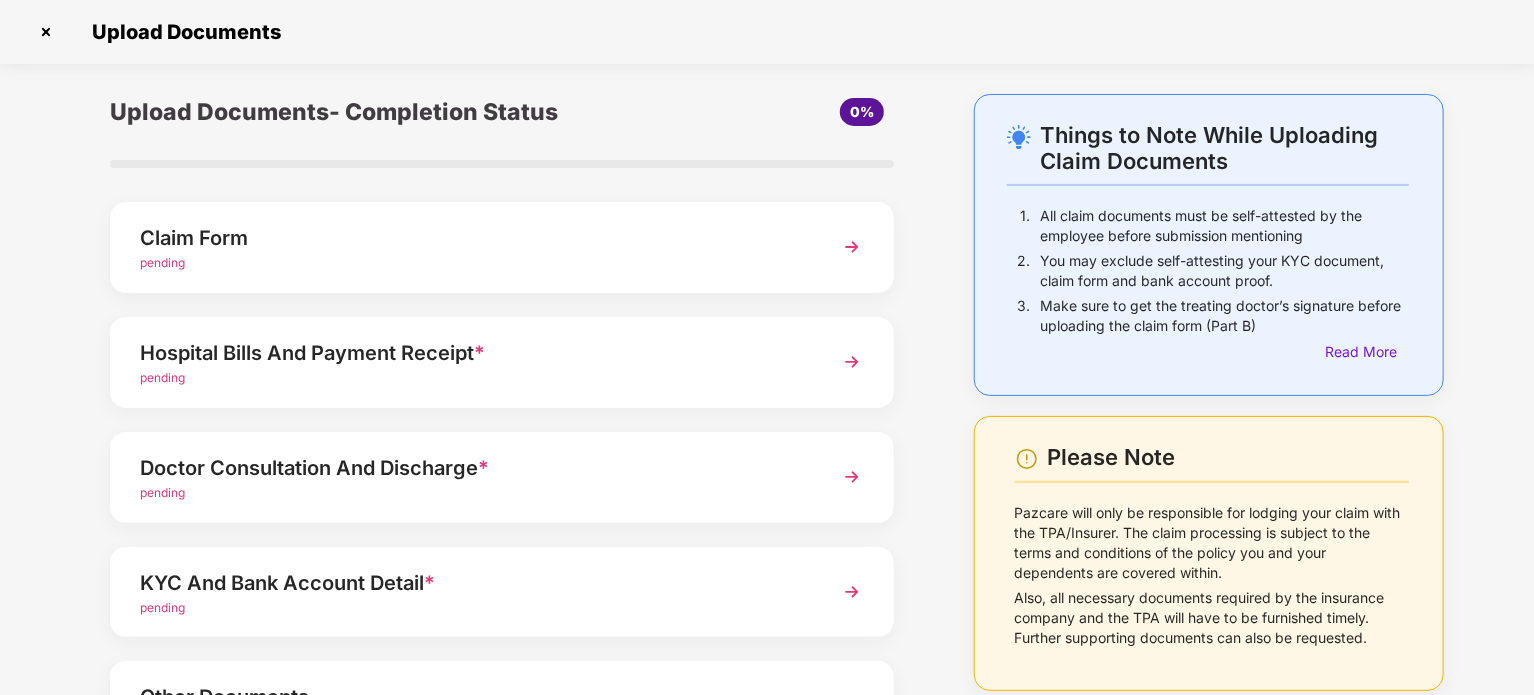 click at bounding box center [852, 247] 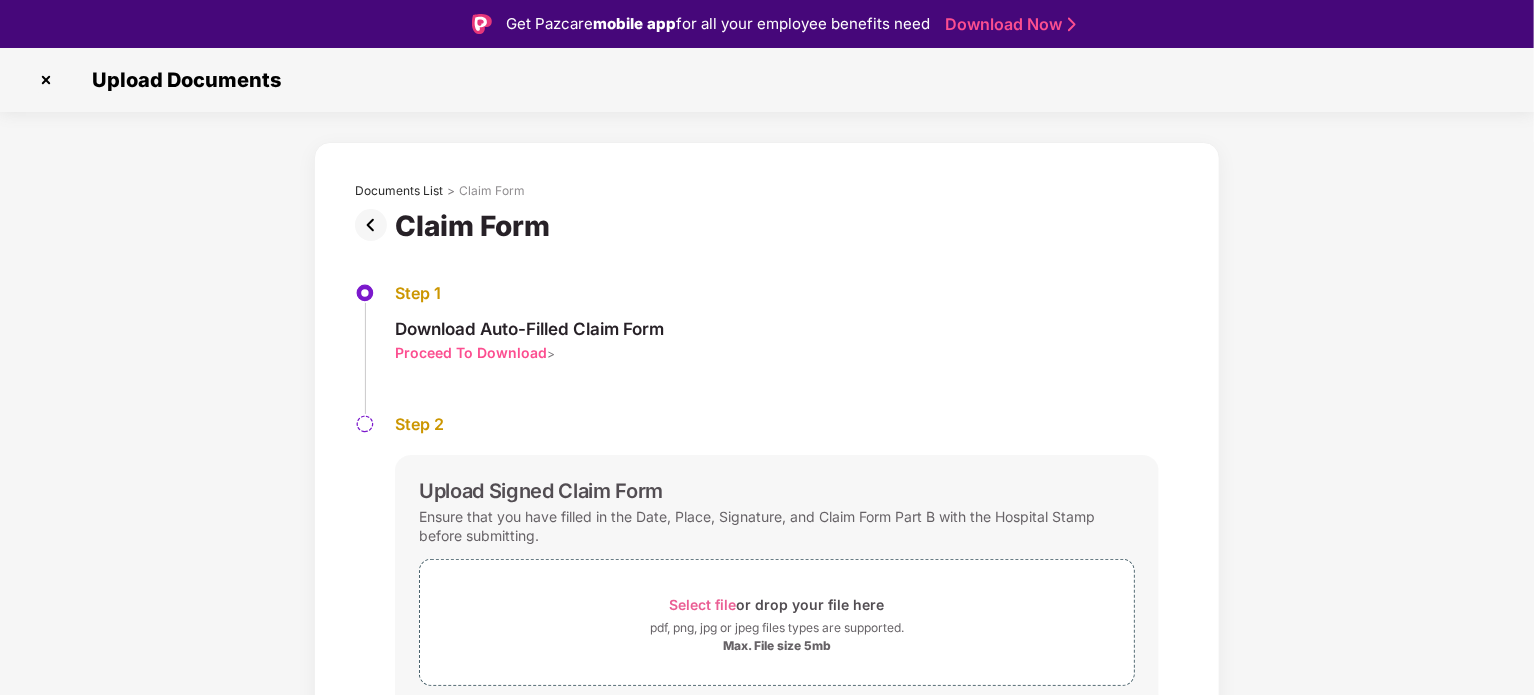 click on "Proceed To Download" at bounding box center [471, 352] 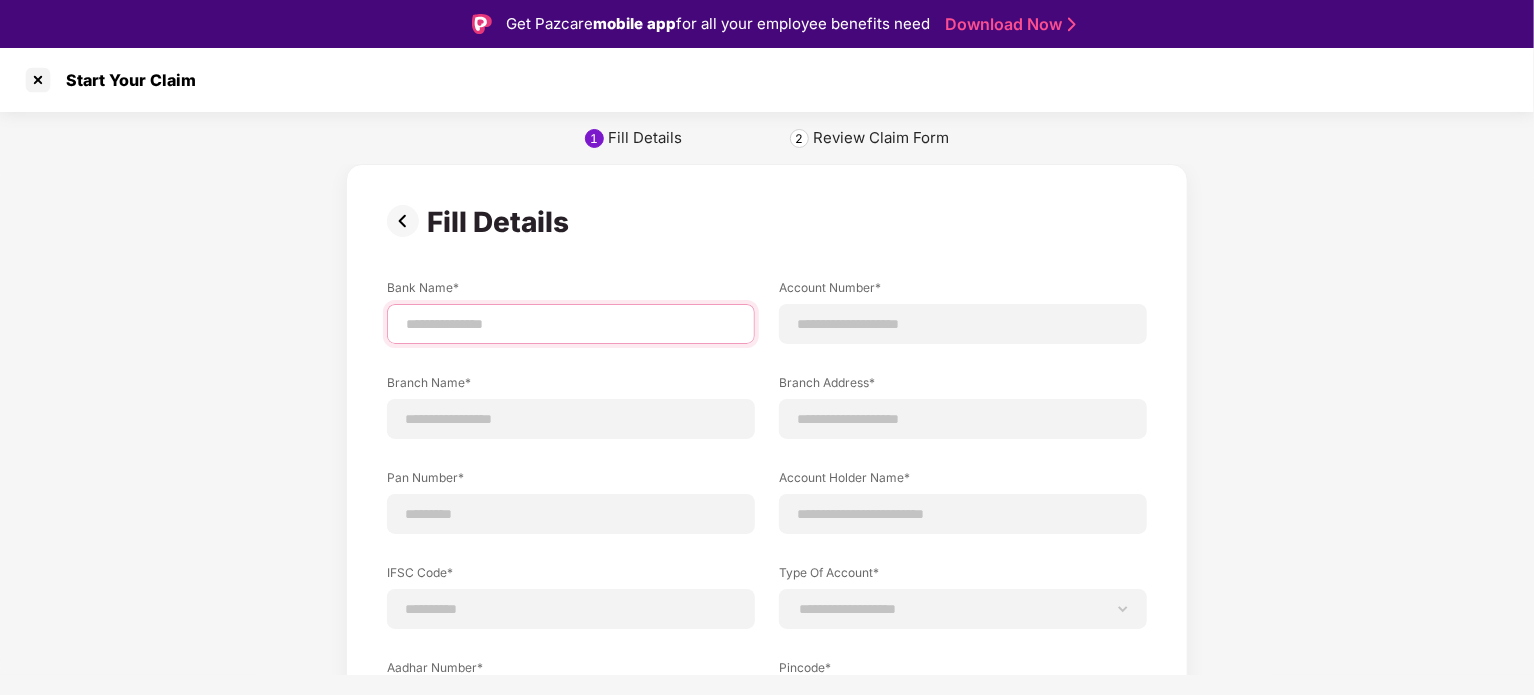 click at bounding box center [571, 324] 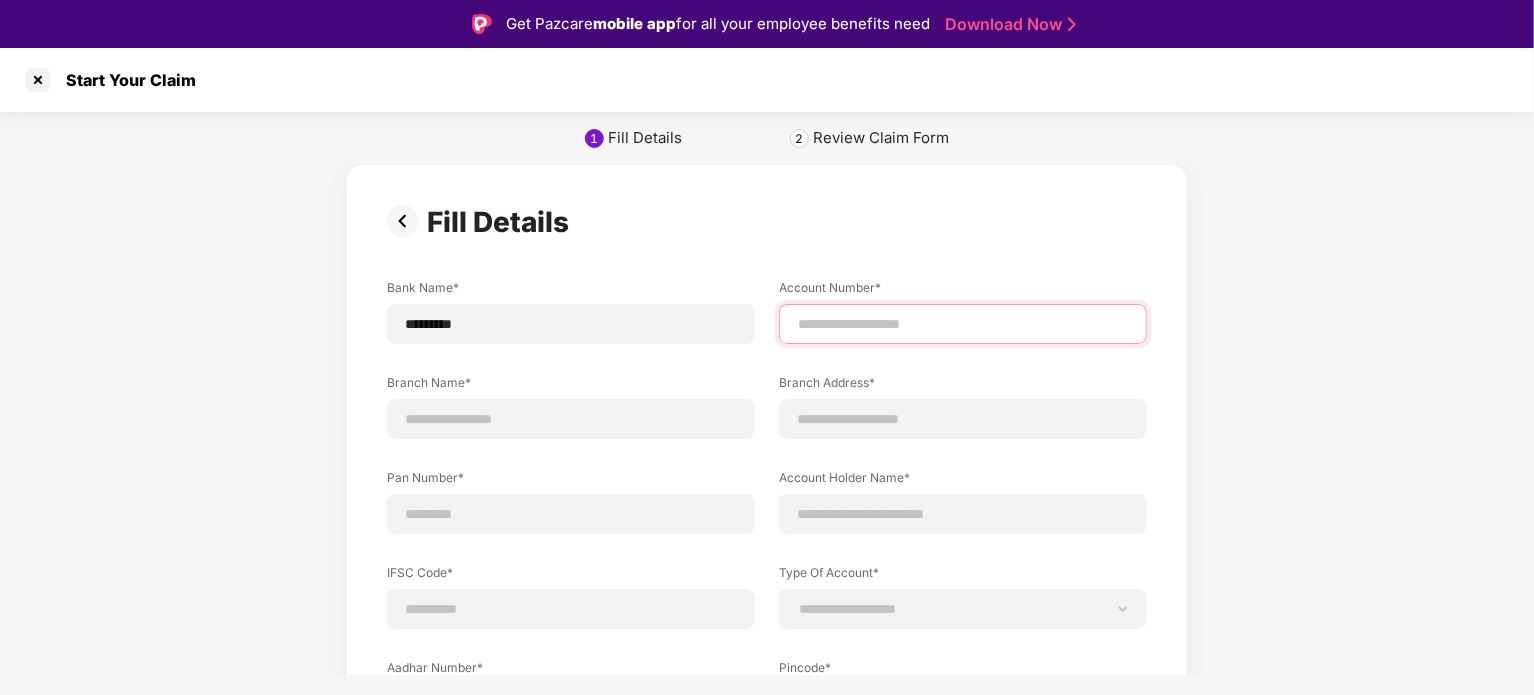click at bounding box center [963, 324] 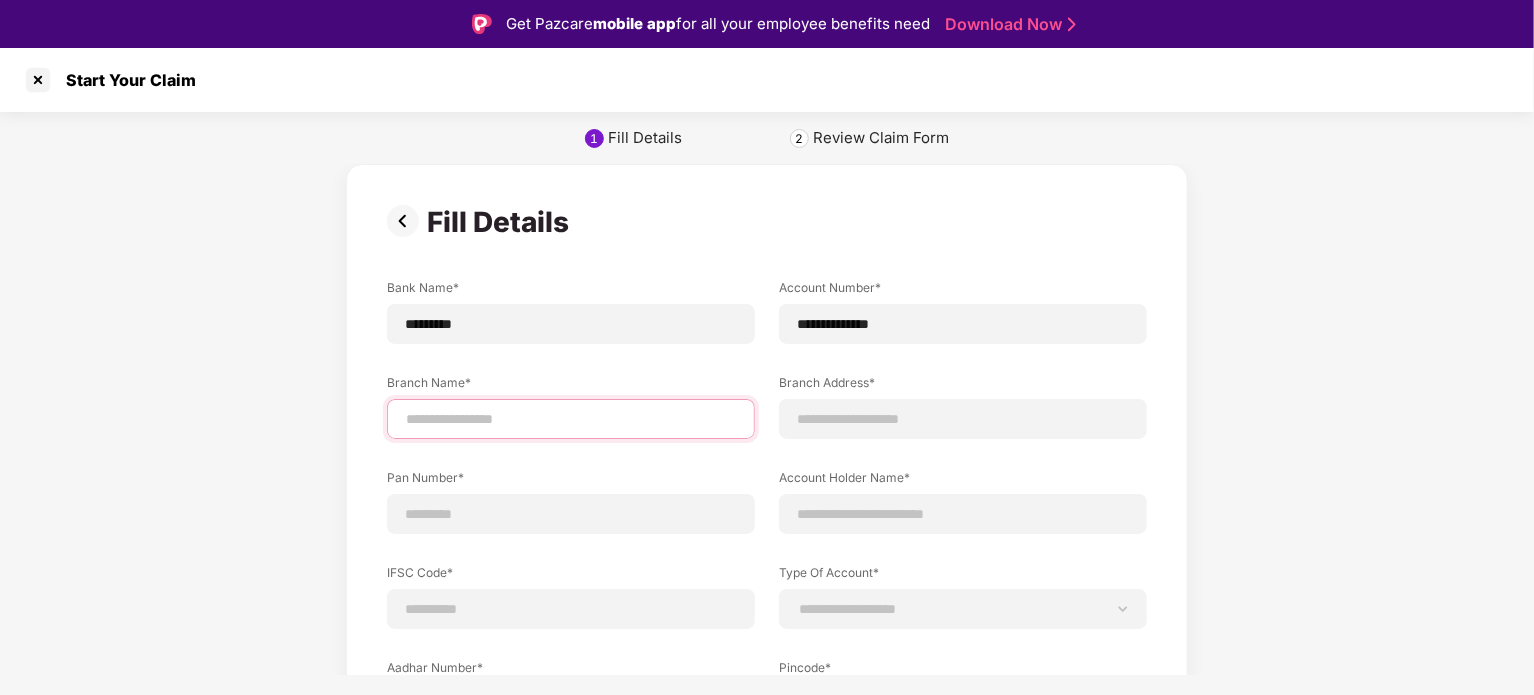 click at bounding box center [571, 419] 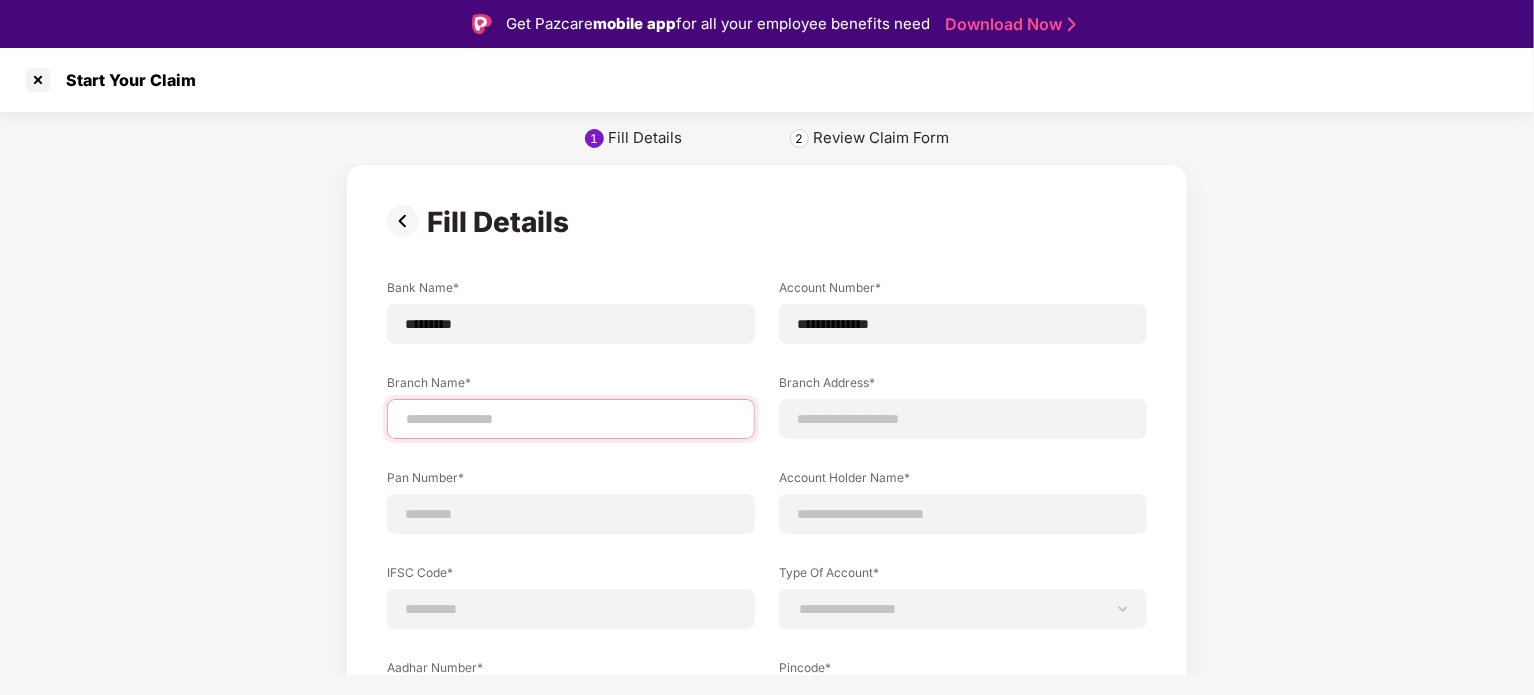 type on "**********" 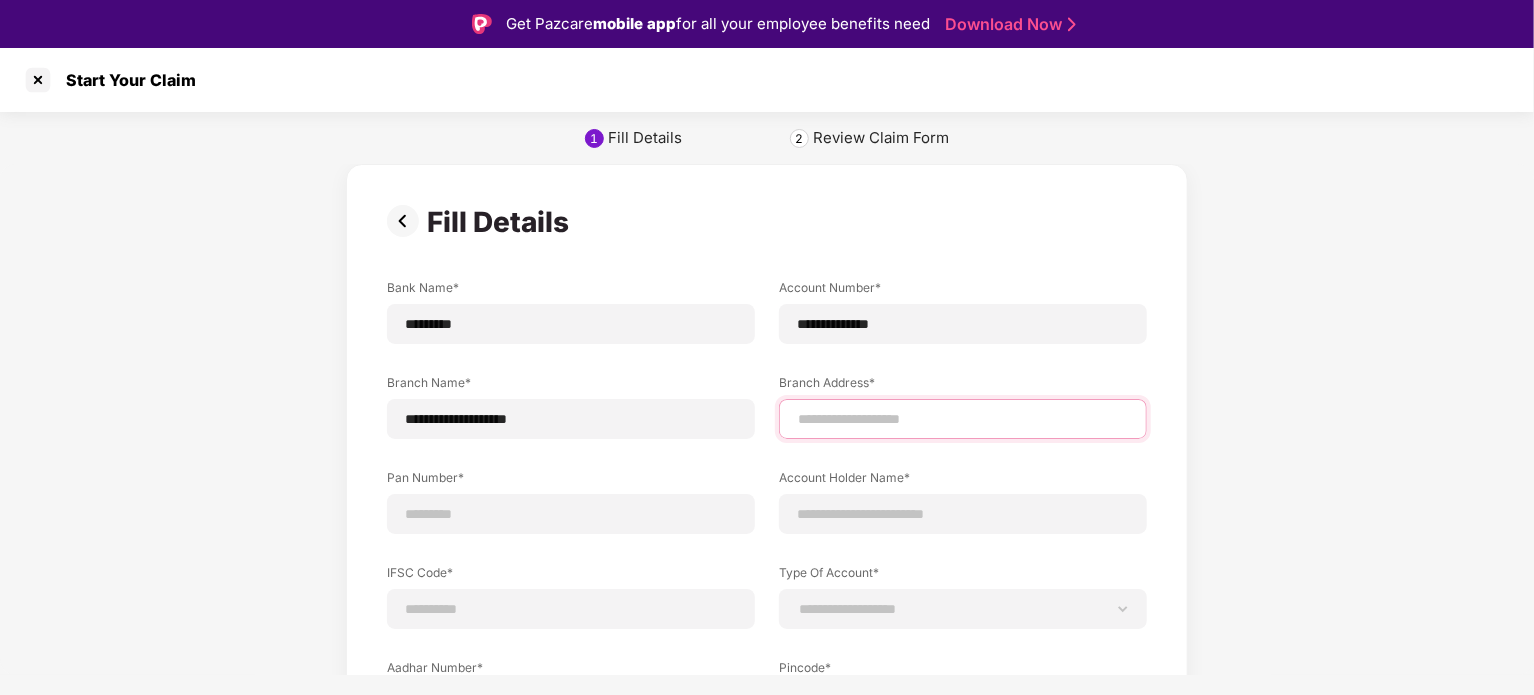 click at bounding box center [963, 419] 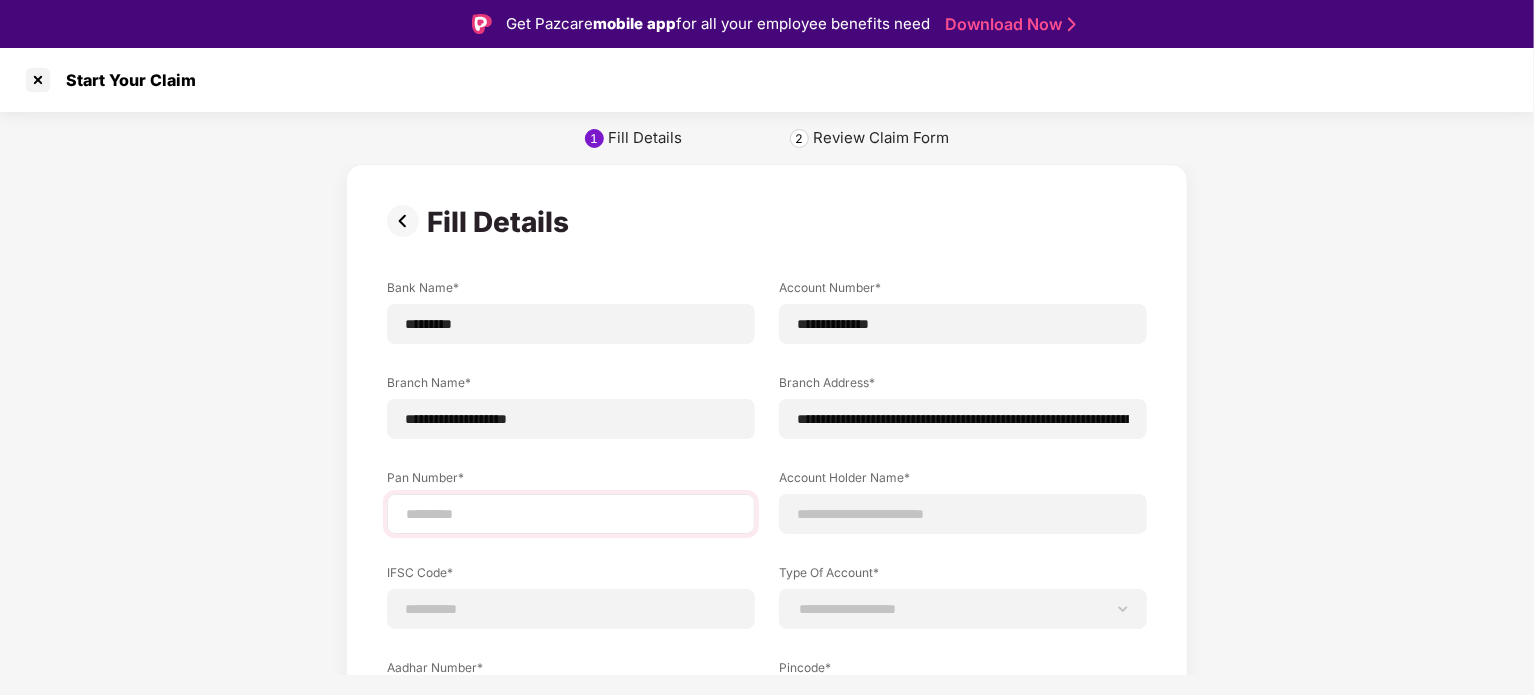 click at bounding box center (571, 514) 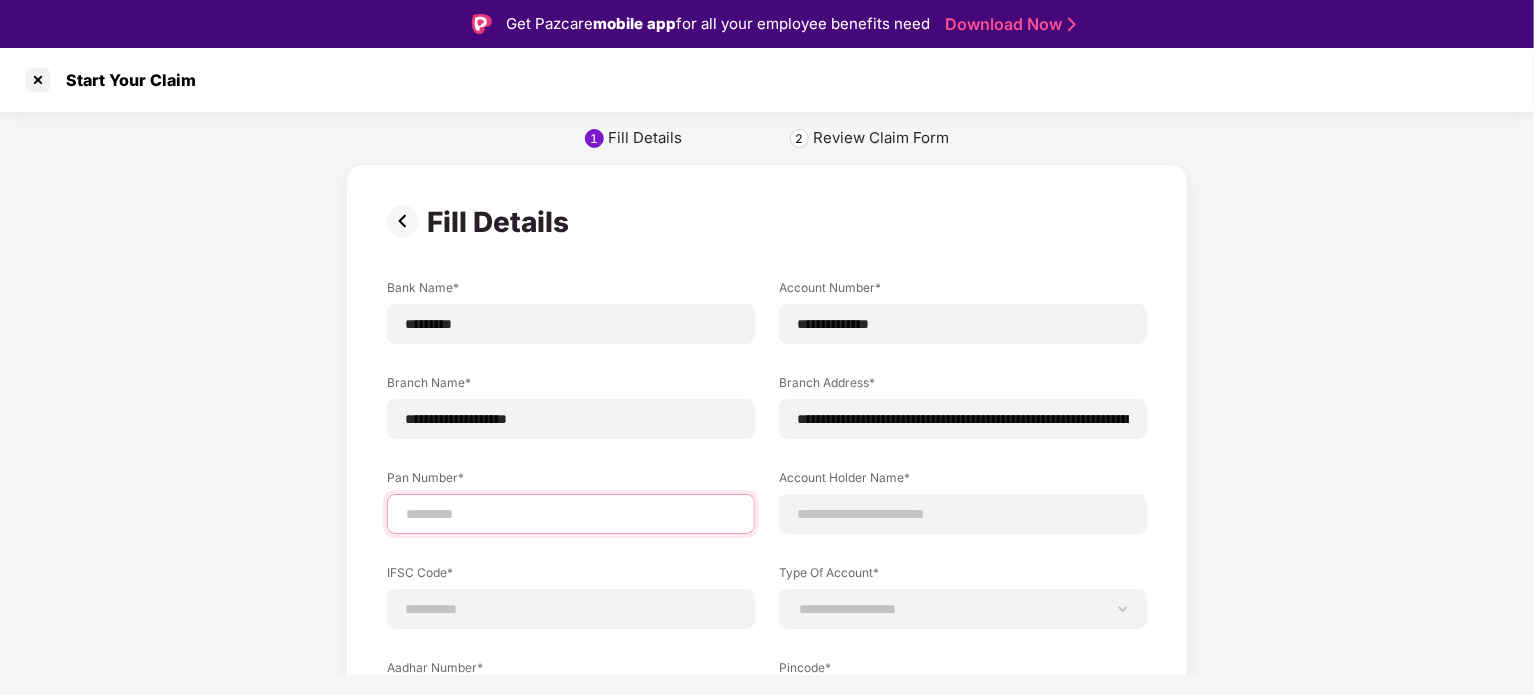 click at bounding box center (571, 514) 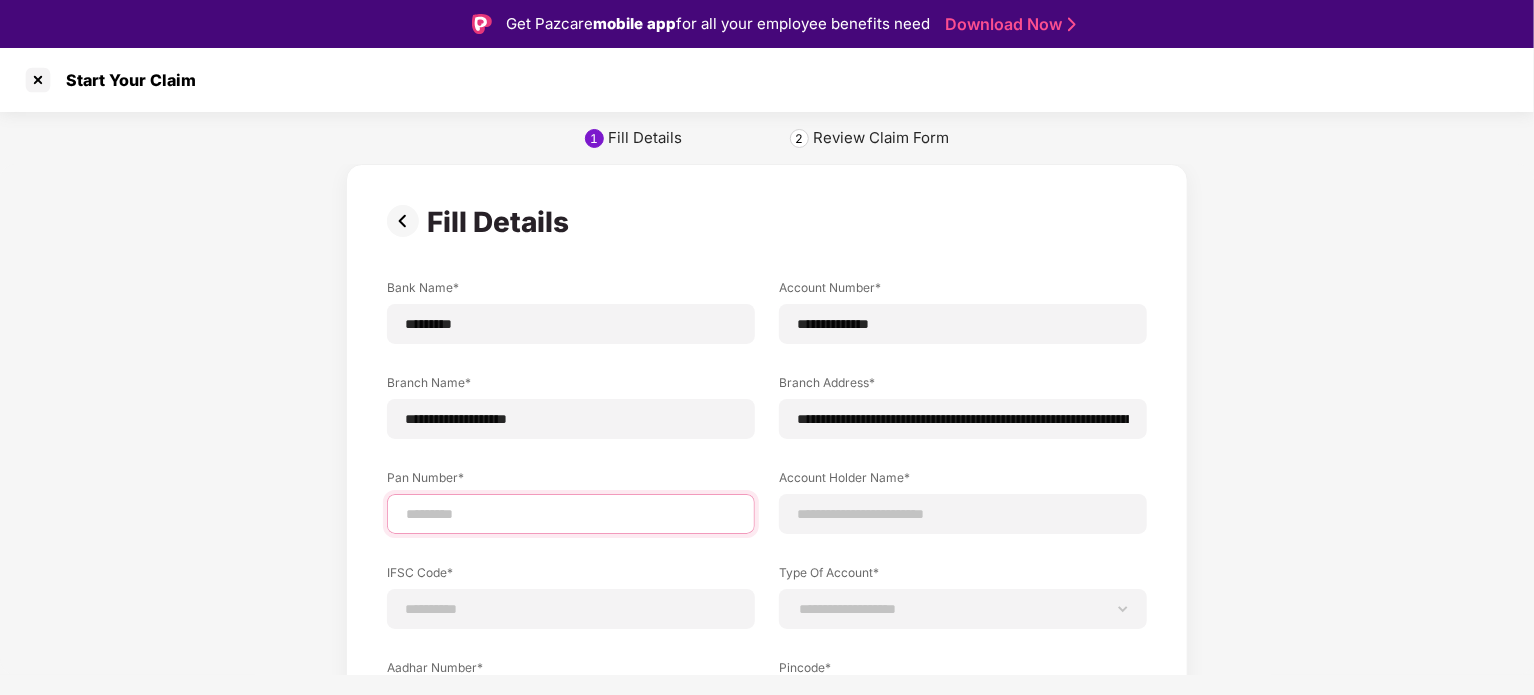 type on "**********" 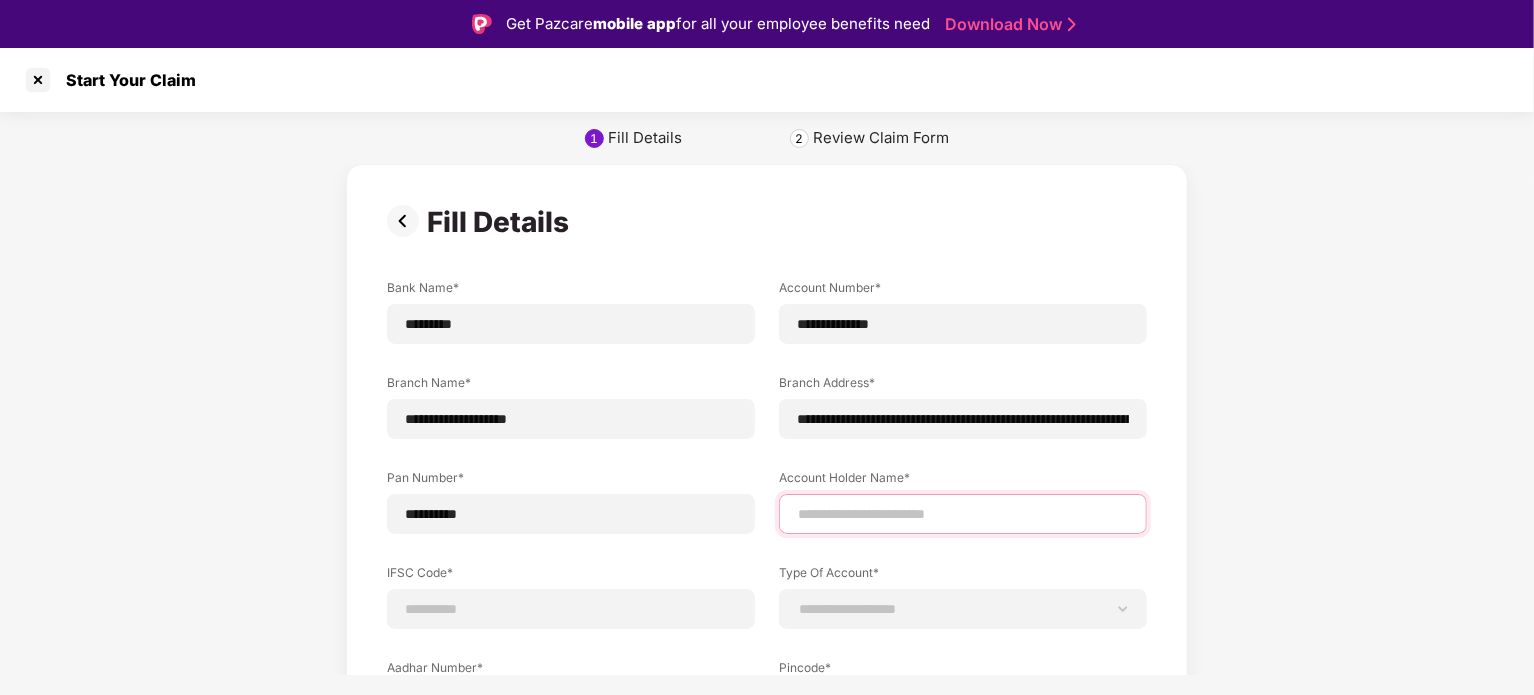 click at bounding box center [963, 514] 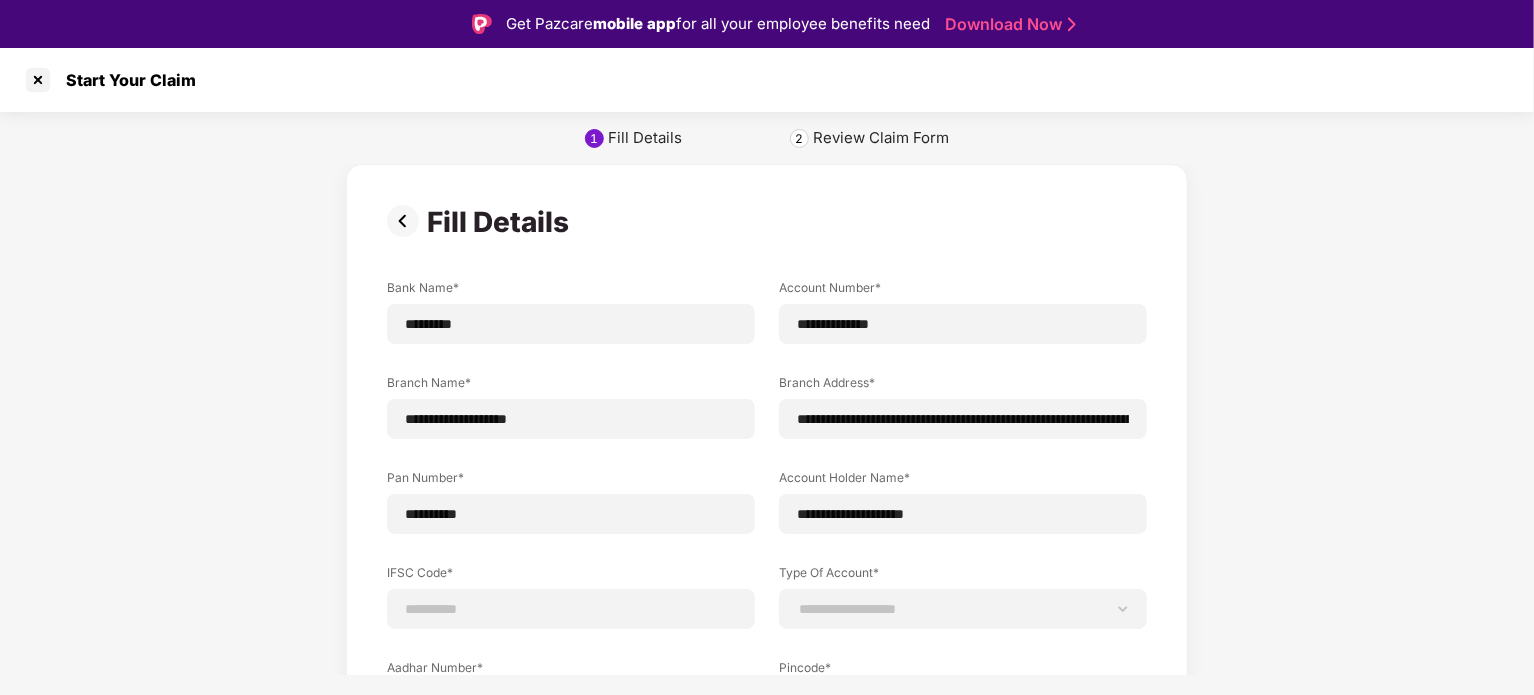 type on "**********" 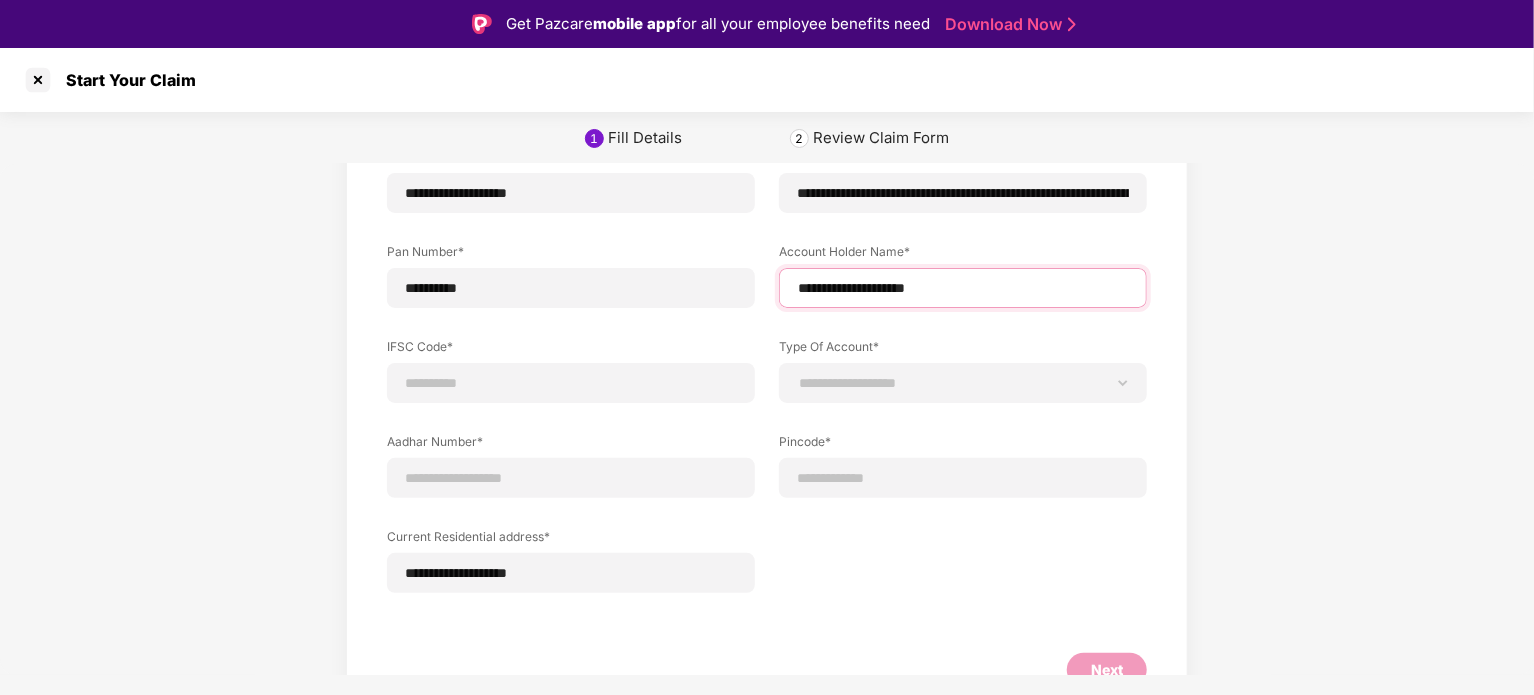 scroll, scrollTop: 266, scrollLeft: 0, axis: vertical 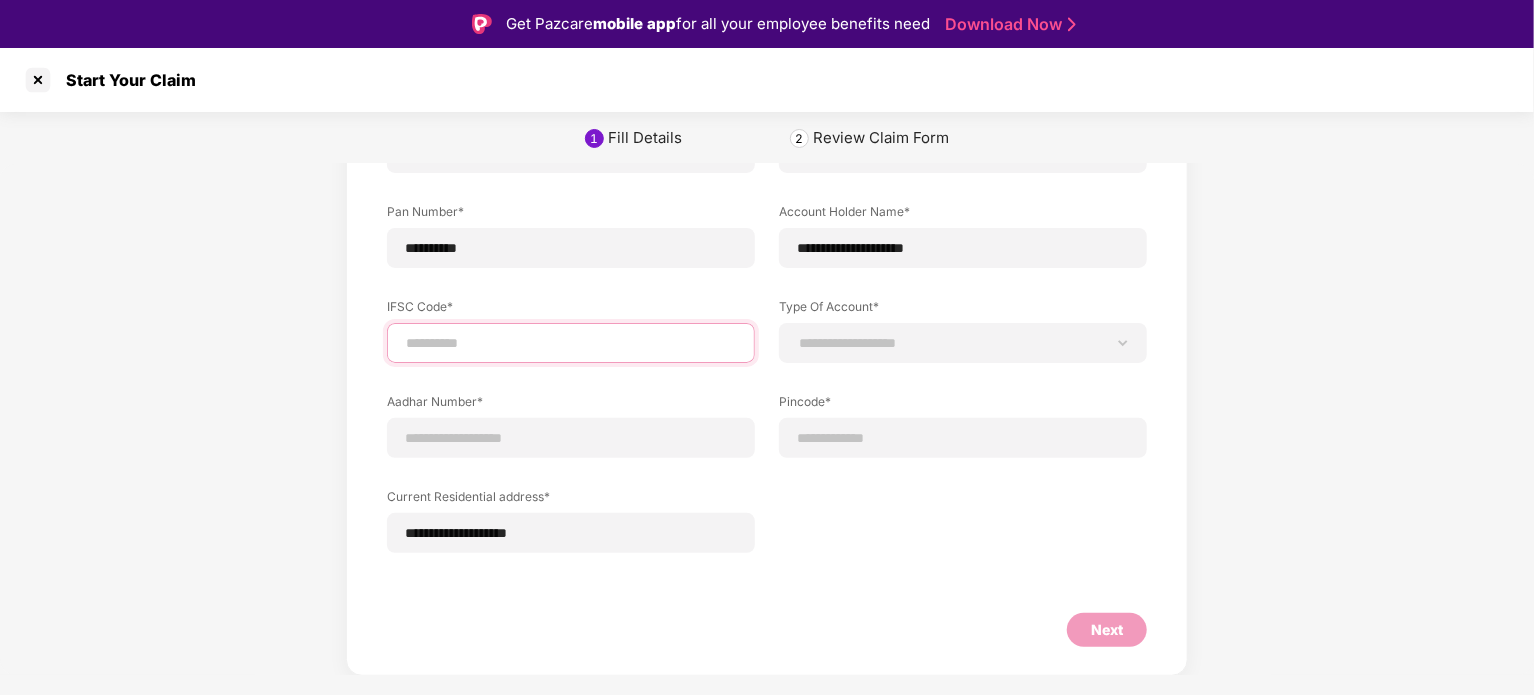click at bounding box center [571, 343] 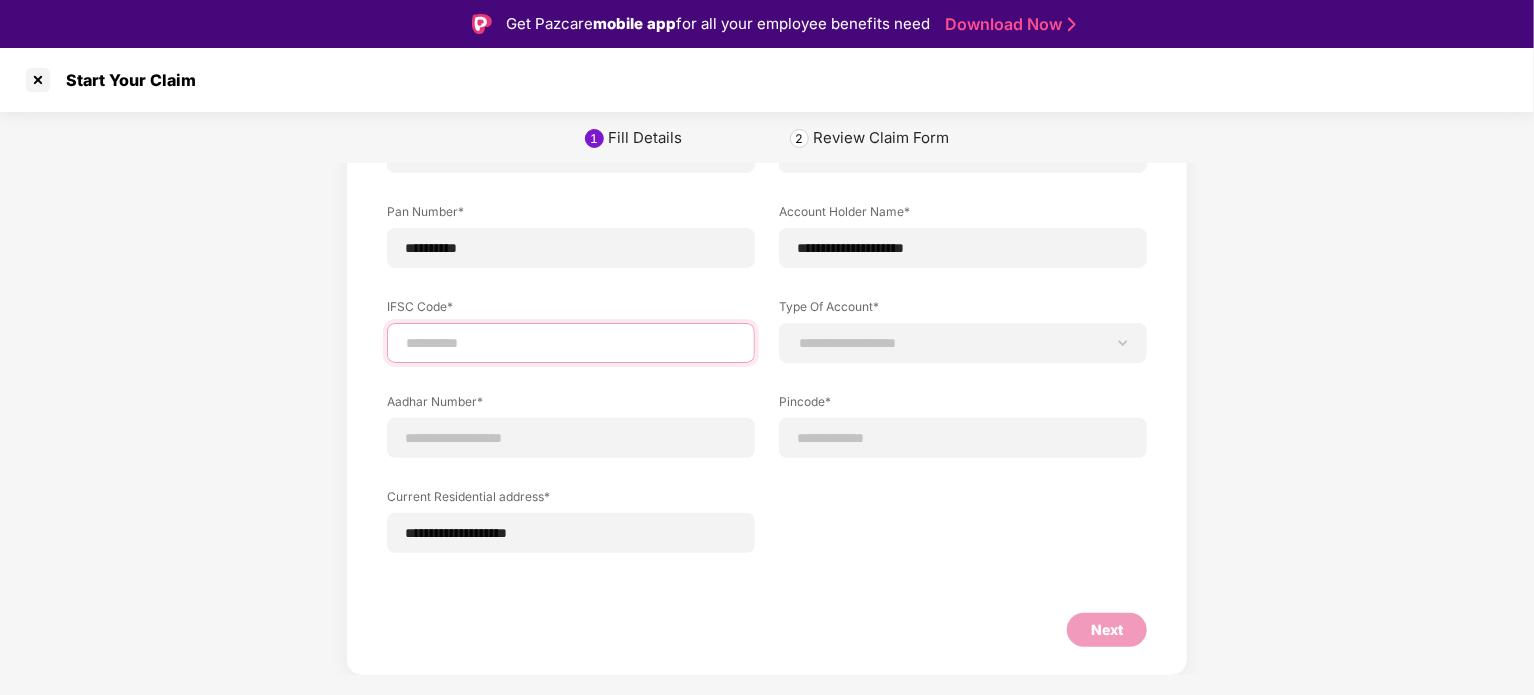type on "**********" 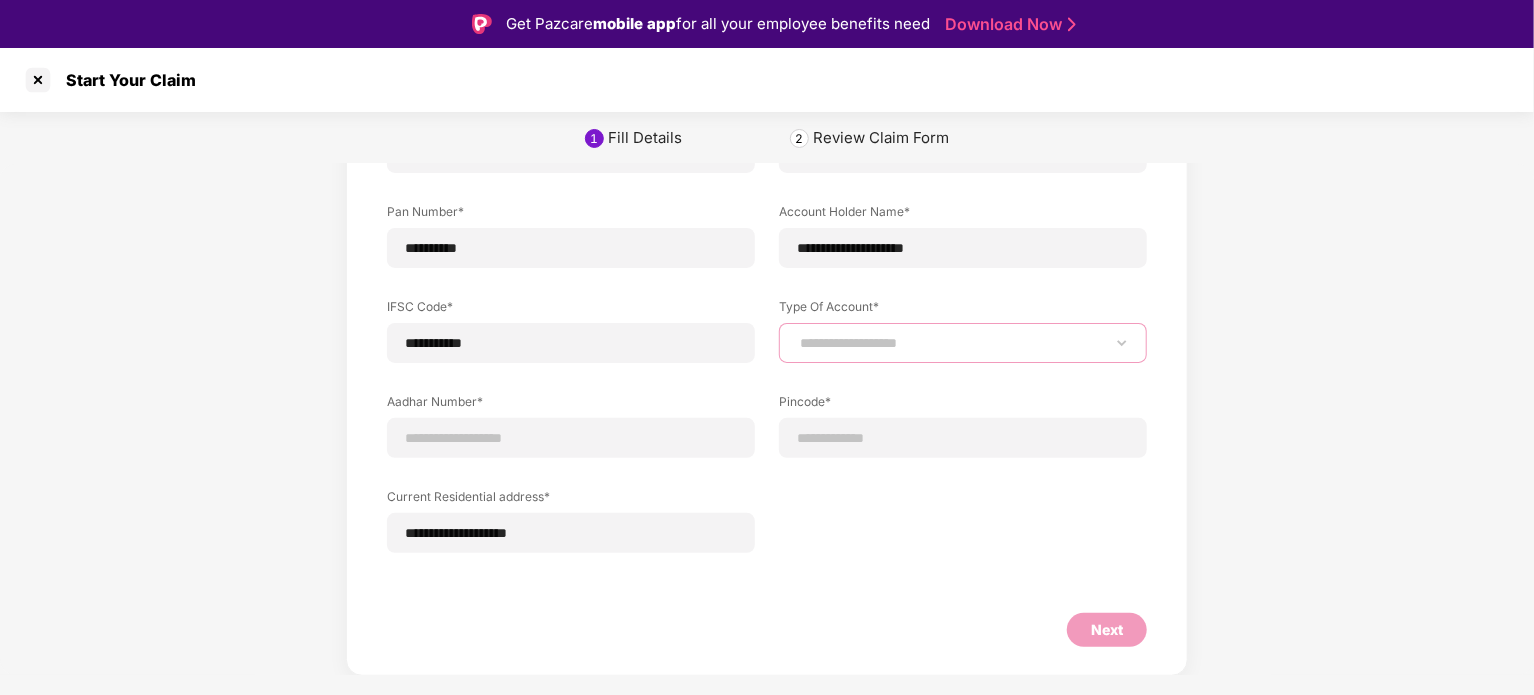 click on "**********" at bounding box center [963, 343] 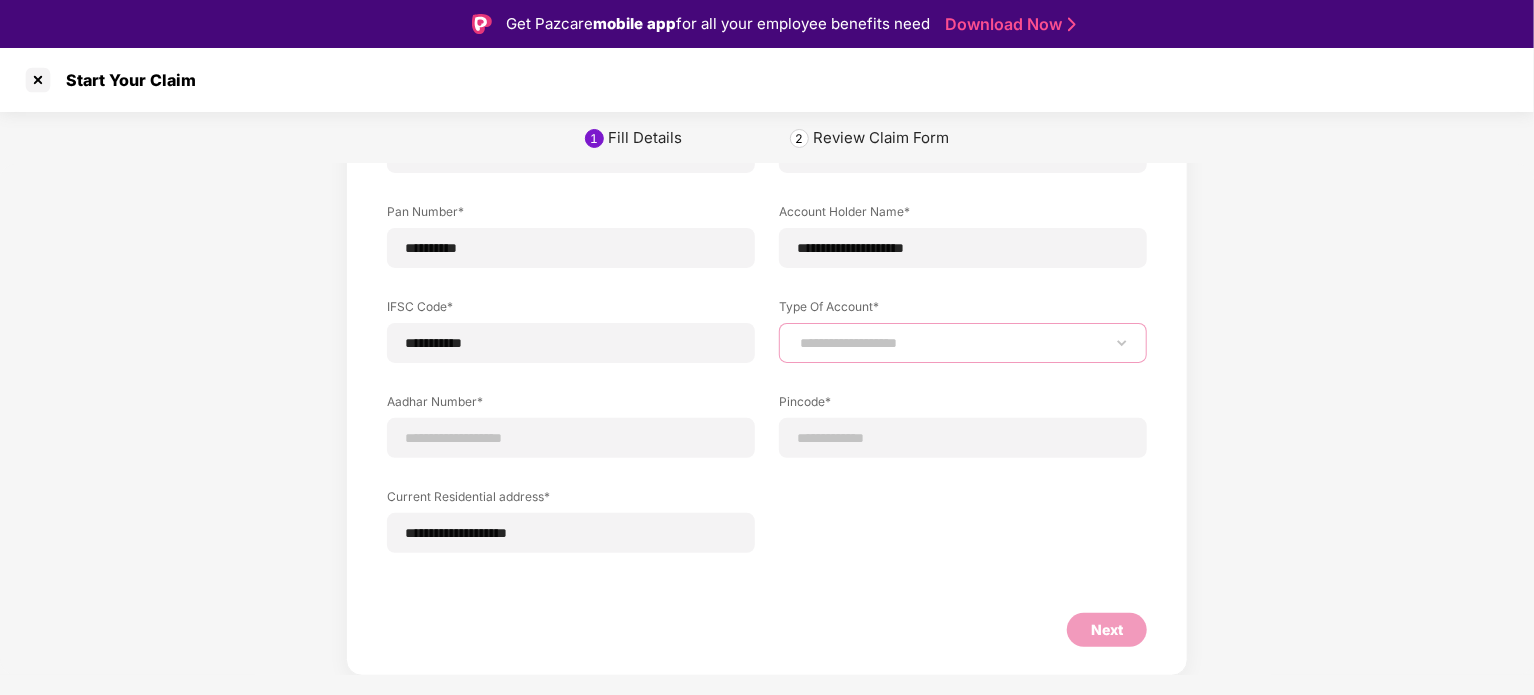 select on "*******" 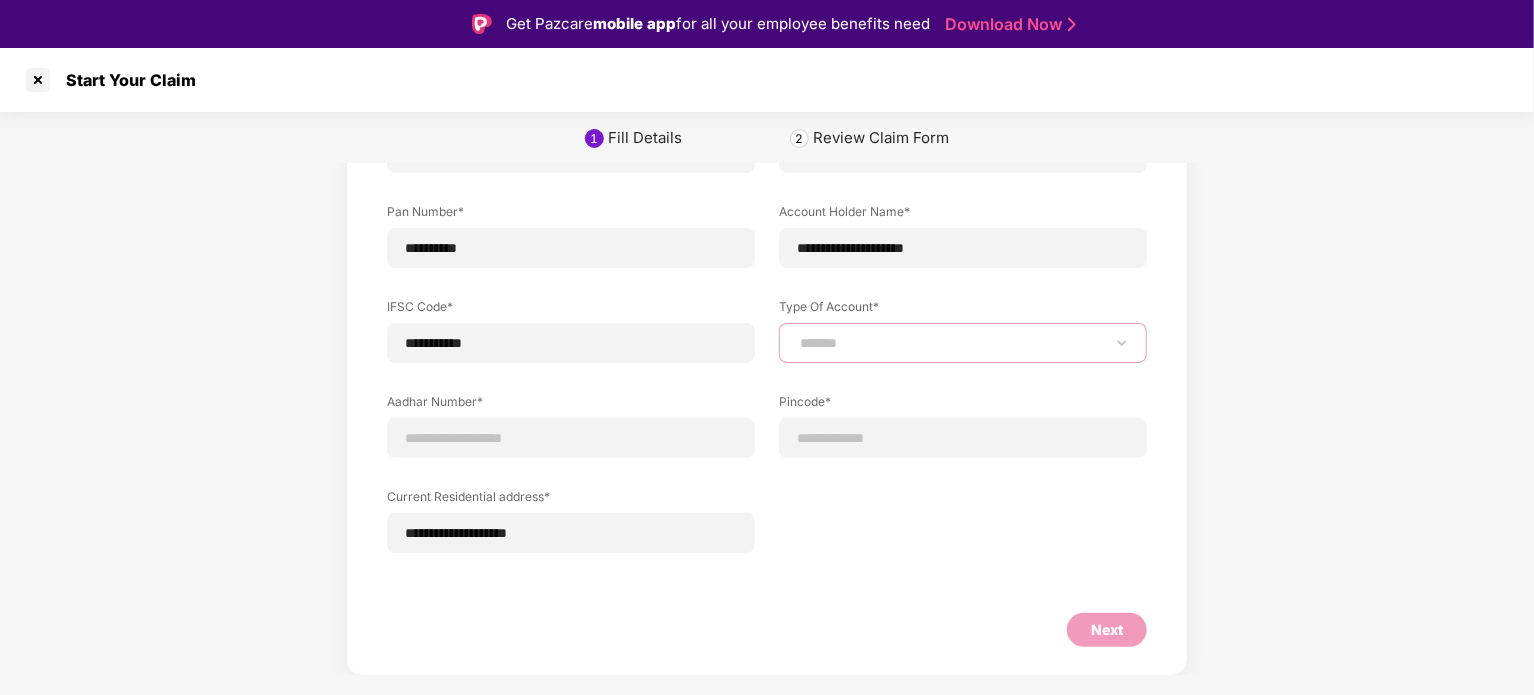 click on "**********" at bounding box center [963, 343] 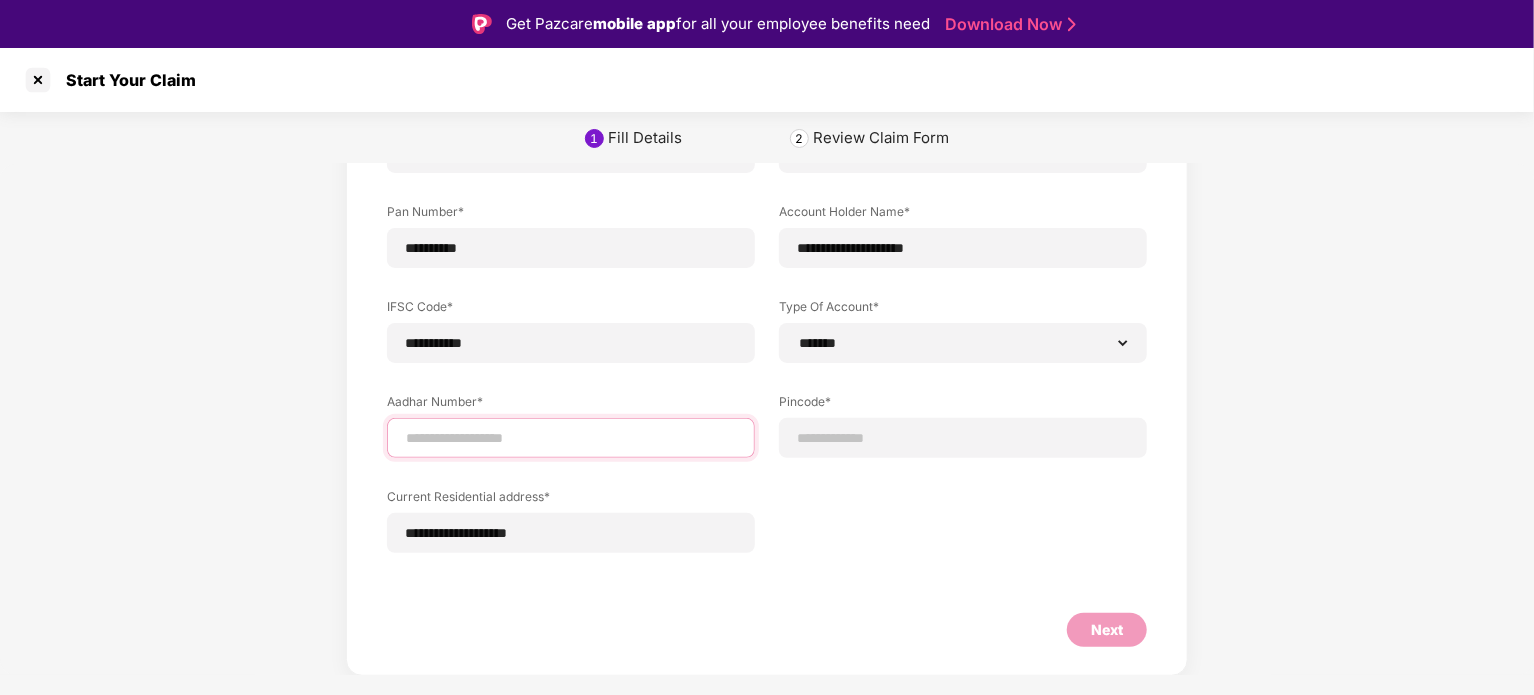 click at bounding box center (571, 438) 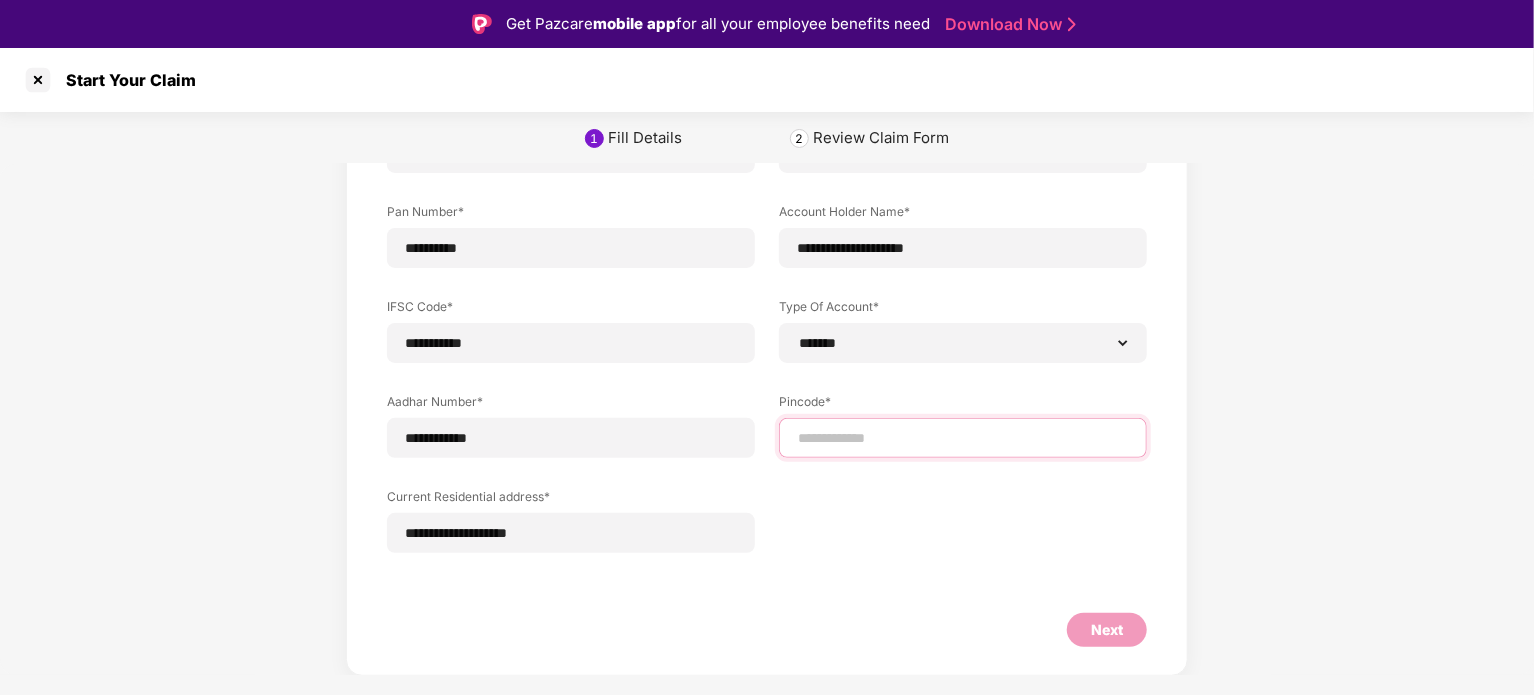 click at bounding box center (963, 438) 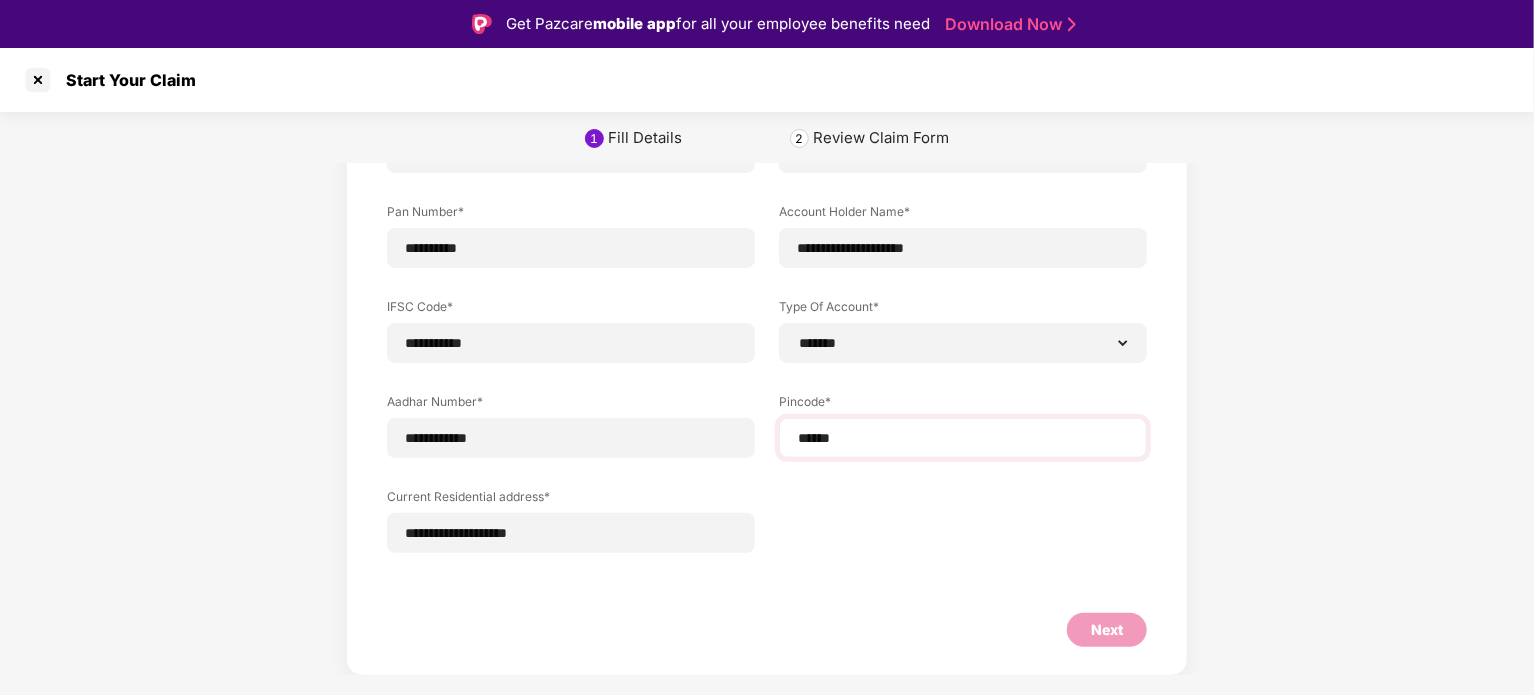 select on "*******" 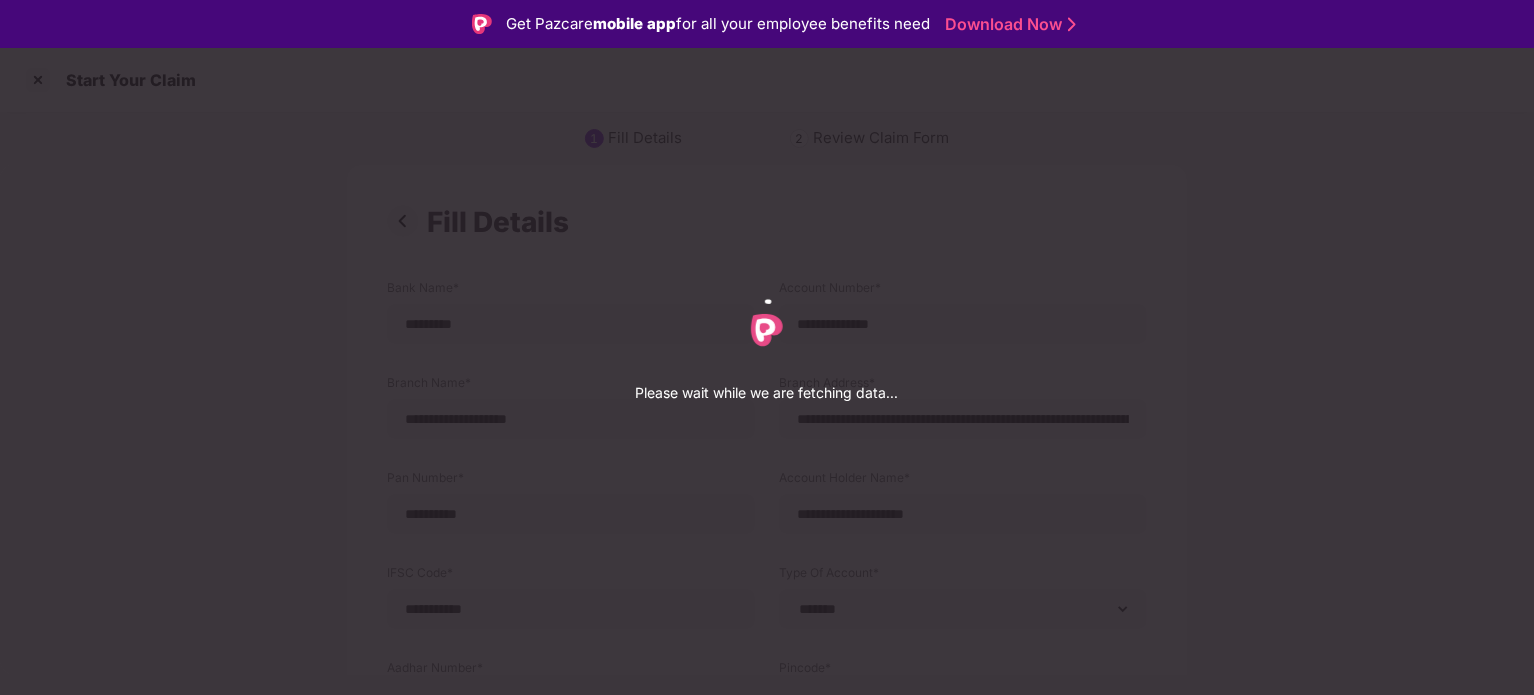select on "*******" 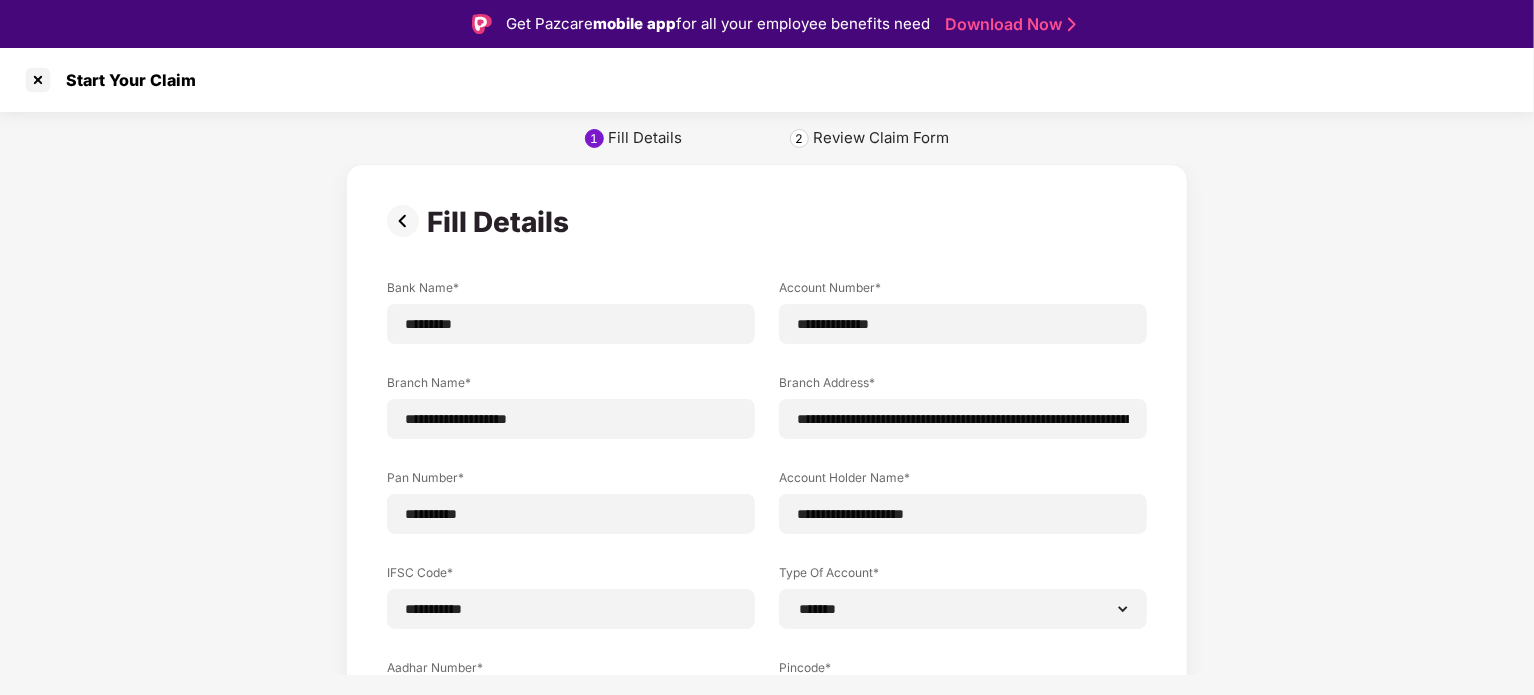 scroll, scrollTop: 361, scrollLeft: 0, axis: vertical 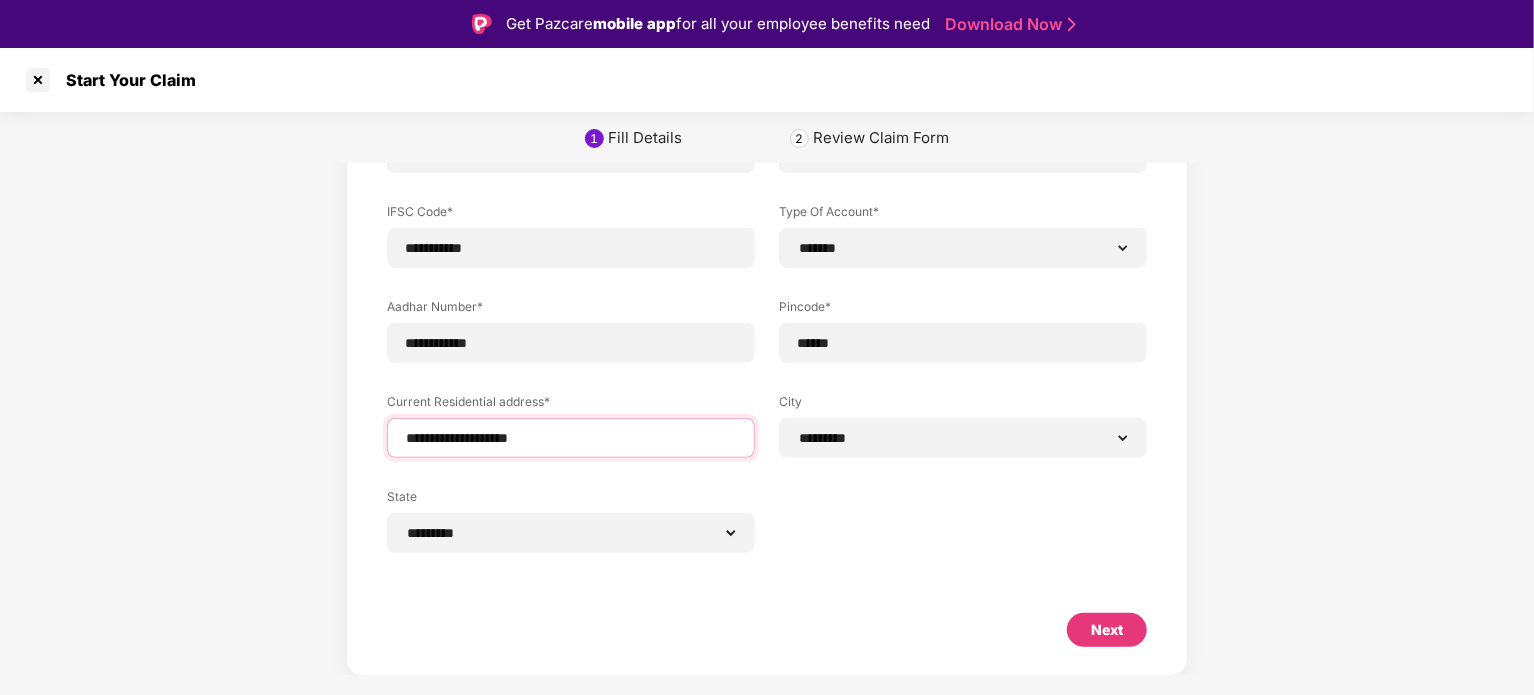 drag, startPoint x: 605, startPoint y: 430, endPoint x: 363, endPoint y: 439, distance: 242.1673 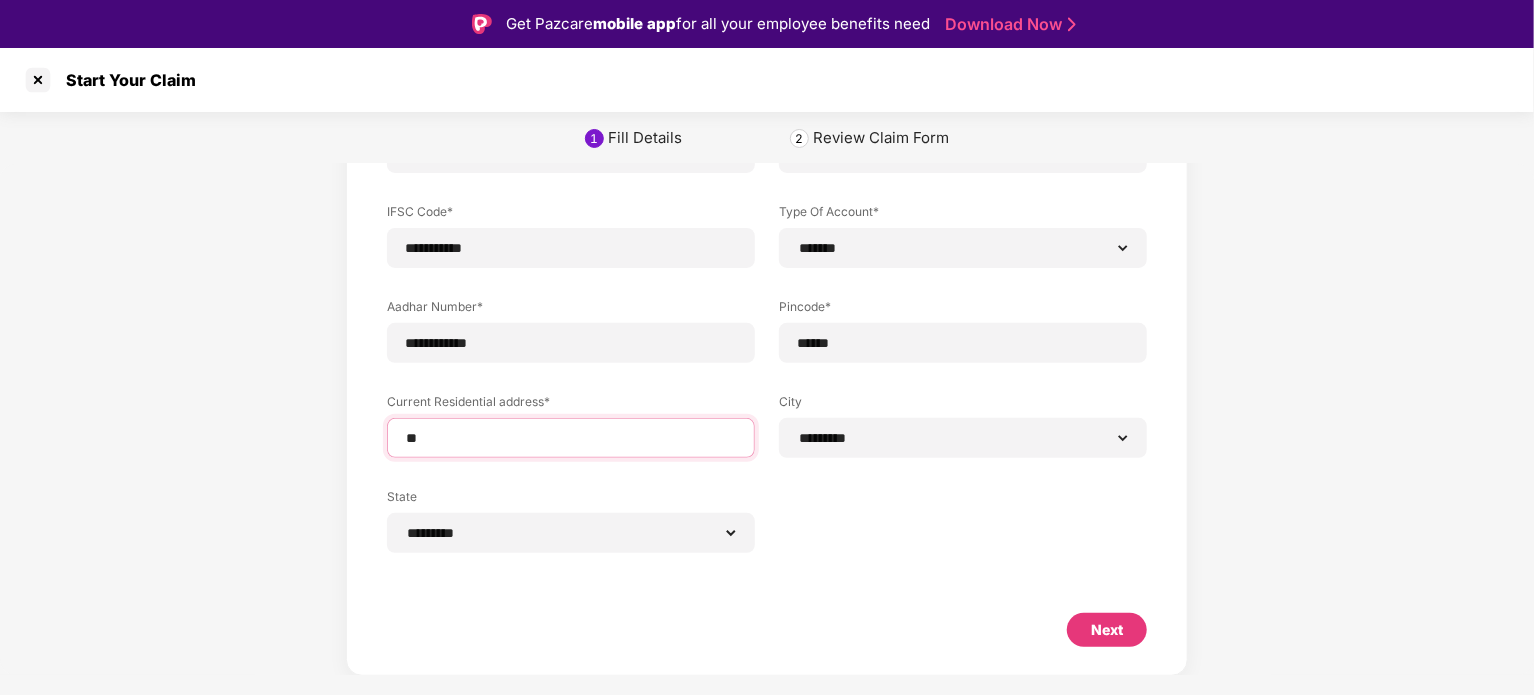 type on "**********" 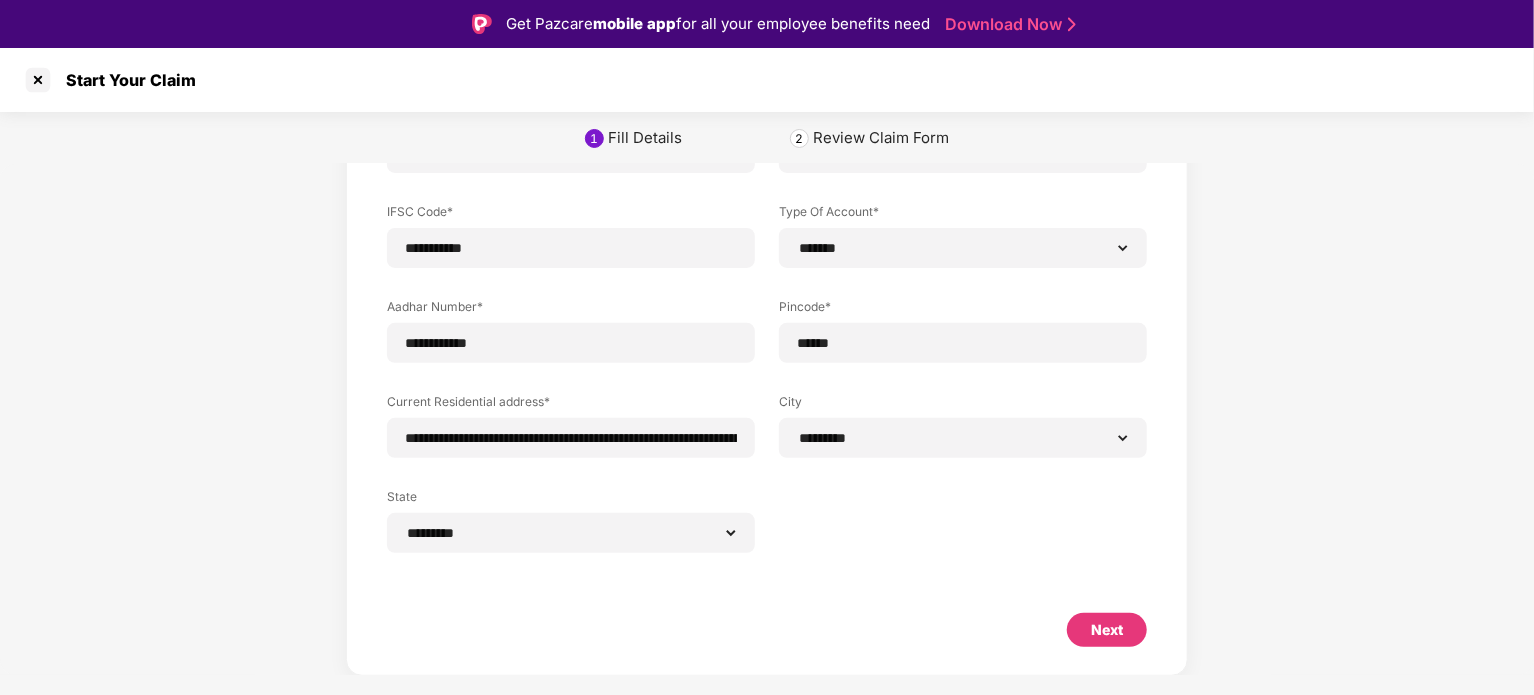 click on "Next" at bounding box center (1107, 630) 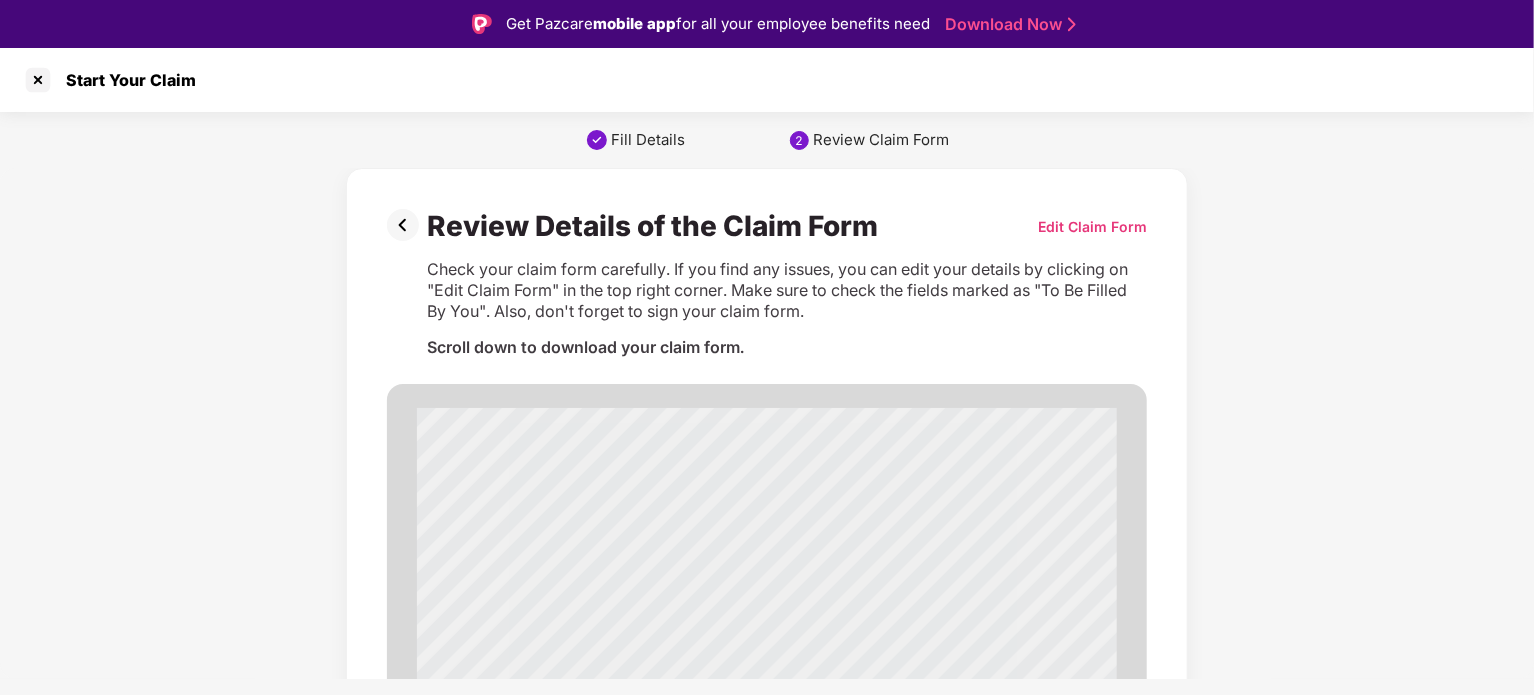 scroll, scrollTop: 120, scrollLeft: 0, axis: vertical 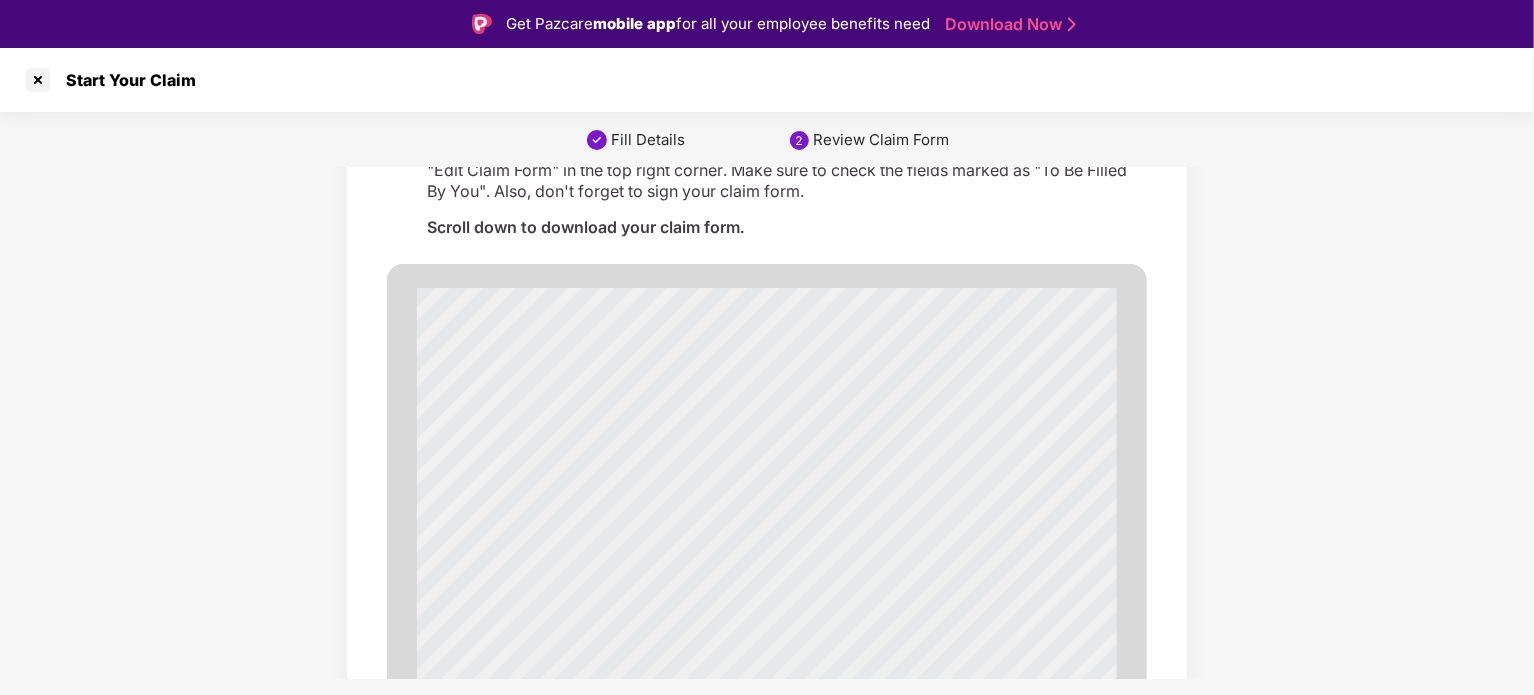 click on "Review Details of the Claim Form Edit Claim Form Check your claim form carefully. If you find any issues, you can edit your details by clicking on "Edit Claim Form" in the top right corner. Make sure to check the fields marked as "To Be Filled By You". Also, don't forget to sign your claim form. Scroll down to download your claim form. ICICI Lombard Health Care  ICICI Lombard Health Care Claim F orm - Hospitalisation (Issuance of this form is not to be tak en as an admission of liability) Overview Health Claim Form - Hospitalization  Mailing Address:  ICICI Lombard Healthcare, ICICI Bank [STREET_ADDRESS], [GEOGRAPHIC_DATA] elangana-500032 Registered Office Address:   [GEOGRAPHIC_DATA], 414, V eer [PERSON_NAME] , Near  [GEOGRAPHIC_DATA][PERSON_NAME], P rabhadevi, [GEOGRAPHIC_DATA] 400 025. Visit us at:   www .[DOMAIN_NAME].  •  E-Mail us at:   [EMAIL_ADDRESS][DOMAIN_NAME].•  T oll F ree Number:  1800 2666. •  T oll F ree F ax Number:  [PHONE_NUMBER] IRD A R   S .No.    Y" at bounding box center [767, 5766] 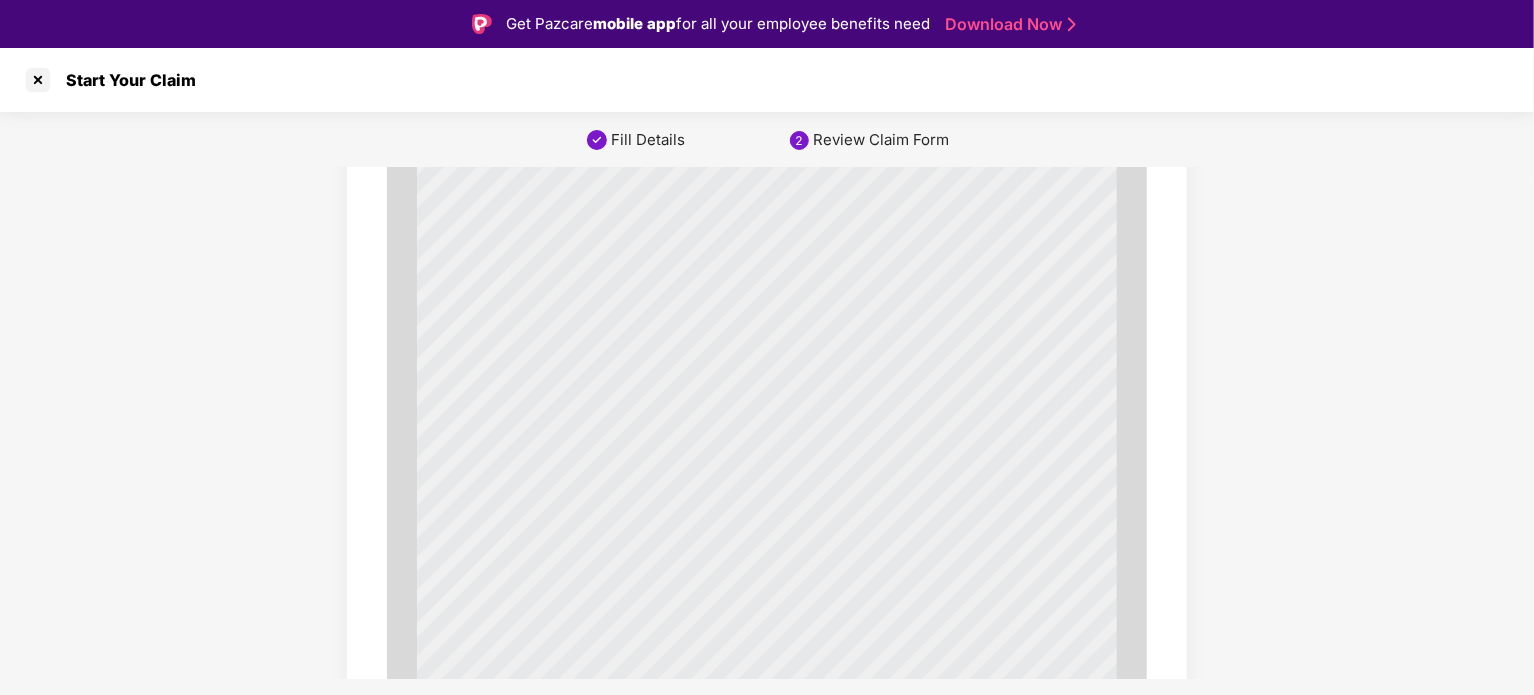 scroll, scrollTop: 10925, scrollLeft: 0, axis: vertical 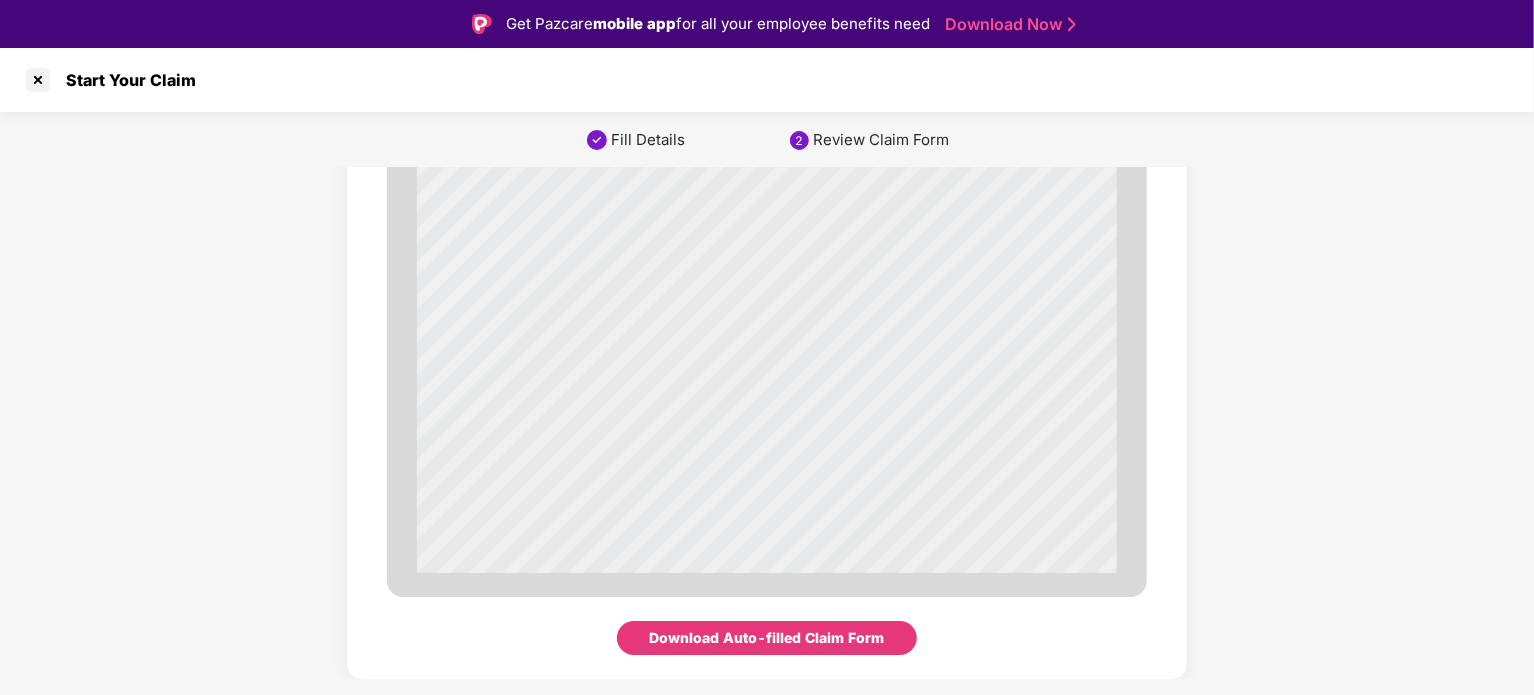 click on "Download Auto-filled Claim Form" at bounding box center (767, 638) 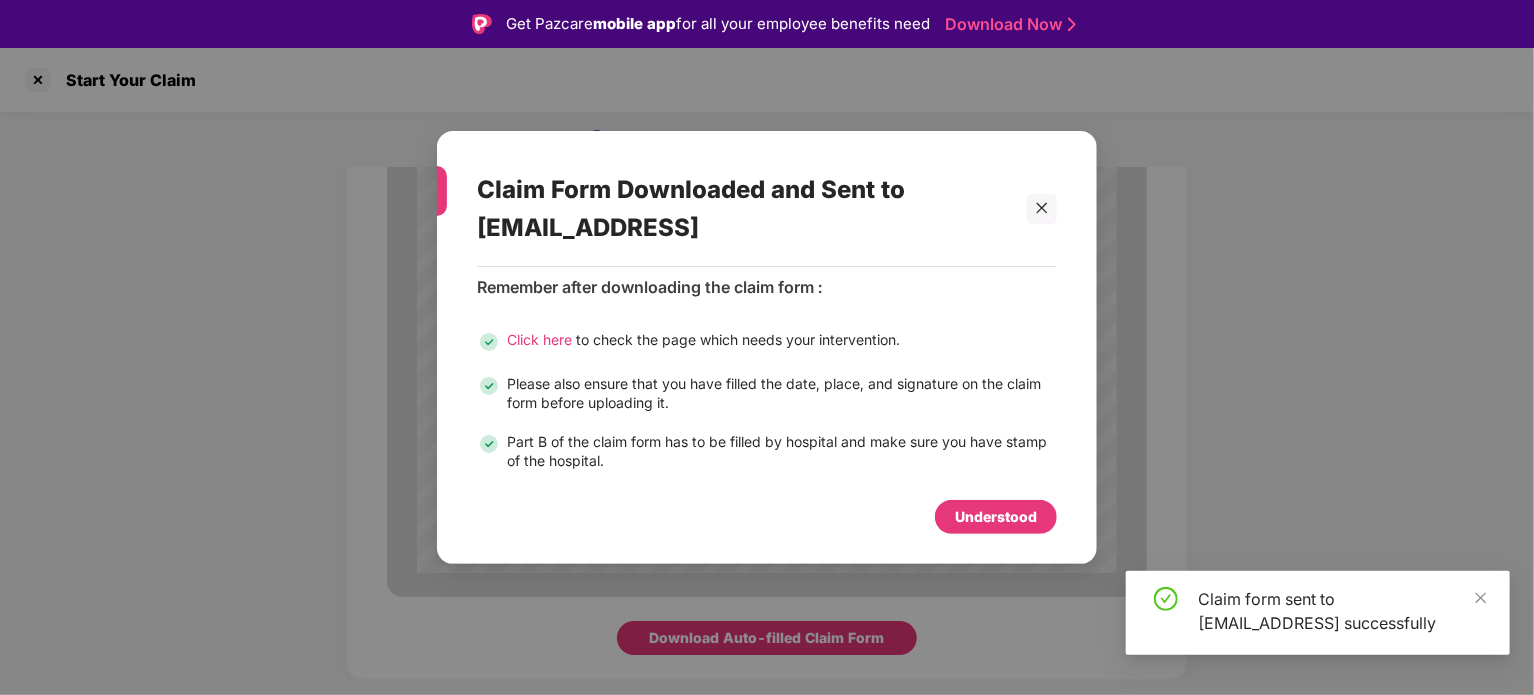 click on "Understood" at bounding box center [996, 517] 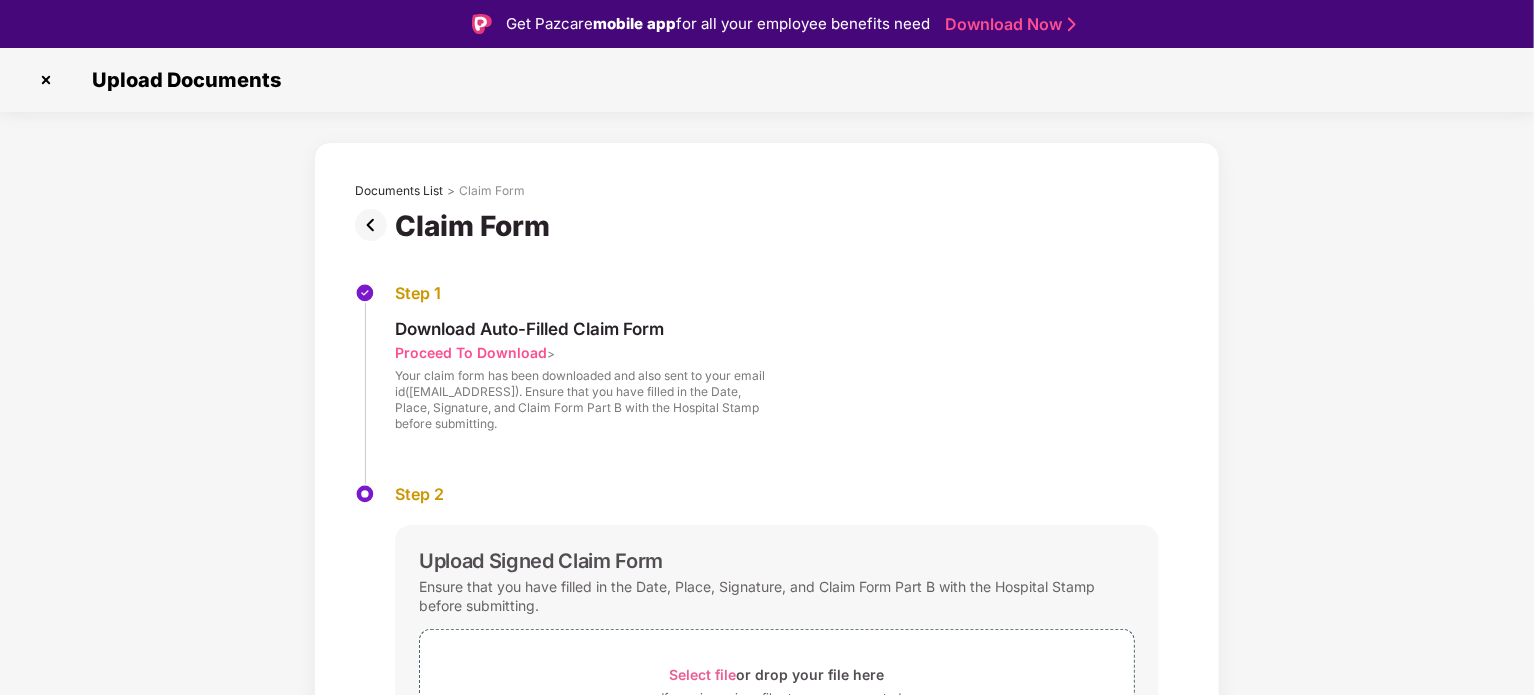 scroll, scrollTop: 147, scrollLeft: 0, axis: vertical 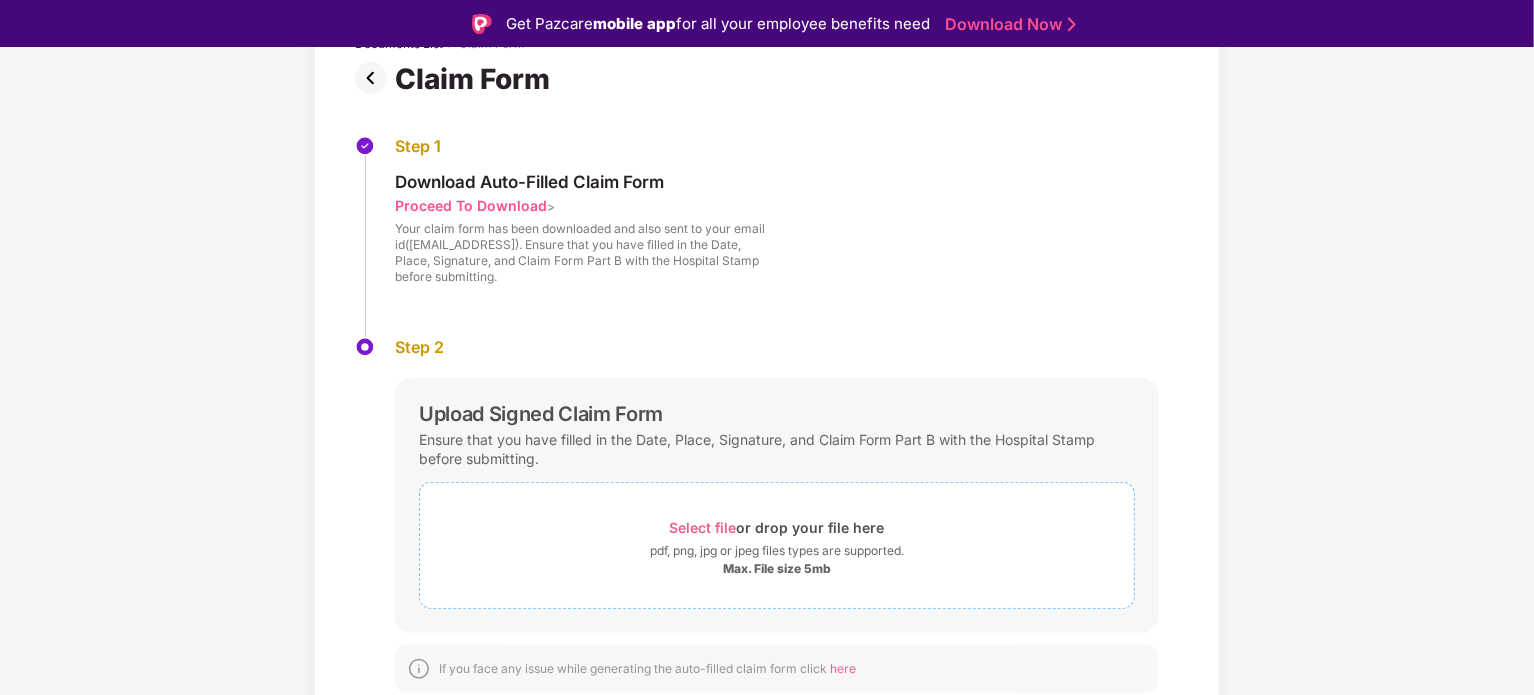 click on "Select file" at bounding box center (703, 527) 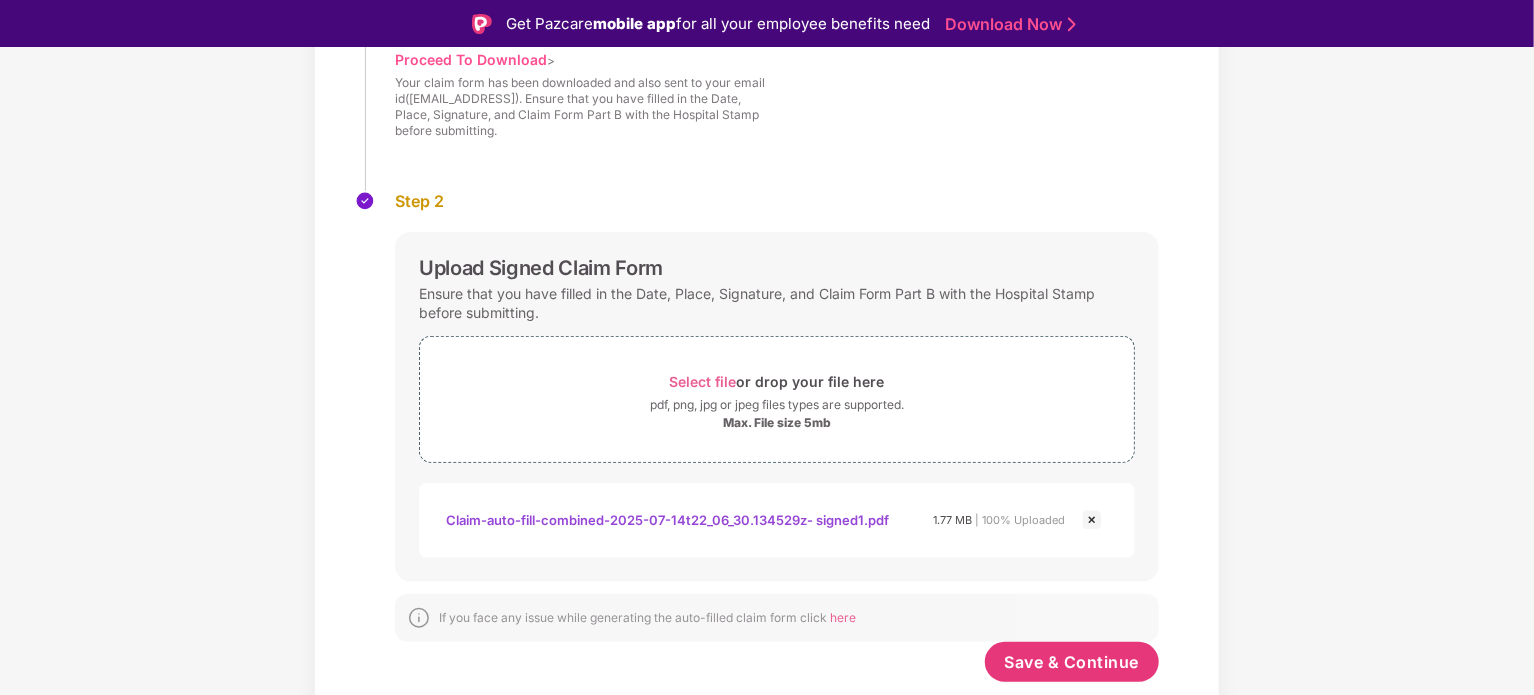 scroll, scrollTop: 292, scrollLeft: 0, axis: vertical 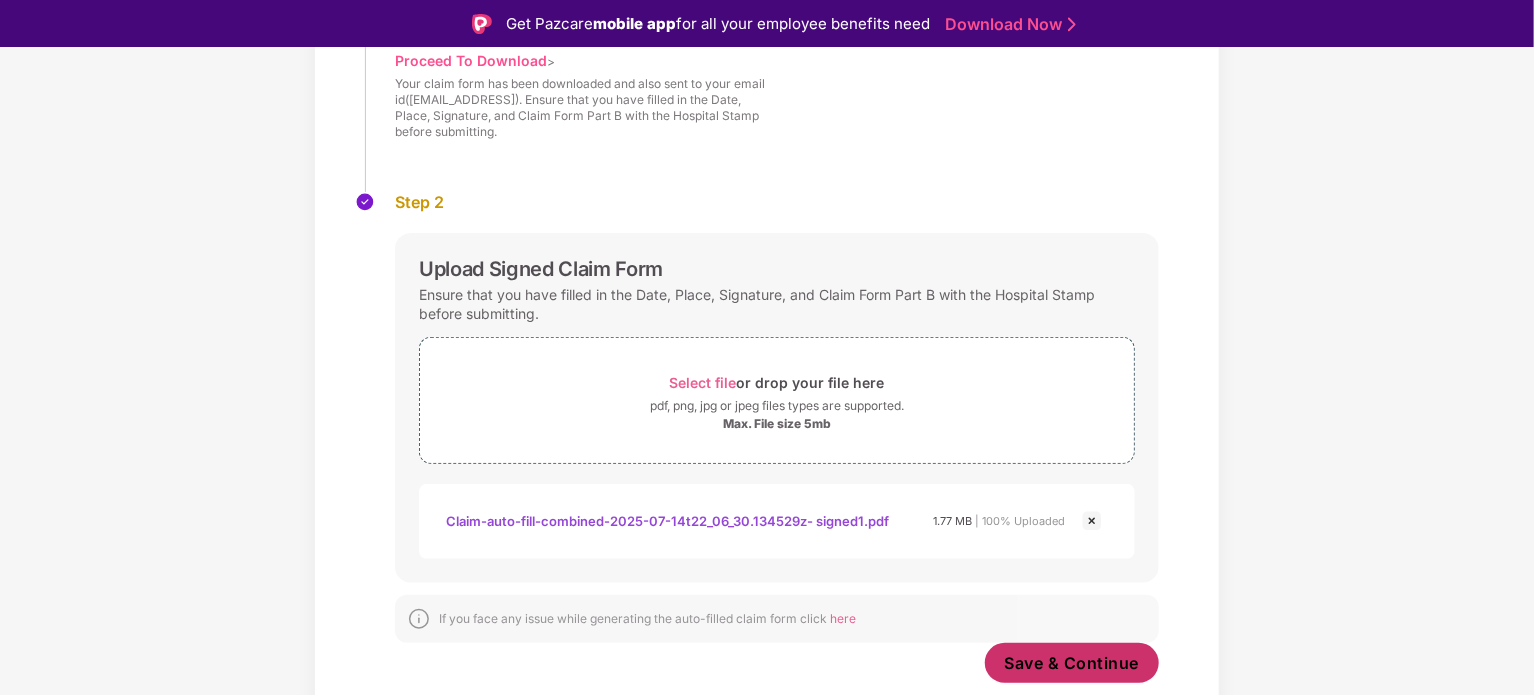 click on "Save & Continue" at bounding box center [1072, 663] 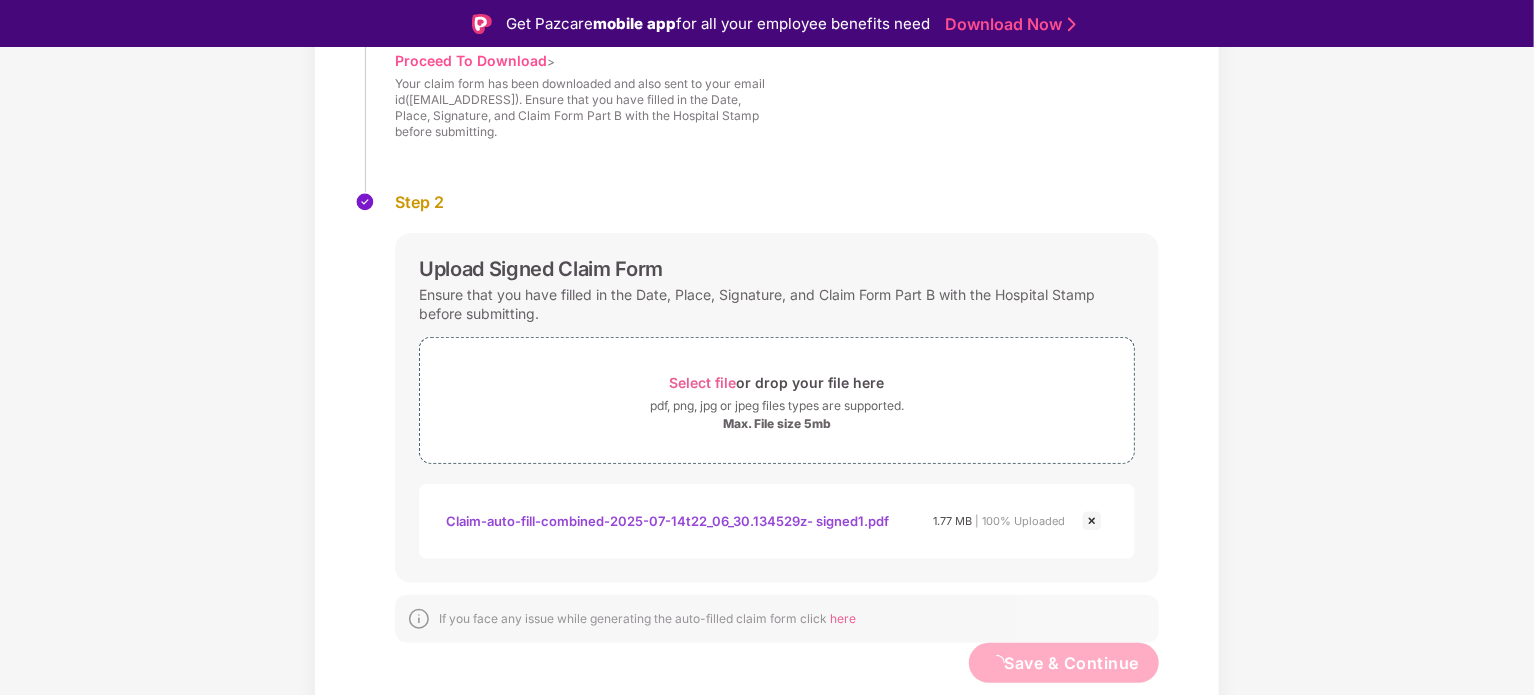 scroll, scrollTop: 0, scrollLeft: 0, axis: both 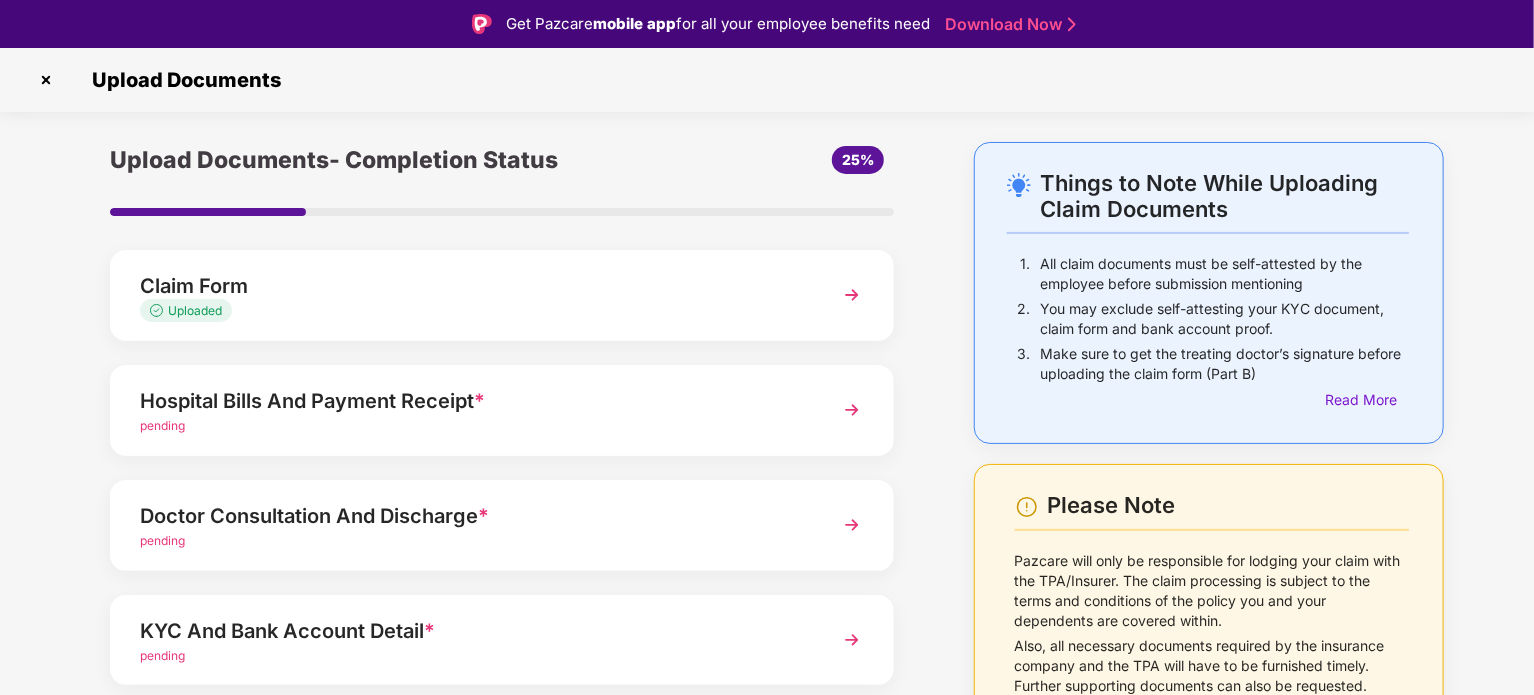 click on "Hospital Bills And Payment Receipt *" at bounding box center [471, 401] 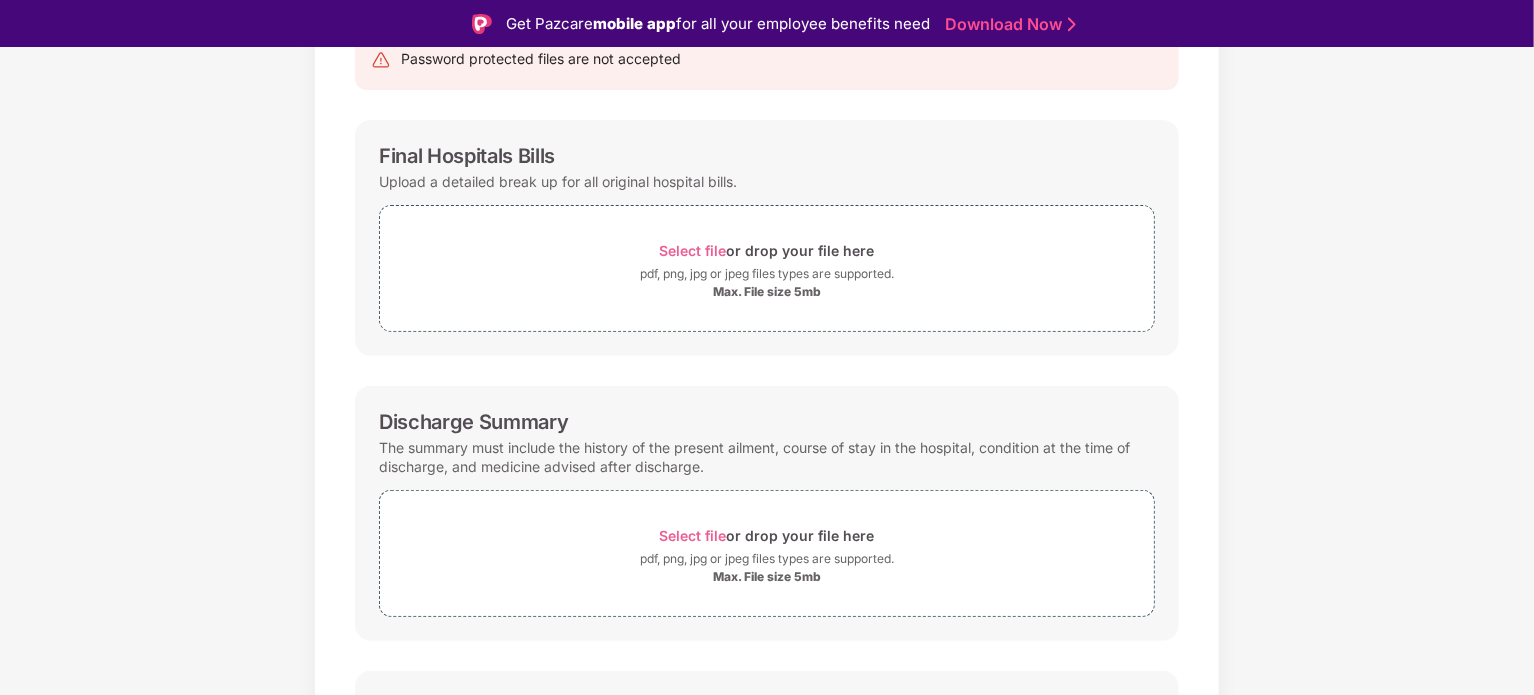 scroll, scrollTop: 234, scrollLeft: 0, axis: vertical 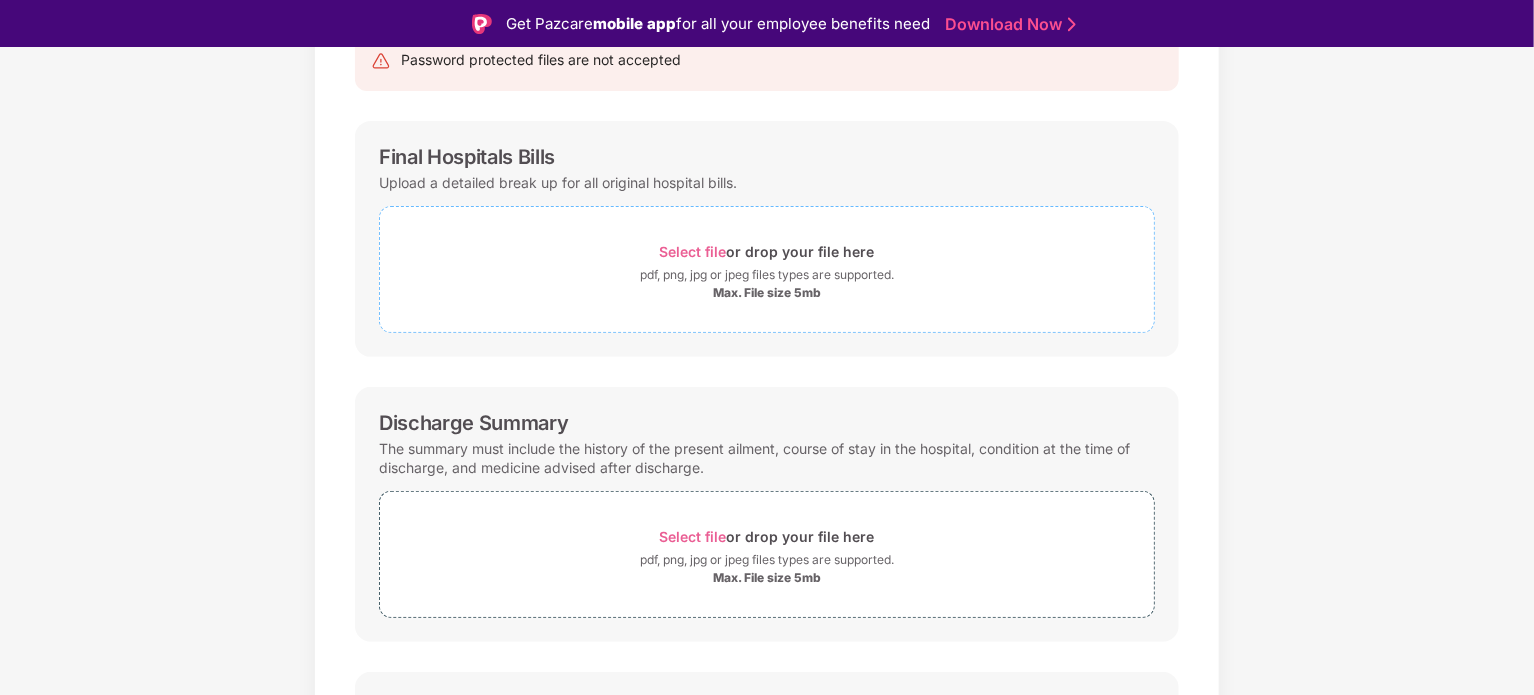 click on "Select file" at bounding box center [693, 251] 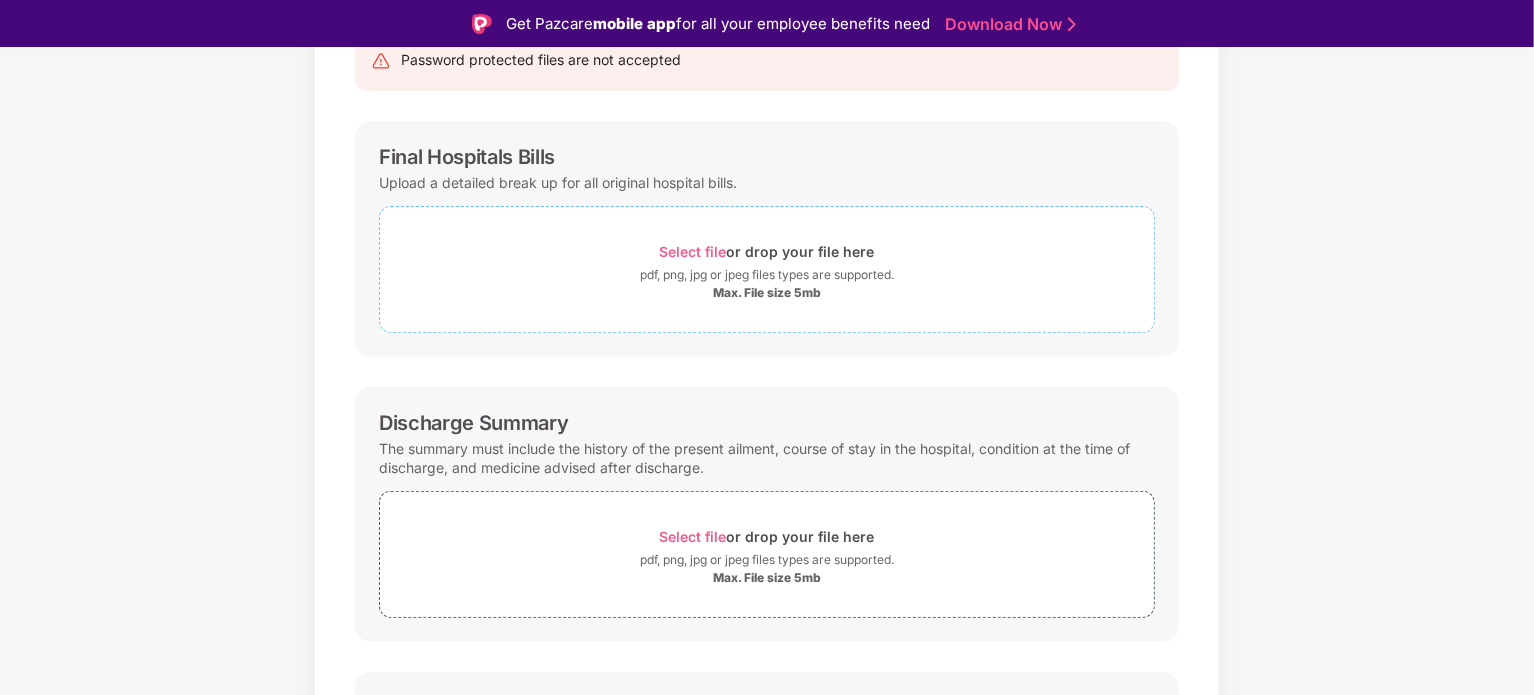 click on "Select file" at bounding box center (693, 251) 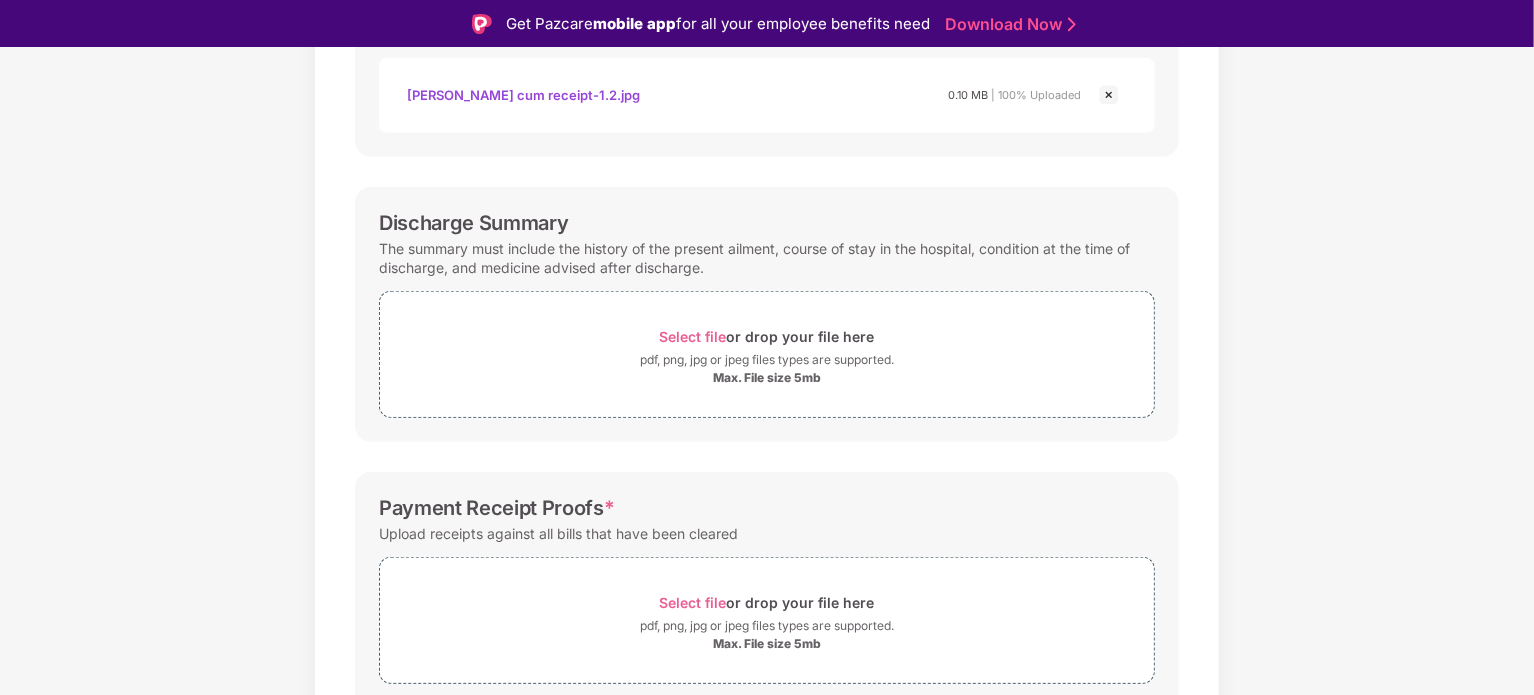 scroll, scrollTop: 708, scrollLeft: 0, axis: vertical 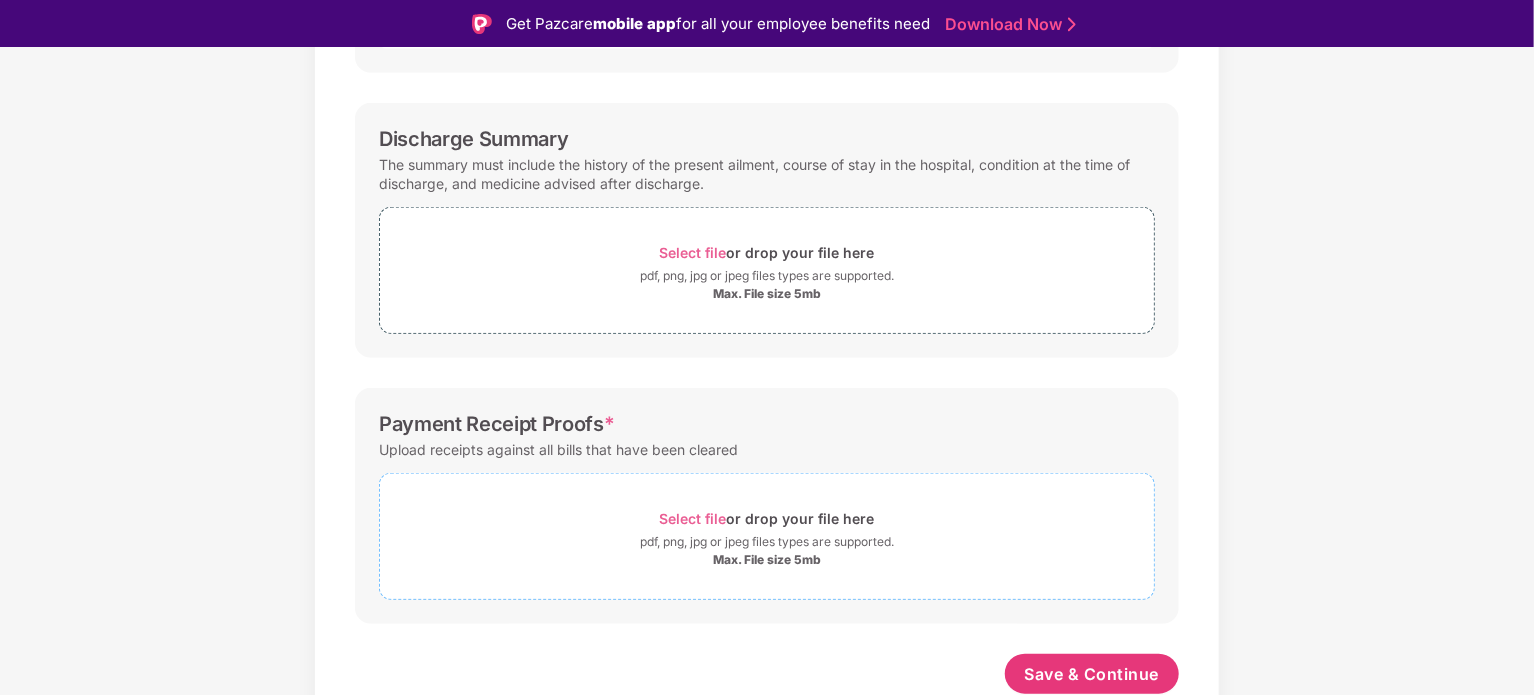 click on "Select file" at bounding box center [693, 518] 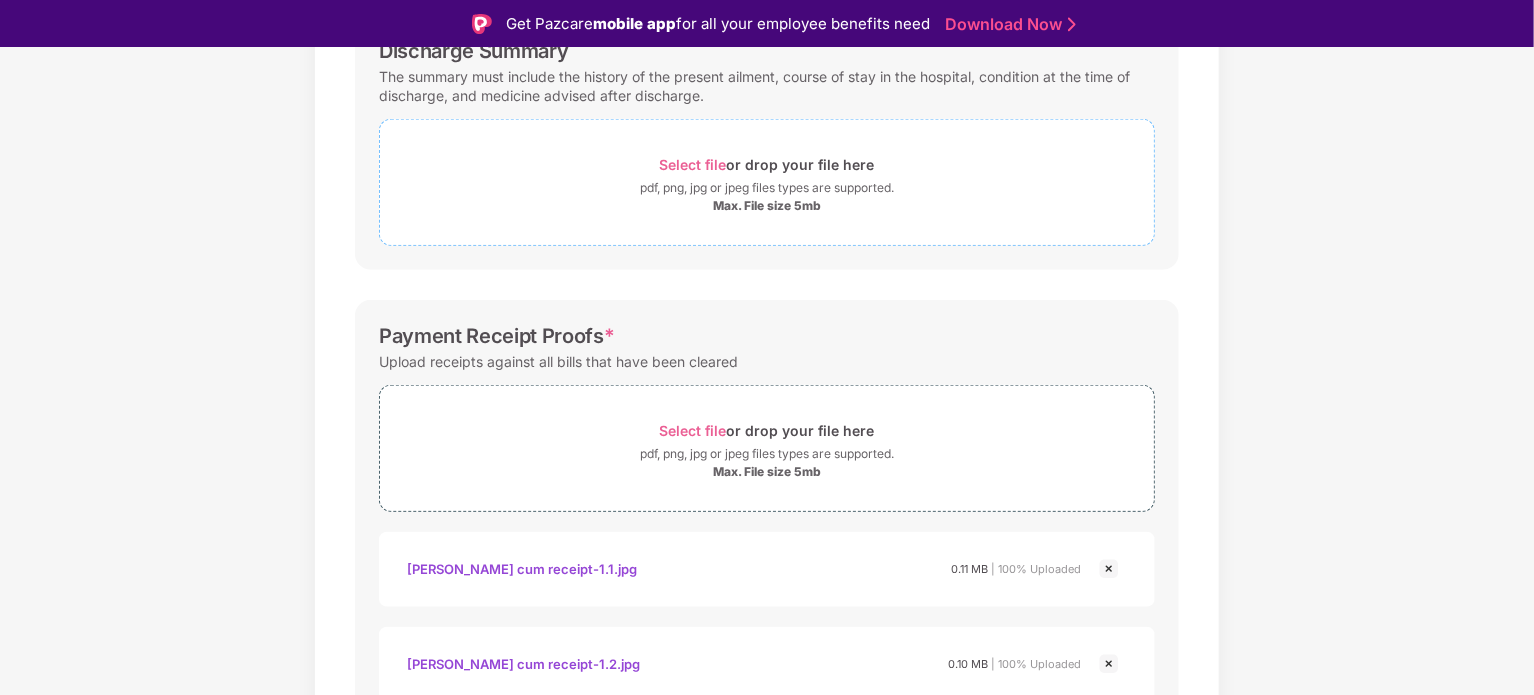 scroll, scrollTop: 796, scrollLeft: 0, axis: vertical 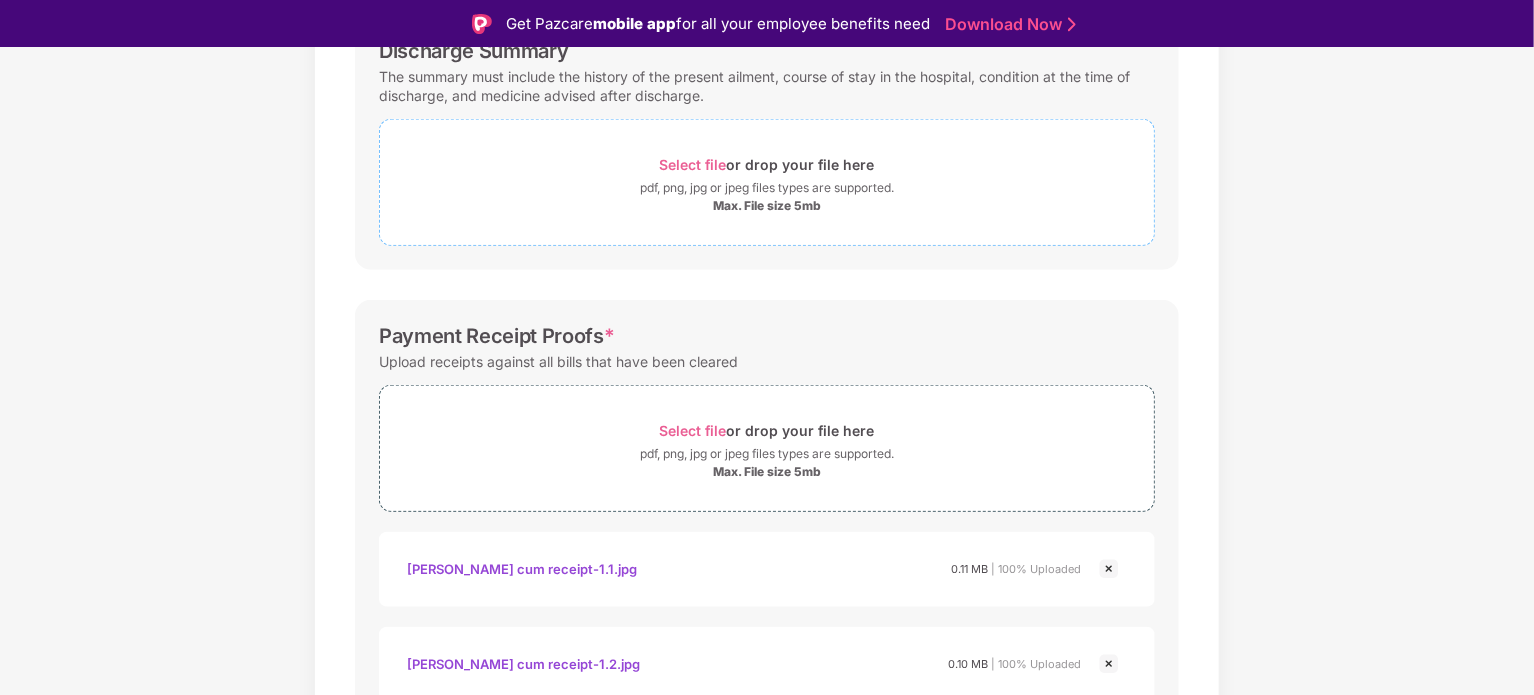 click on "Select file" at bounding box center [693, 164] 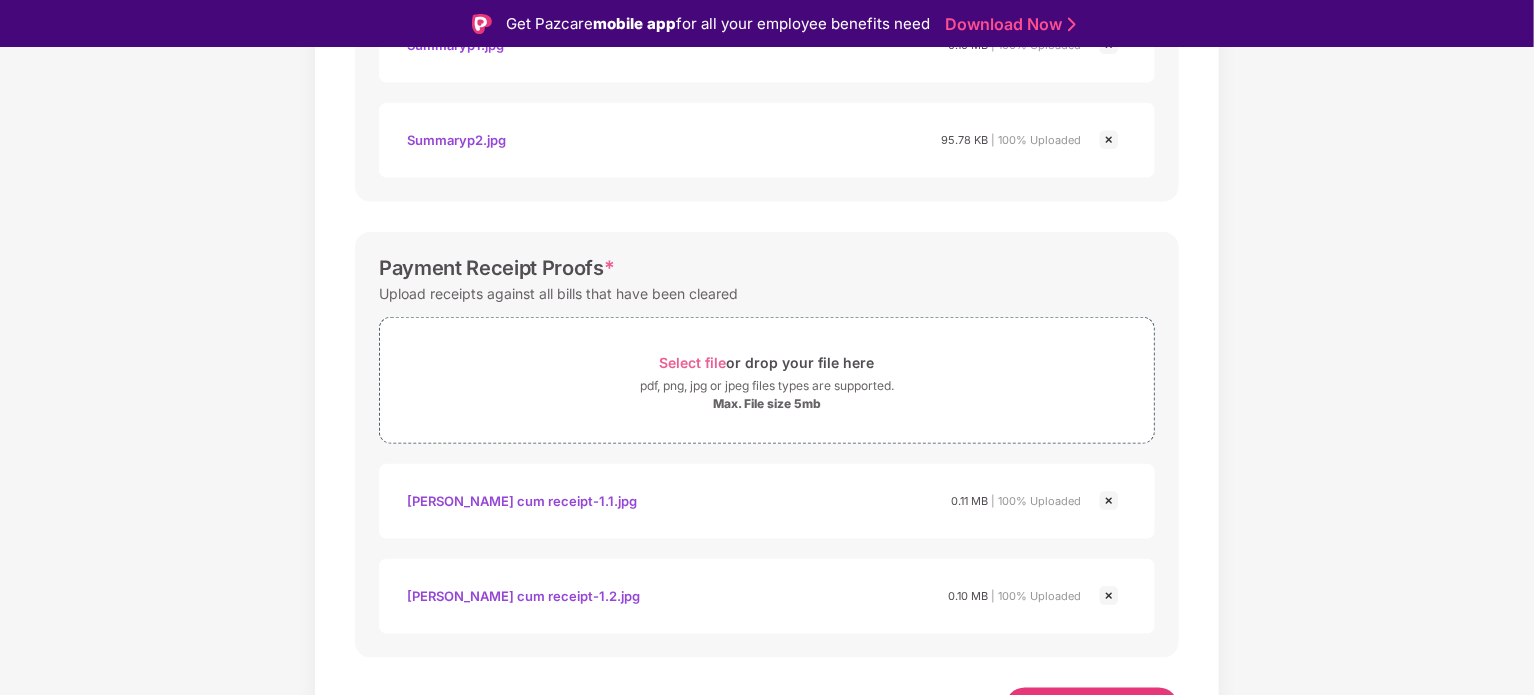 scroll, scrollTop: 1088, scrollLeft: 0, axis: vertical 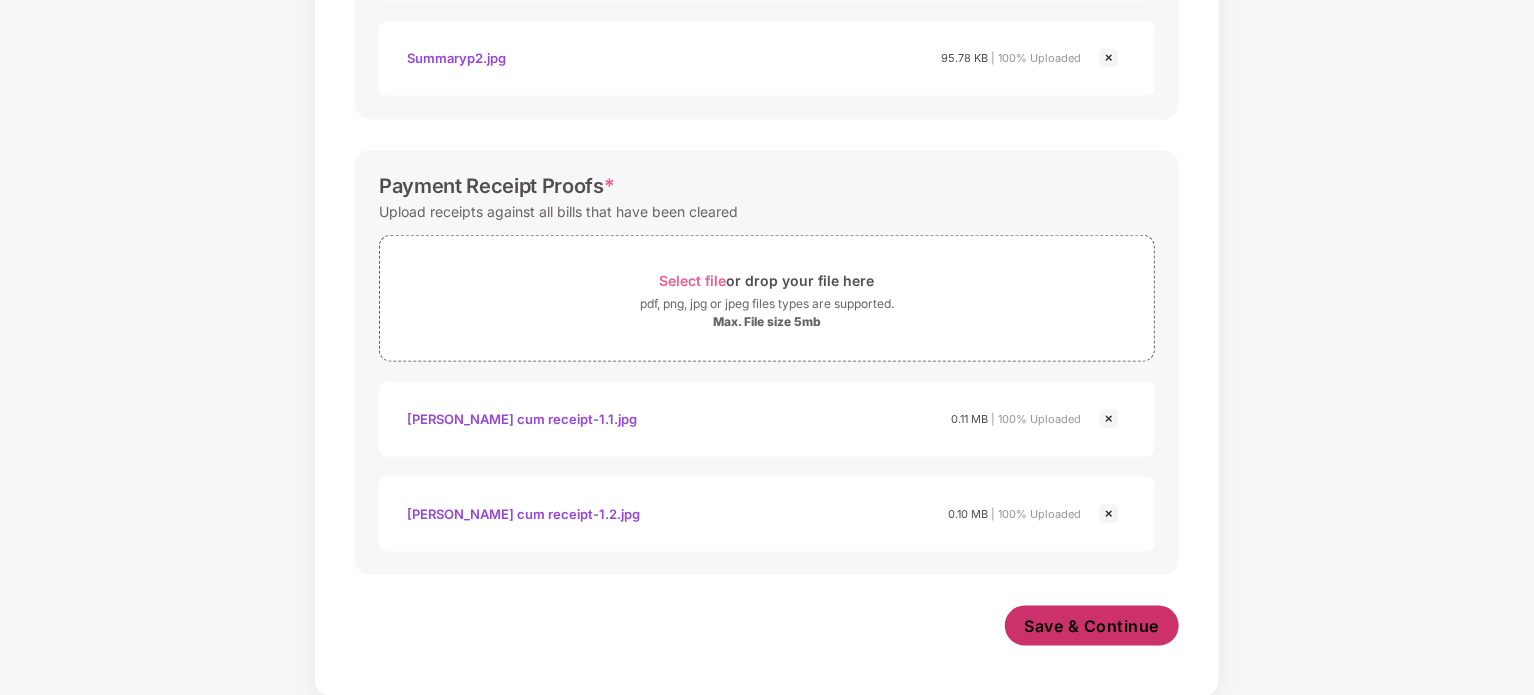 click on "Save & Continue" at bounding box center [1092, 626] 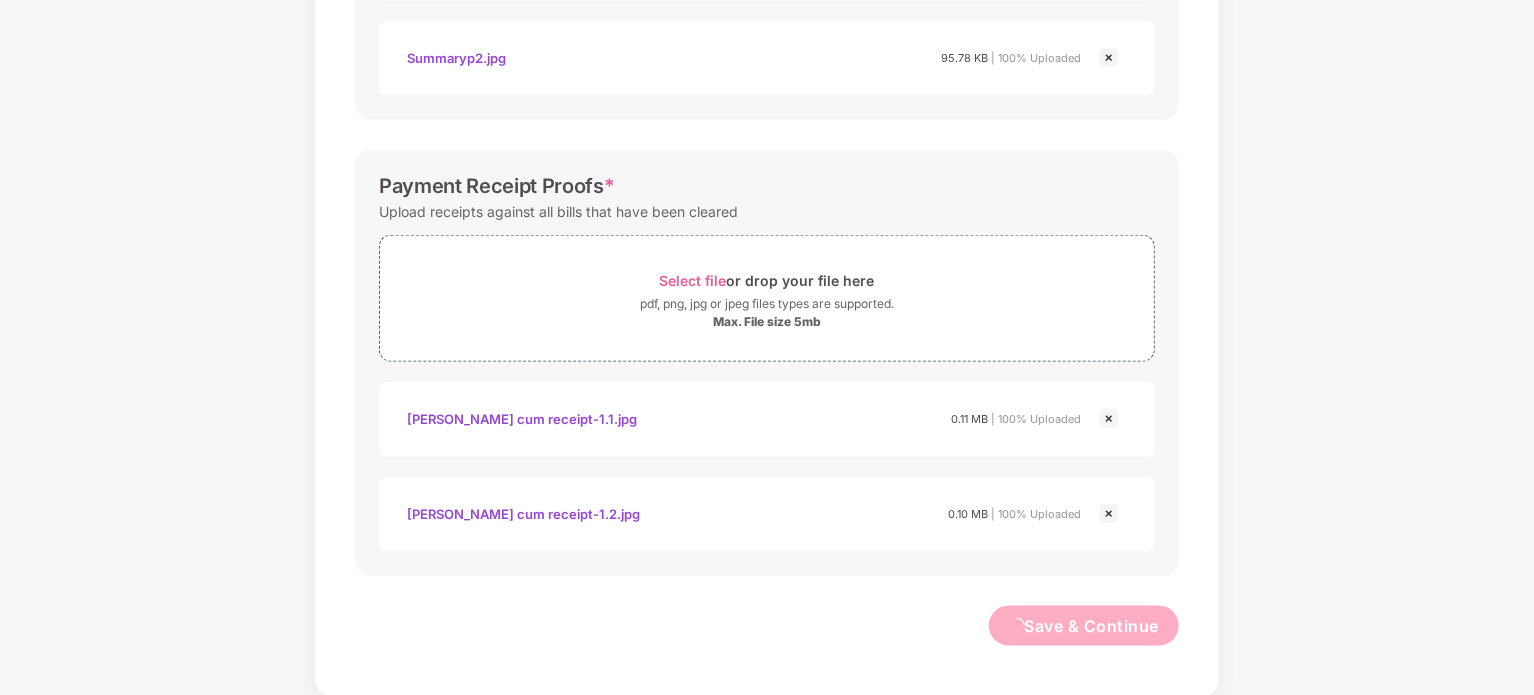 scroll, scrollTop: 0, scrollLeft: 0, axis: both 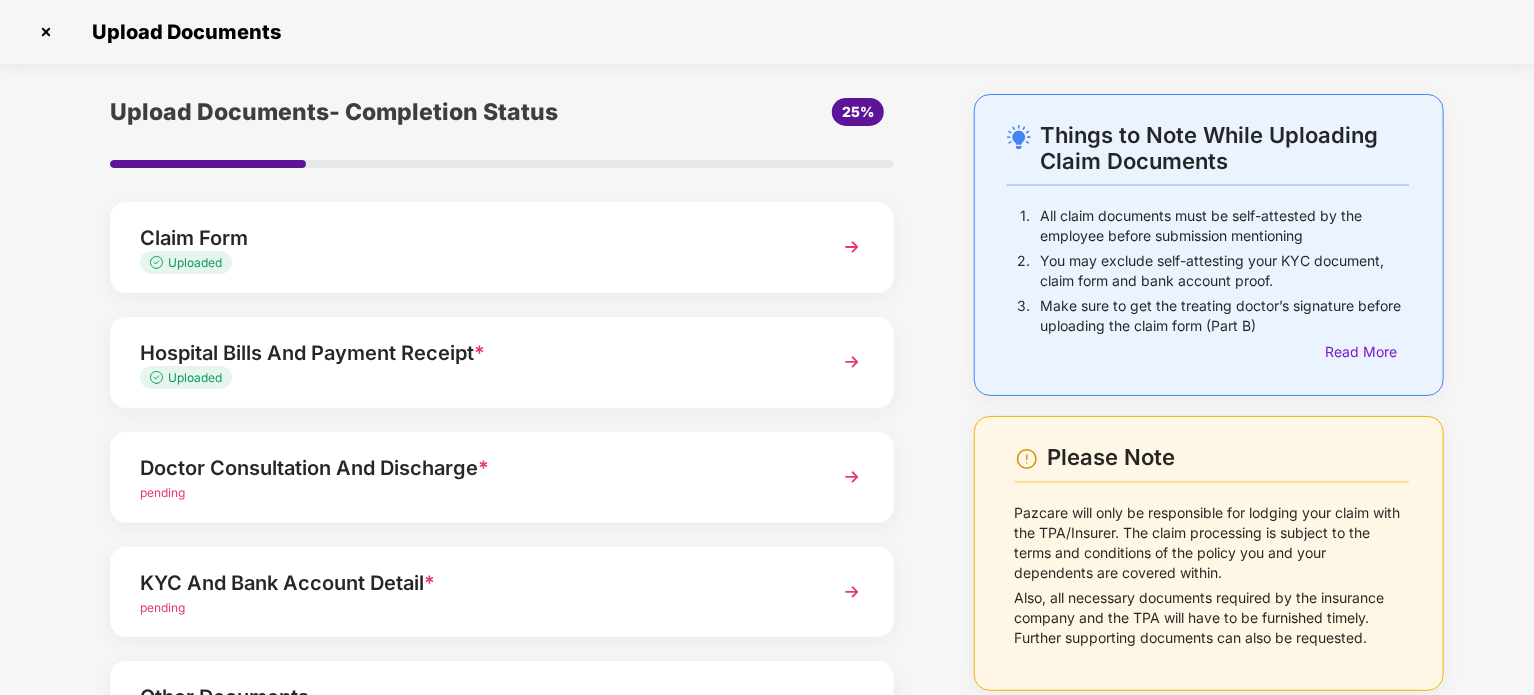 click at bounding box center [852, 477] 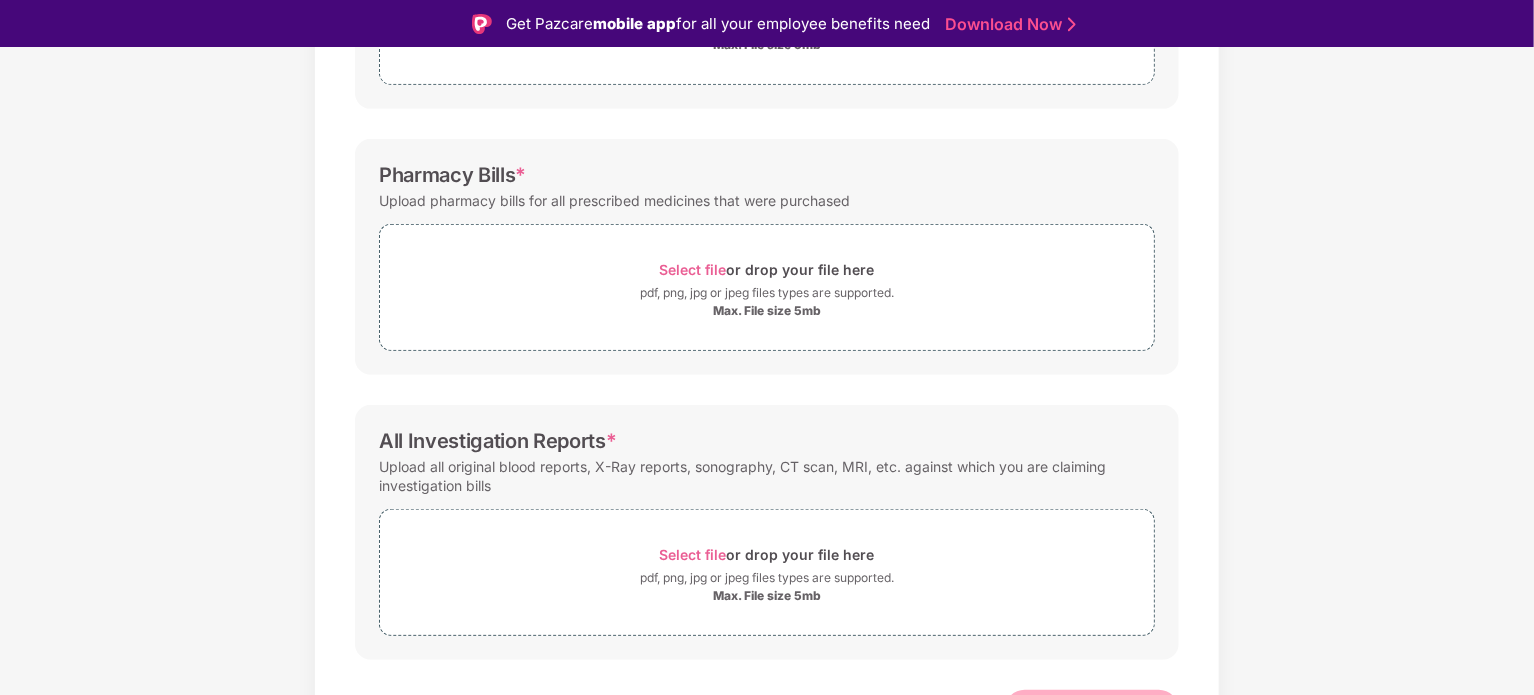 scroll, scrollTop: 483, scrollLeft: 0, axis: vertical 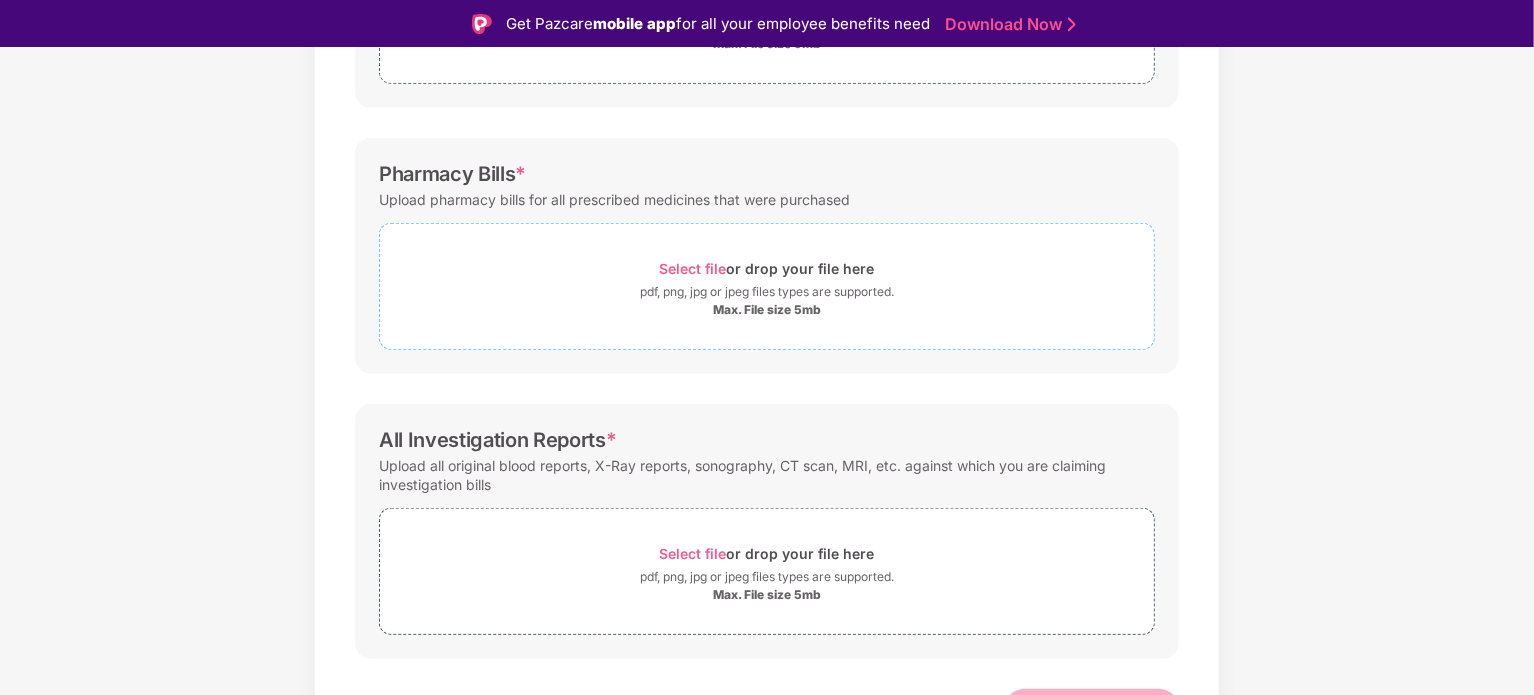 click on "Select file" at bounding box center (693, 268) 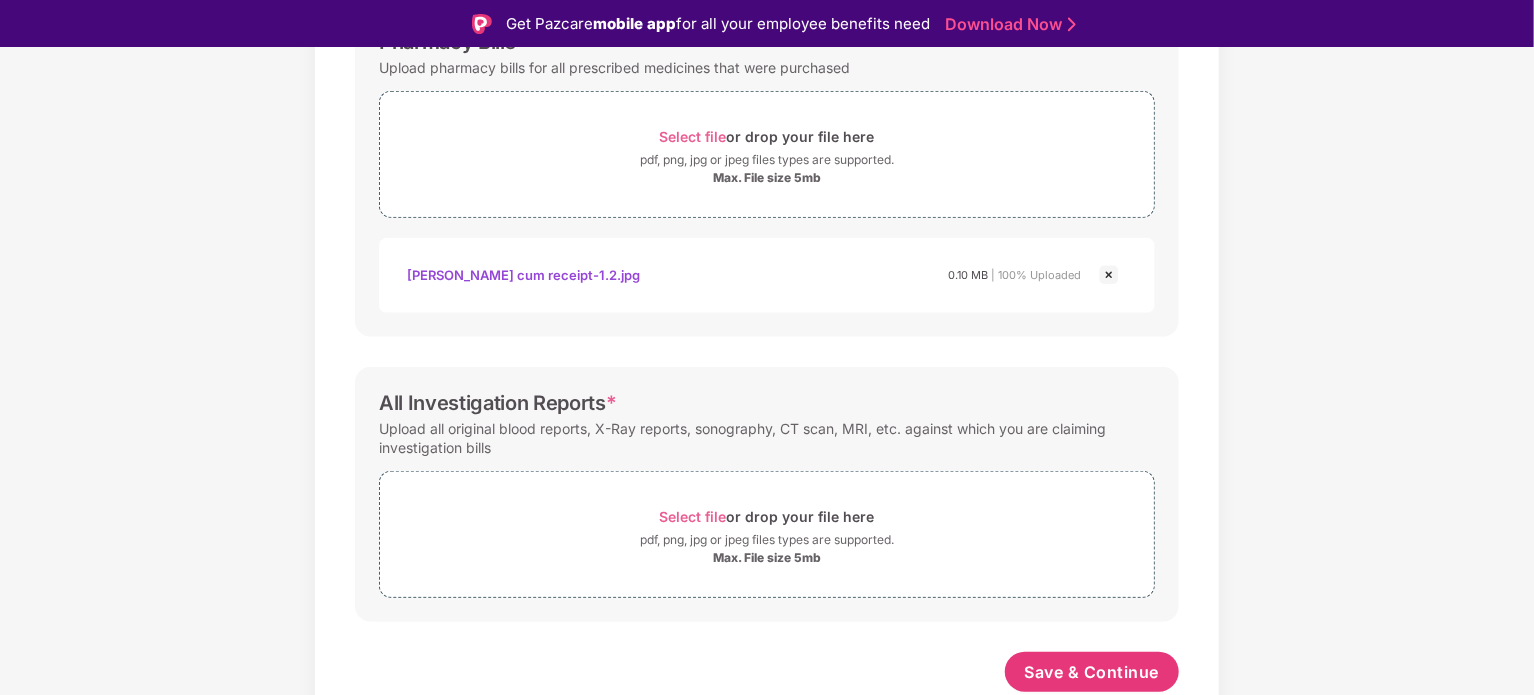 scroll, scrollTop: 613, scrollLeft: 0, axis: vertical 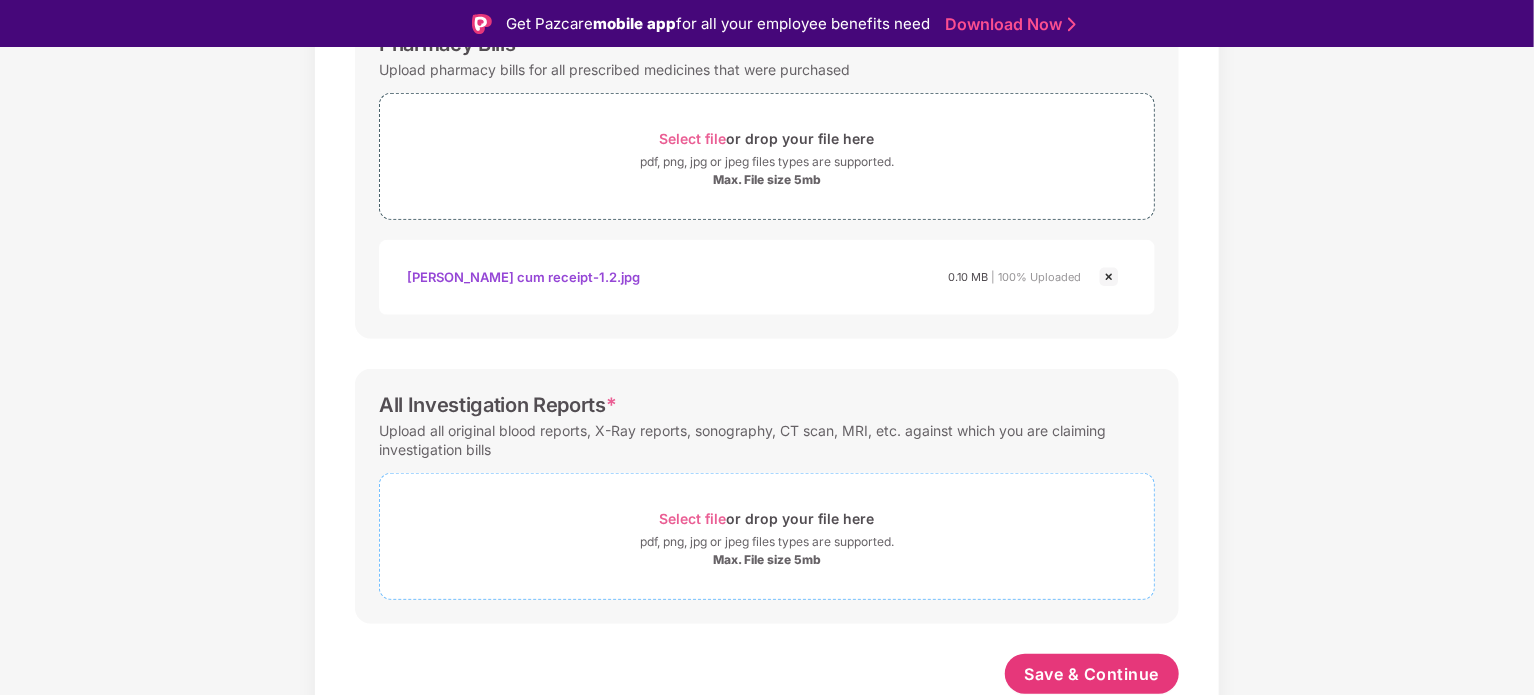 click on "Select file" at bounding box center (693, 518) 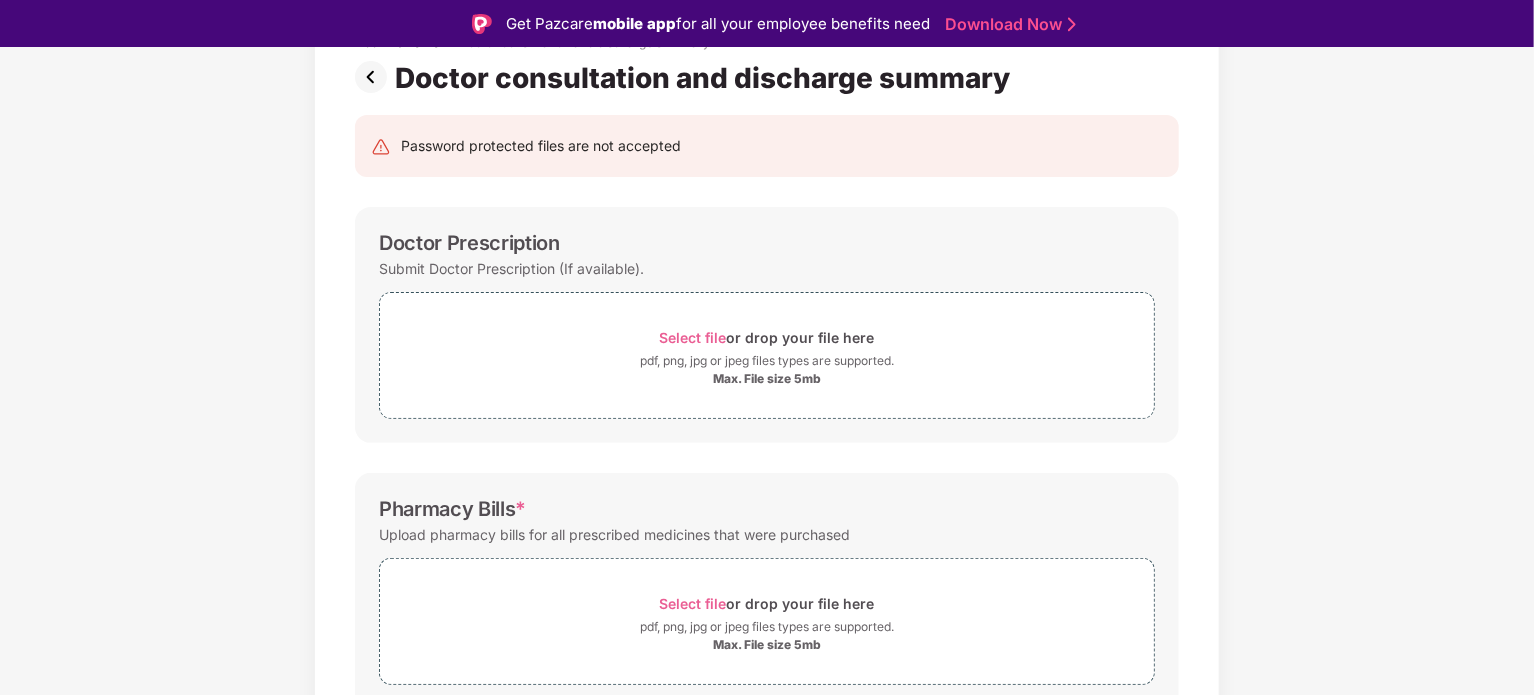 scroll, scrollTop: 142, scrollLeft: 0, axis: vertical 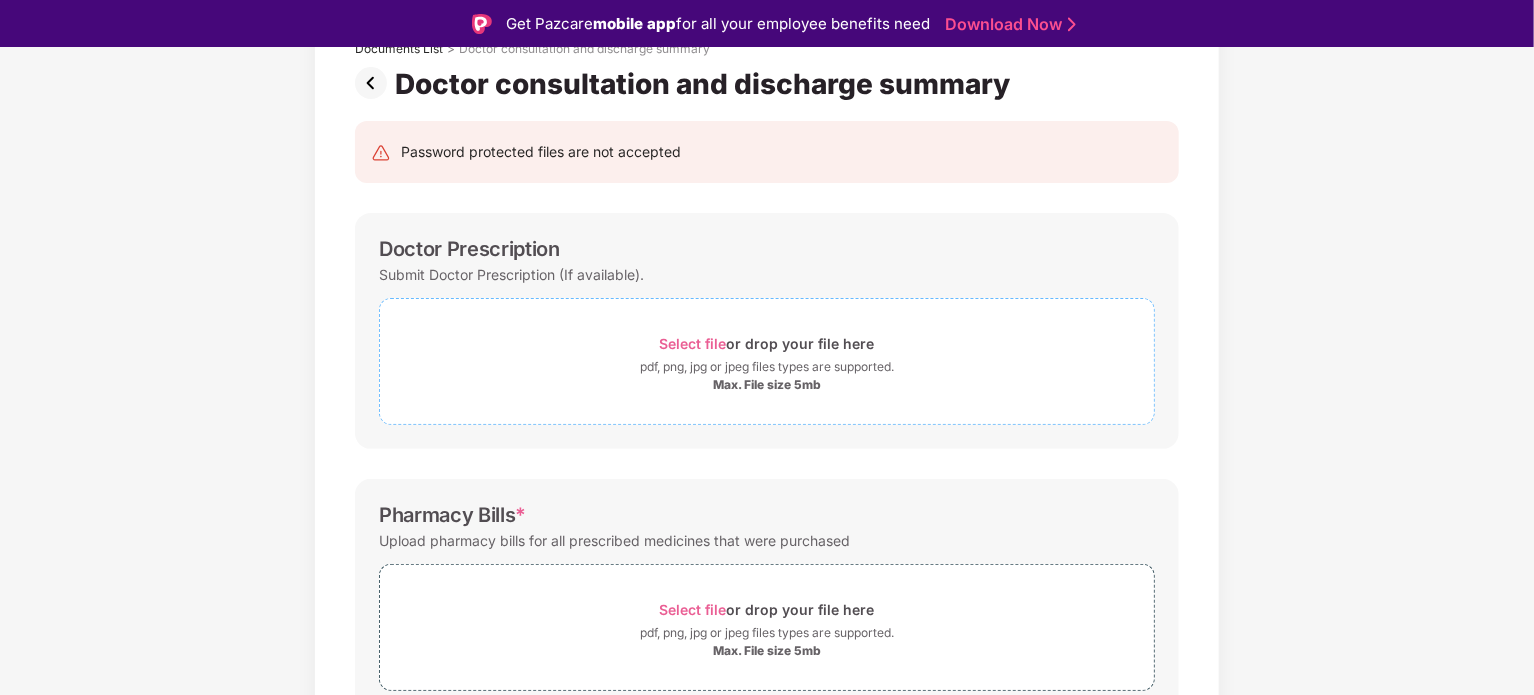 click on "Select file" at bounding box center [693, 343] 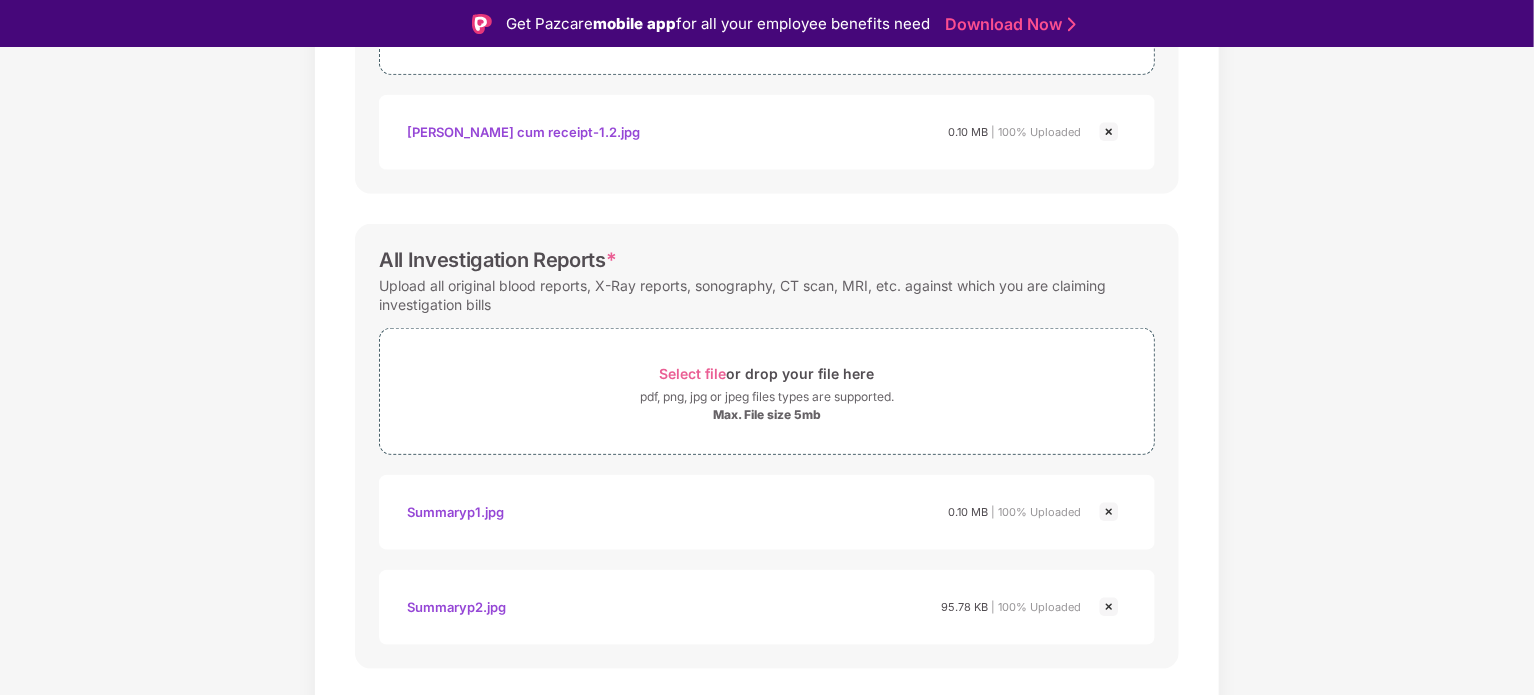 scroll, scrollTop: 898, scrollLeft: 0, axis: vertical 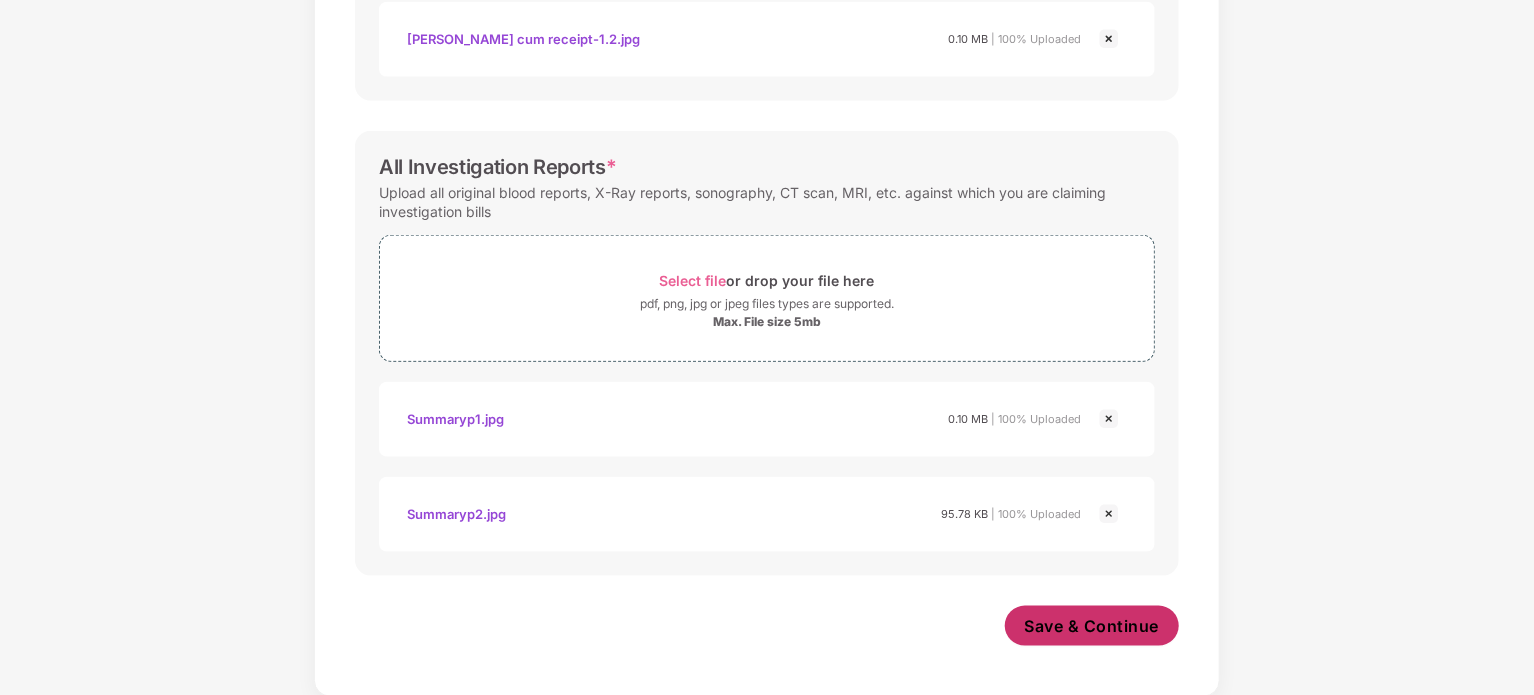 click on "Save & Continue" at bounding box center (1092, 626) 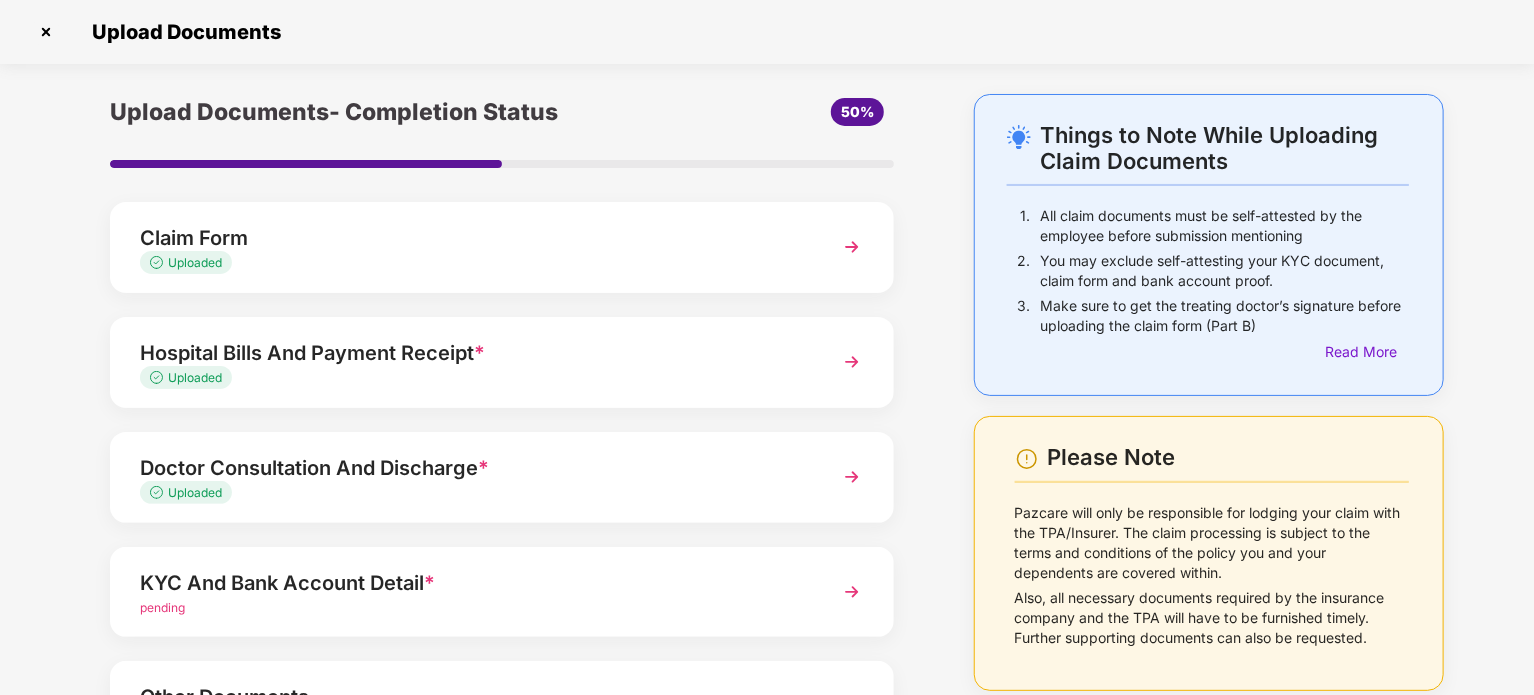 scroll, scrollTop: 188, scrollLeft: 0, axis: vertical 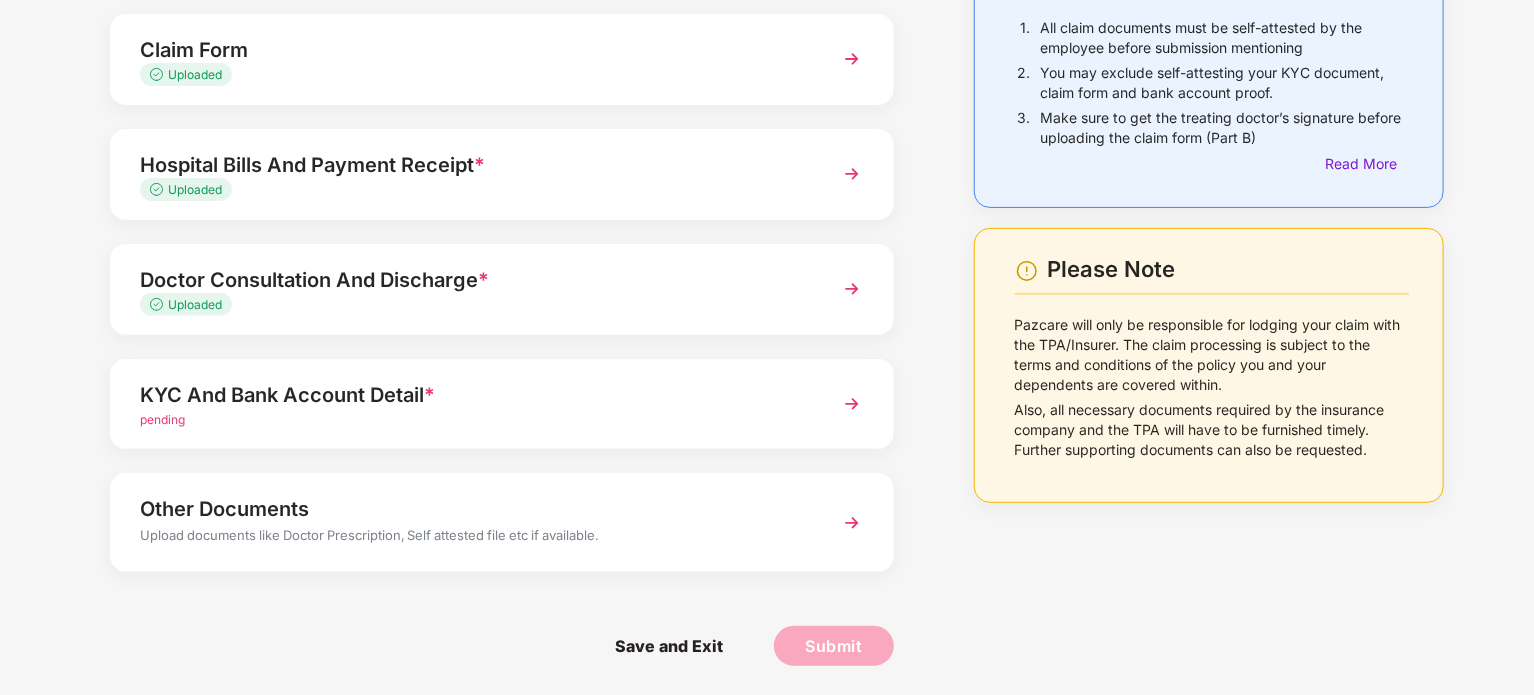 click at bounding box center (852, 404) 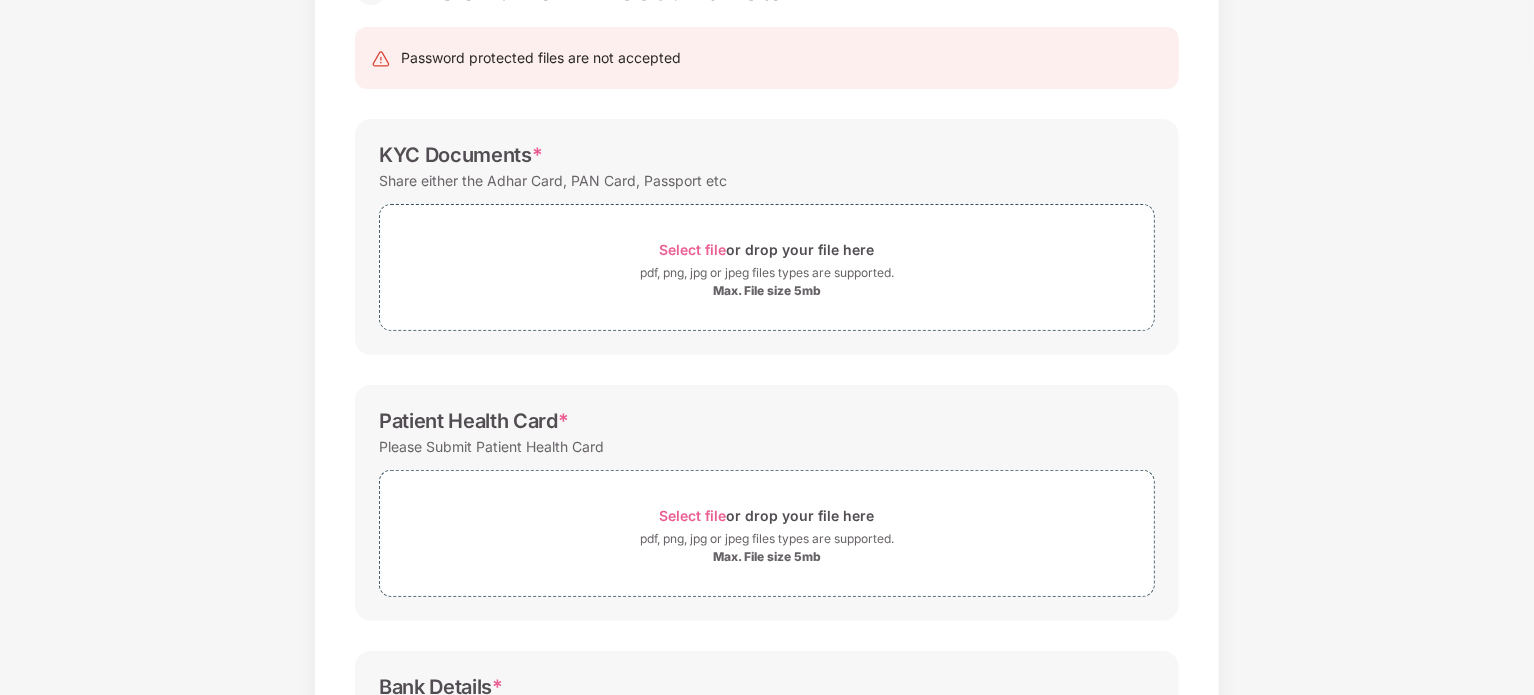 scroll, scrollTop: 0, scrollLeft: 0, axis: both 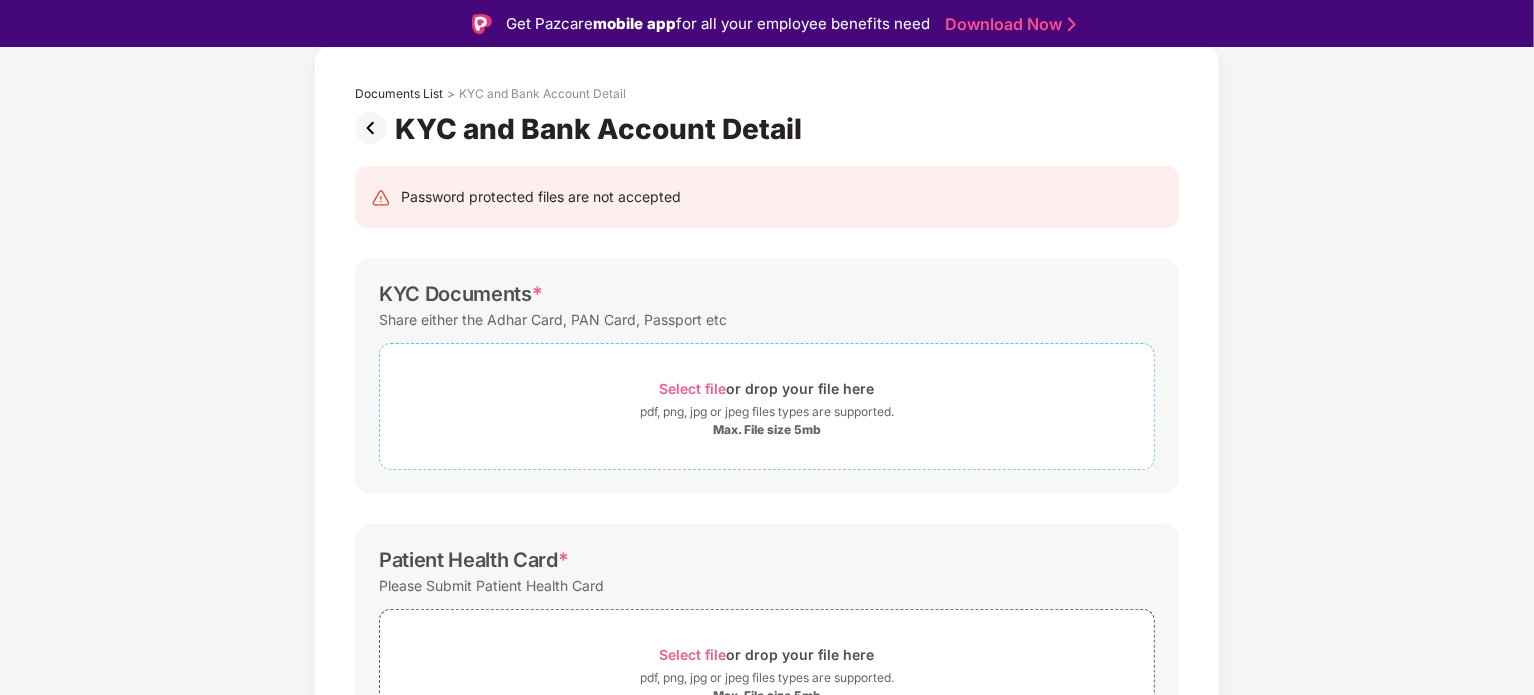 click on "Select file" at bounding box center (693, 388) 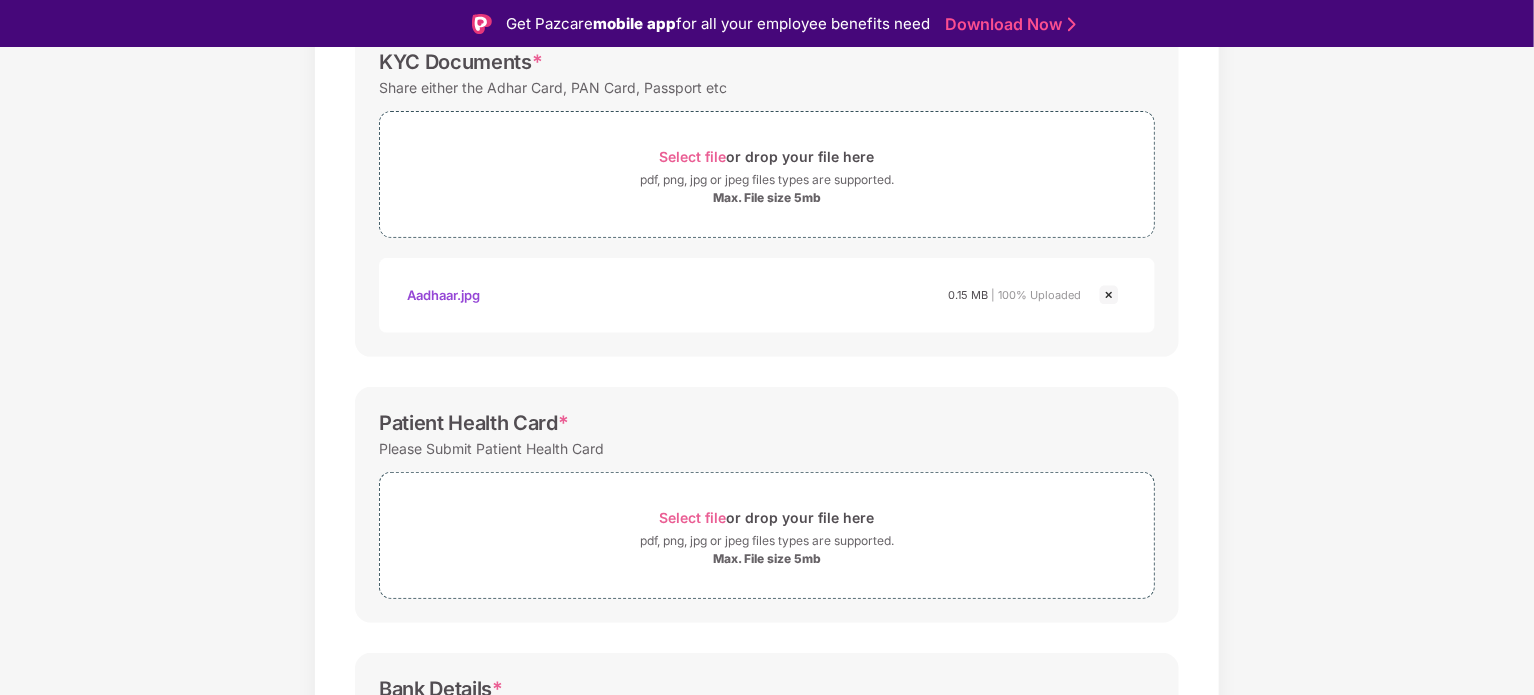 scroll, scrollTop: 454, scrollLeft: 0, axis: vertical 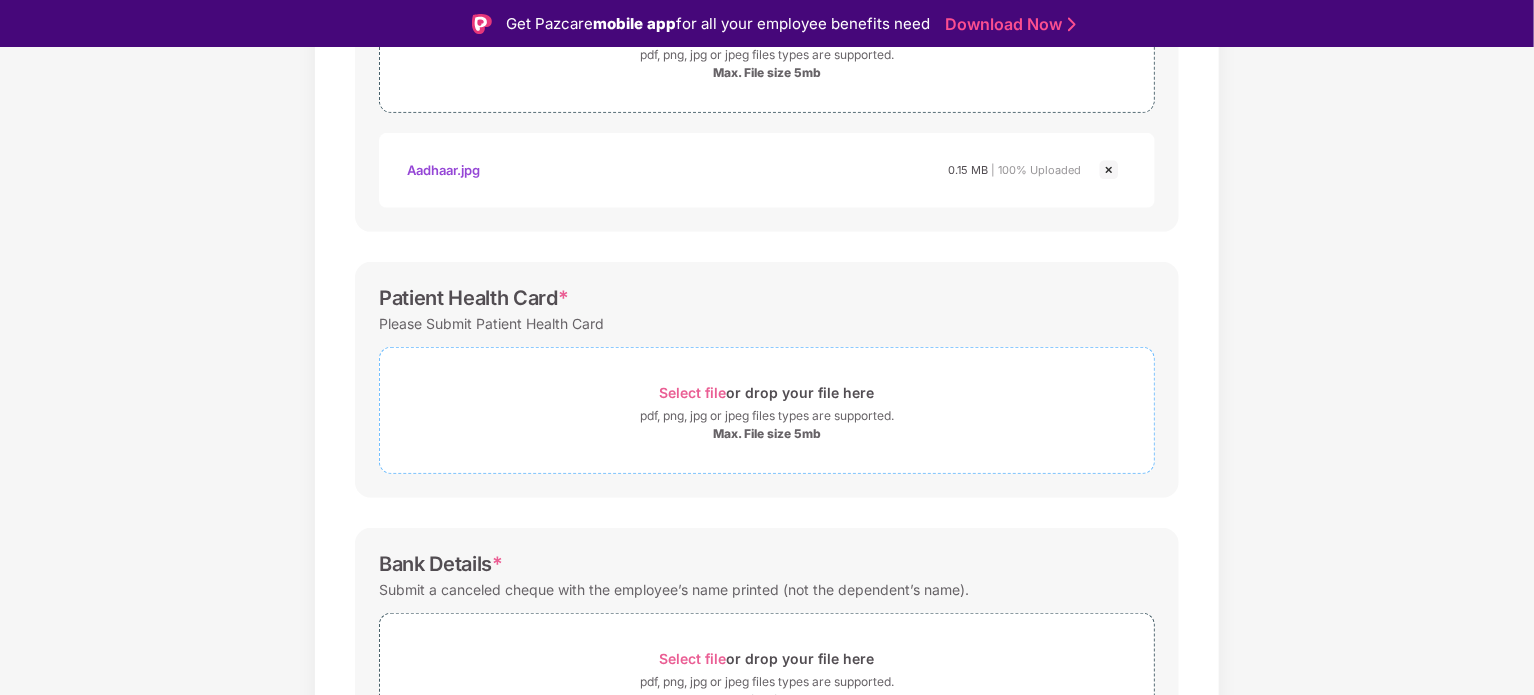 click on "Select file" at bounding box center [693, 392] 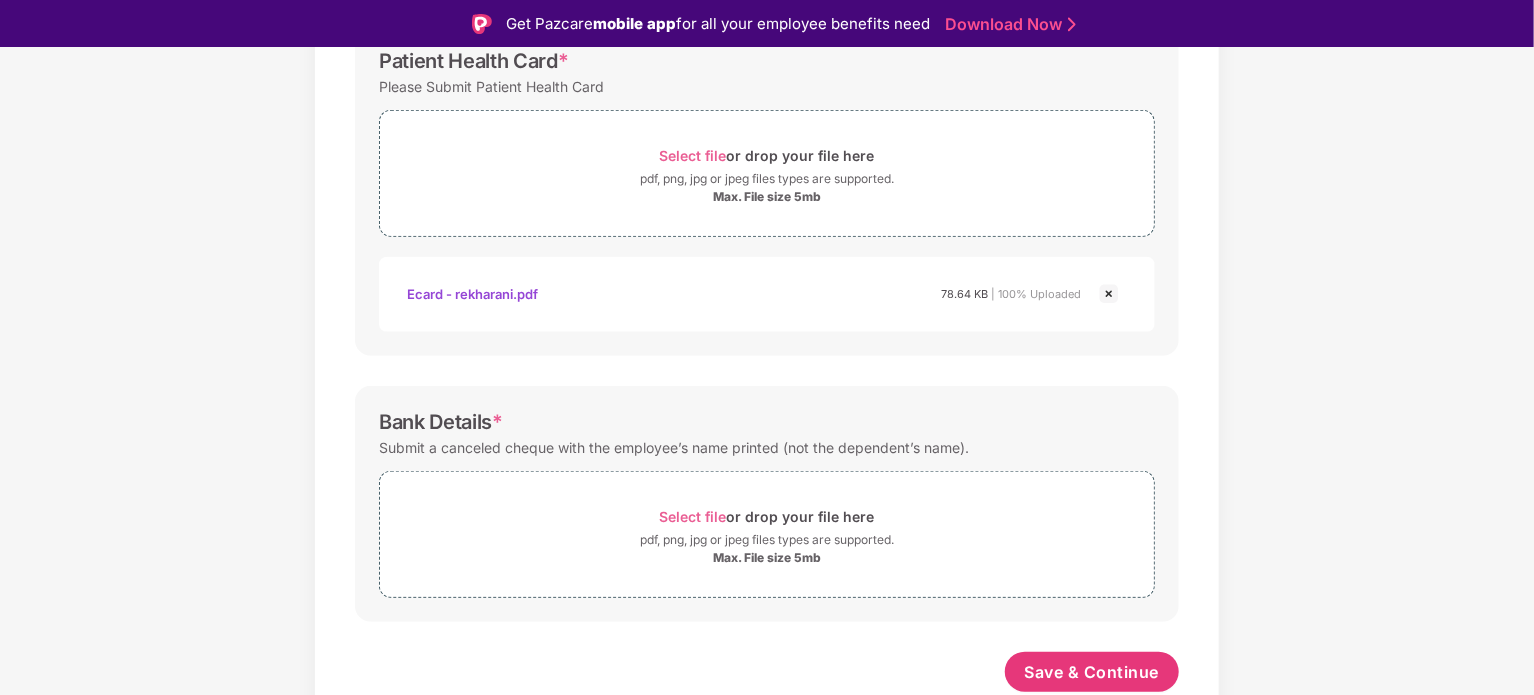 scroll, scrollTop: 689, scrollLeft: 0, axis: vertical 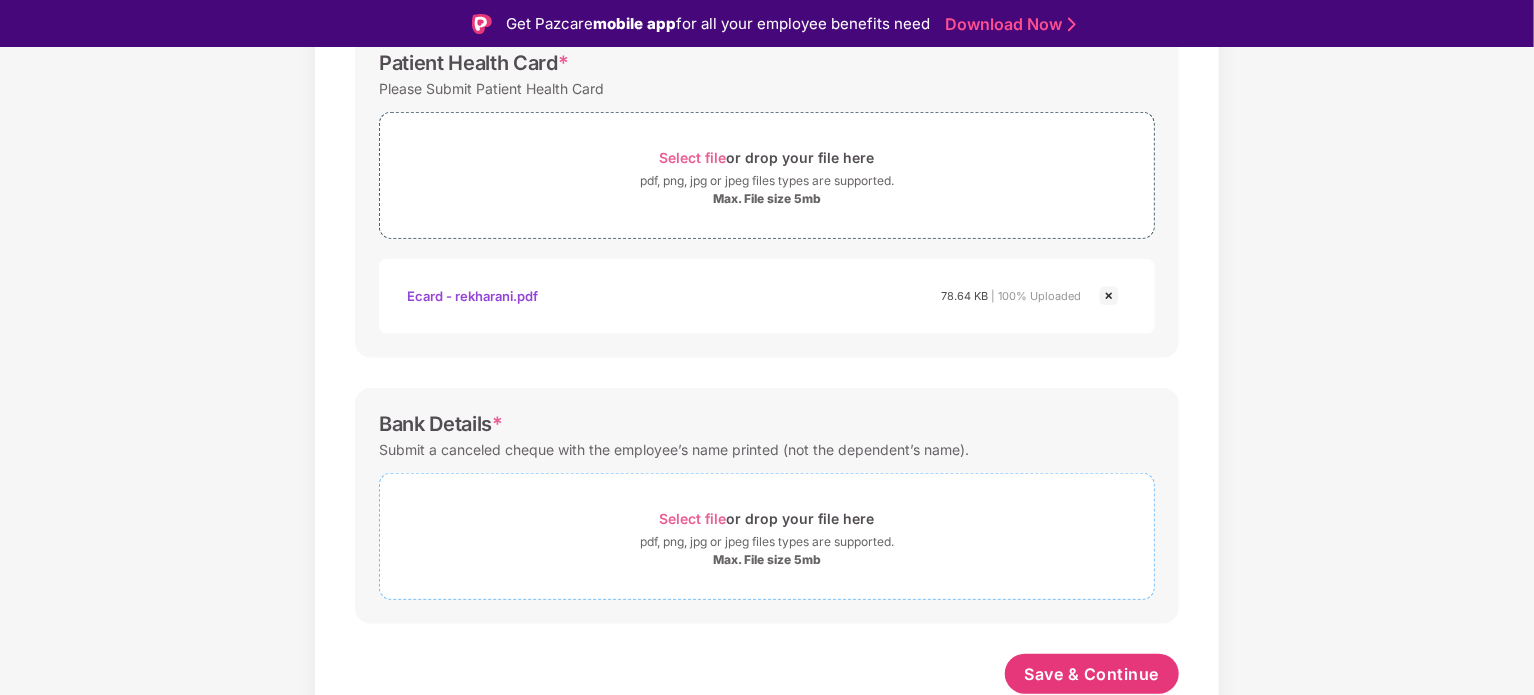 click on "Select file" at bounding box center (693, 518) 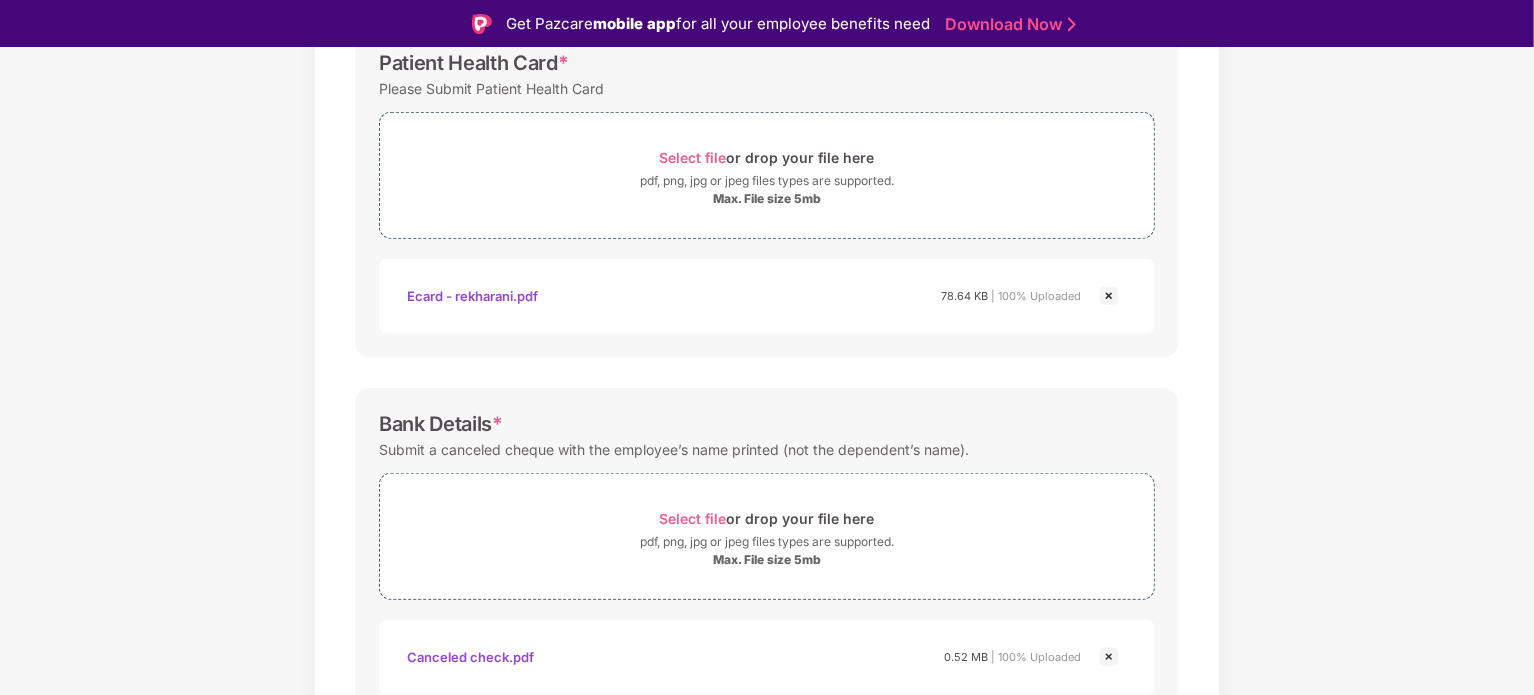 scroll, scrollTop: 784, scrollLeft: 0, axis: vertical 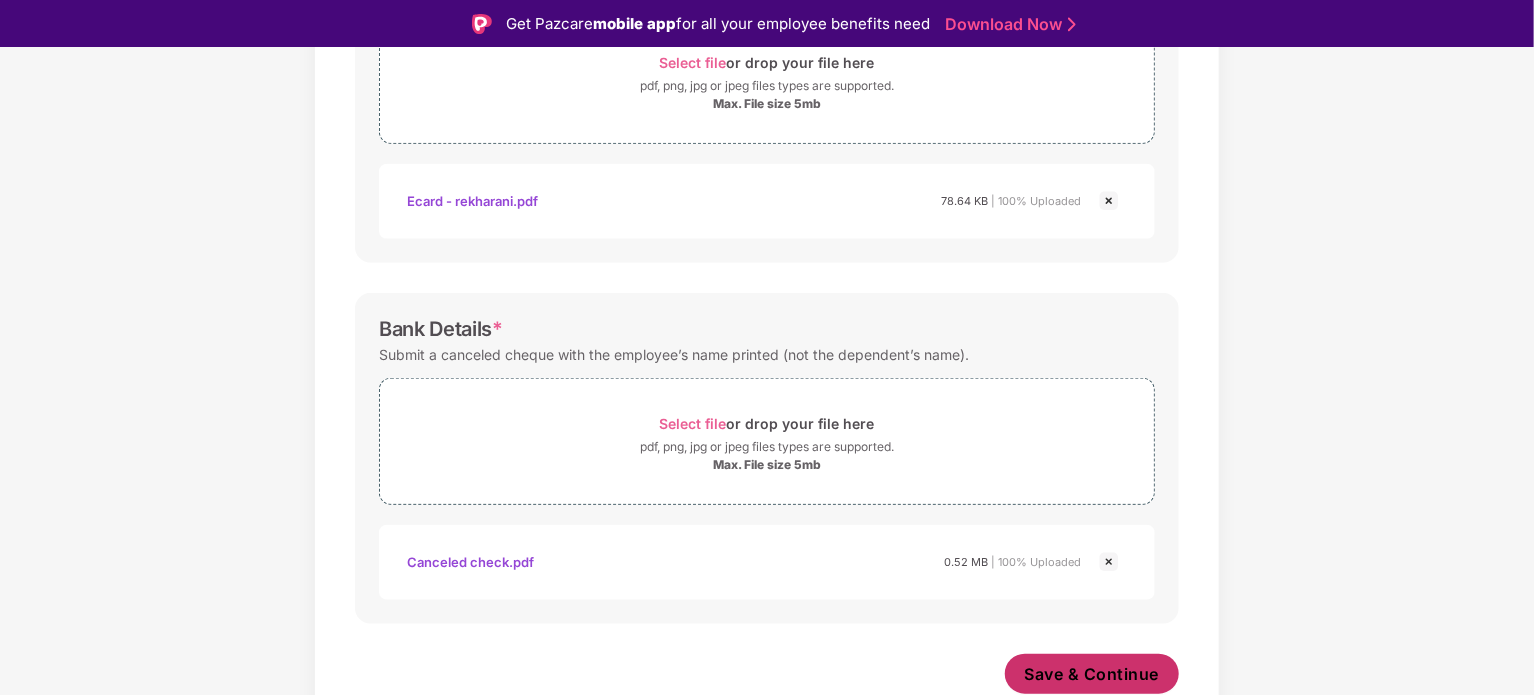 click on "Save & Continue" at bounding box center (1092, 674) 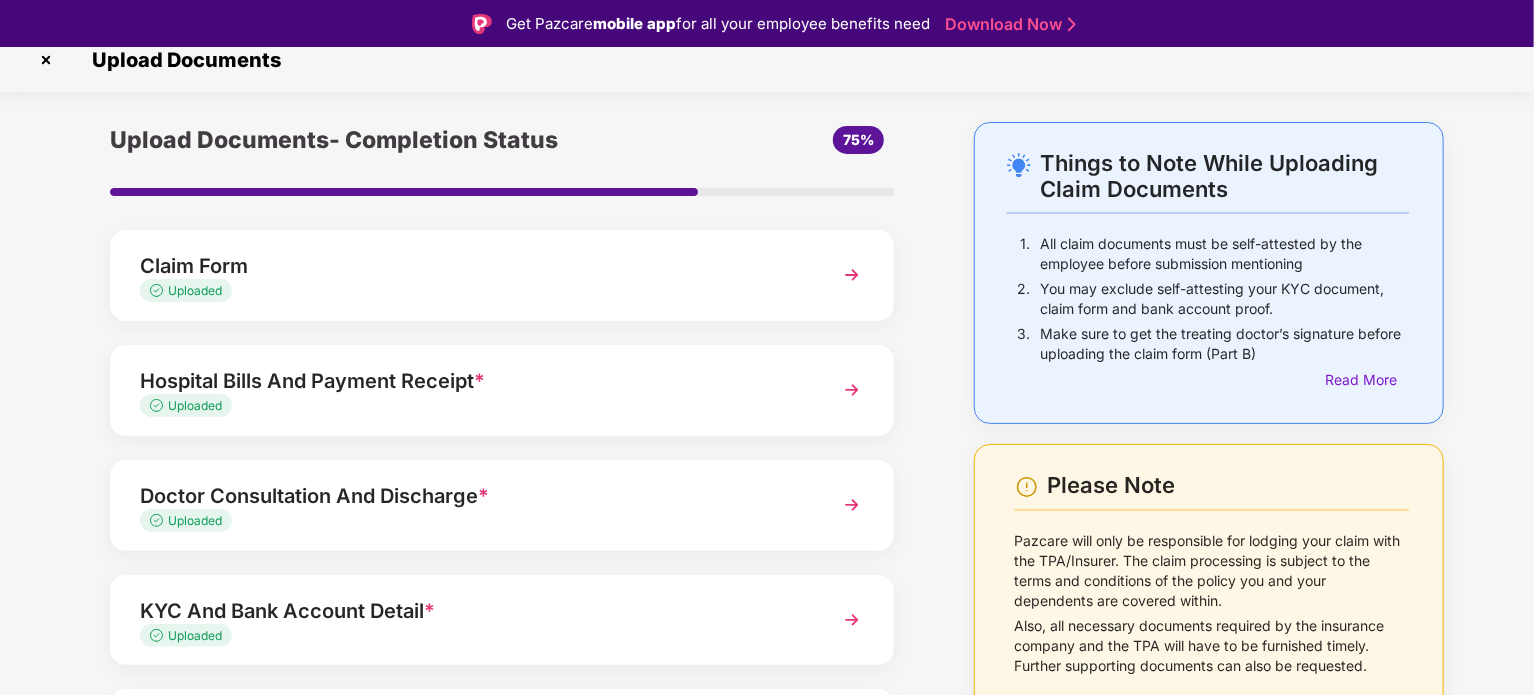 scroll, scrollTop: 17, scrollLeft: 0, axis: vertical 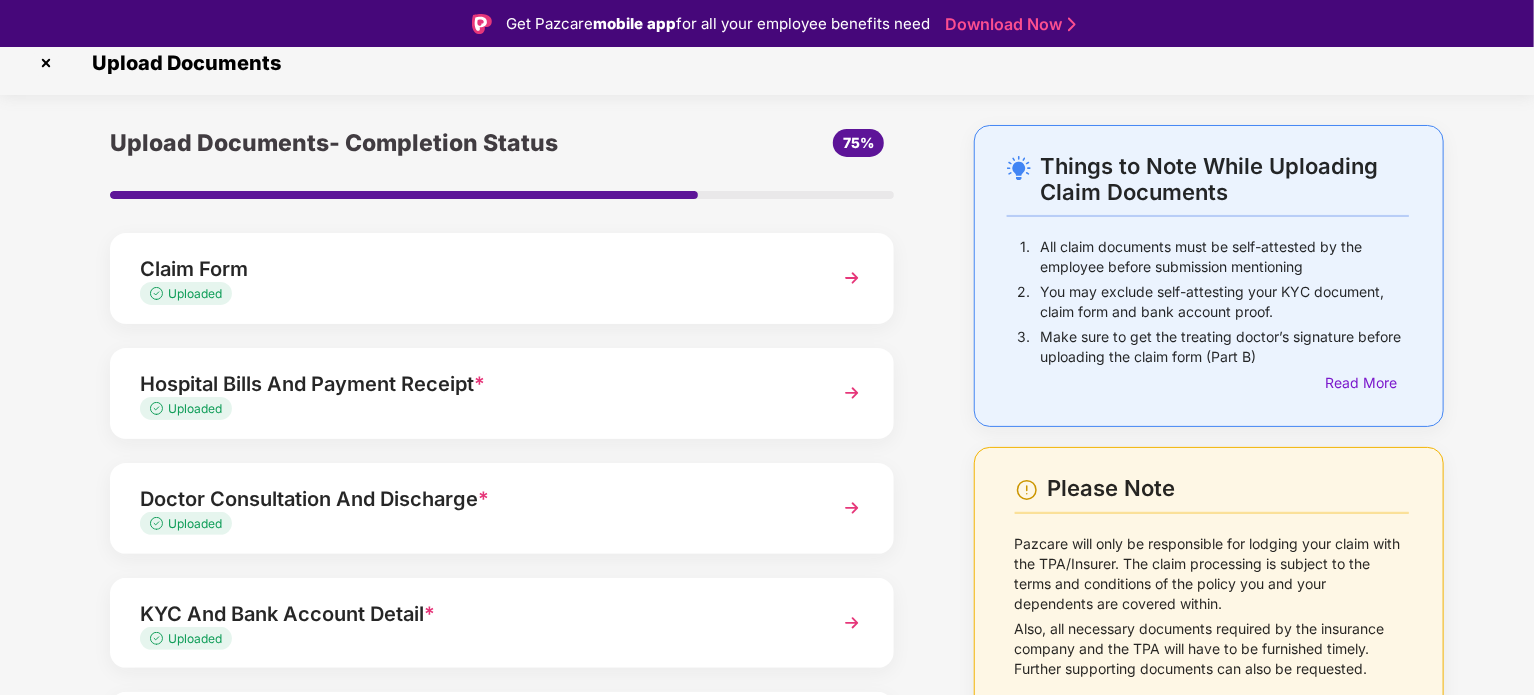 click at bounding box center [852, 278] 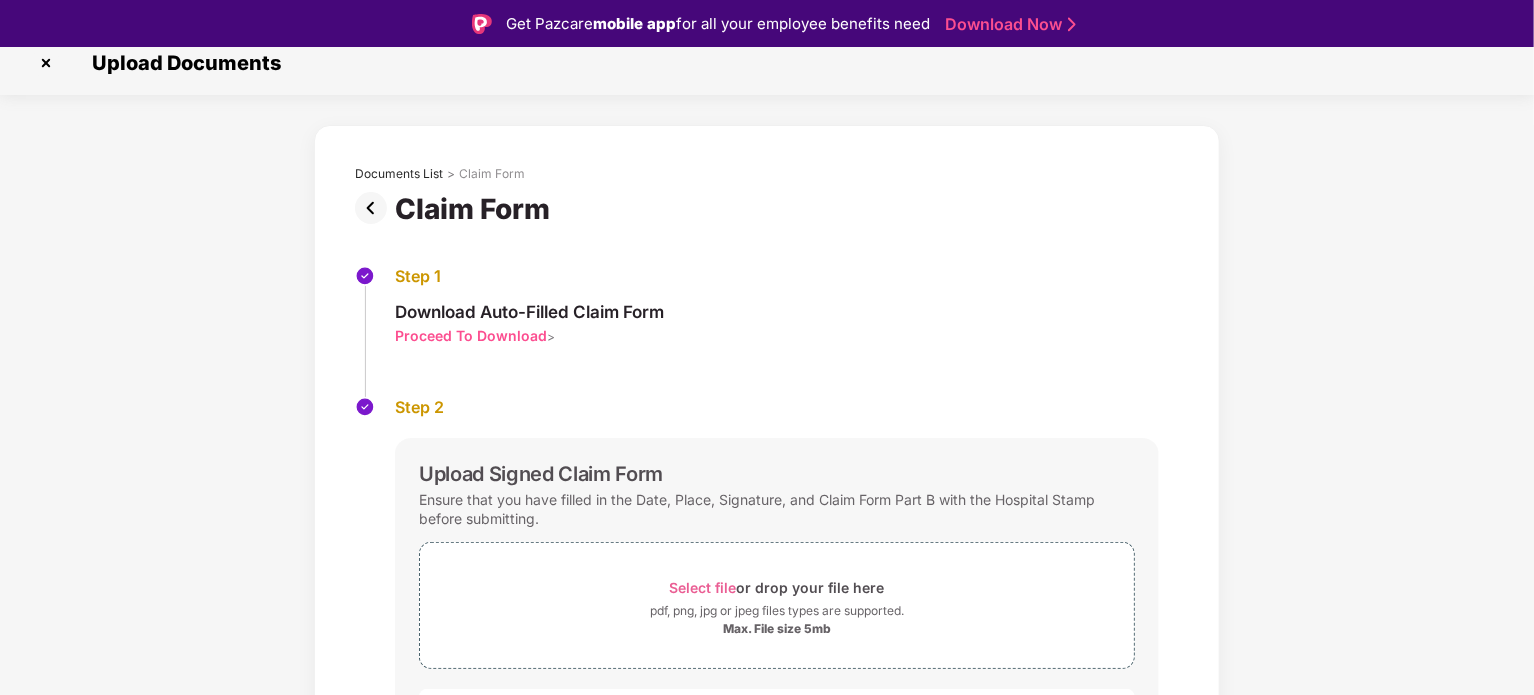 scroll, scrollTop: 171, scrollLeft: 0, axis: vertical 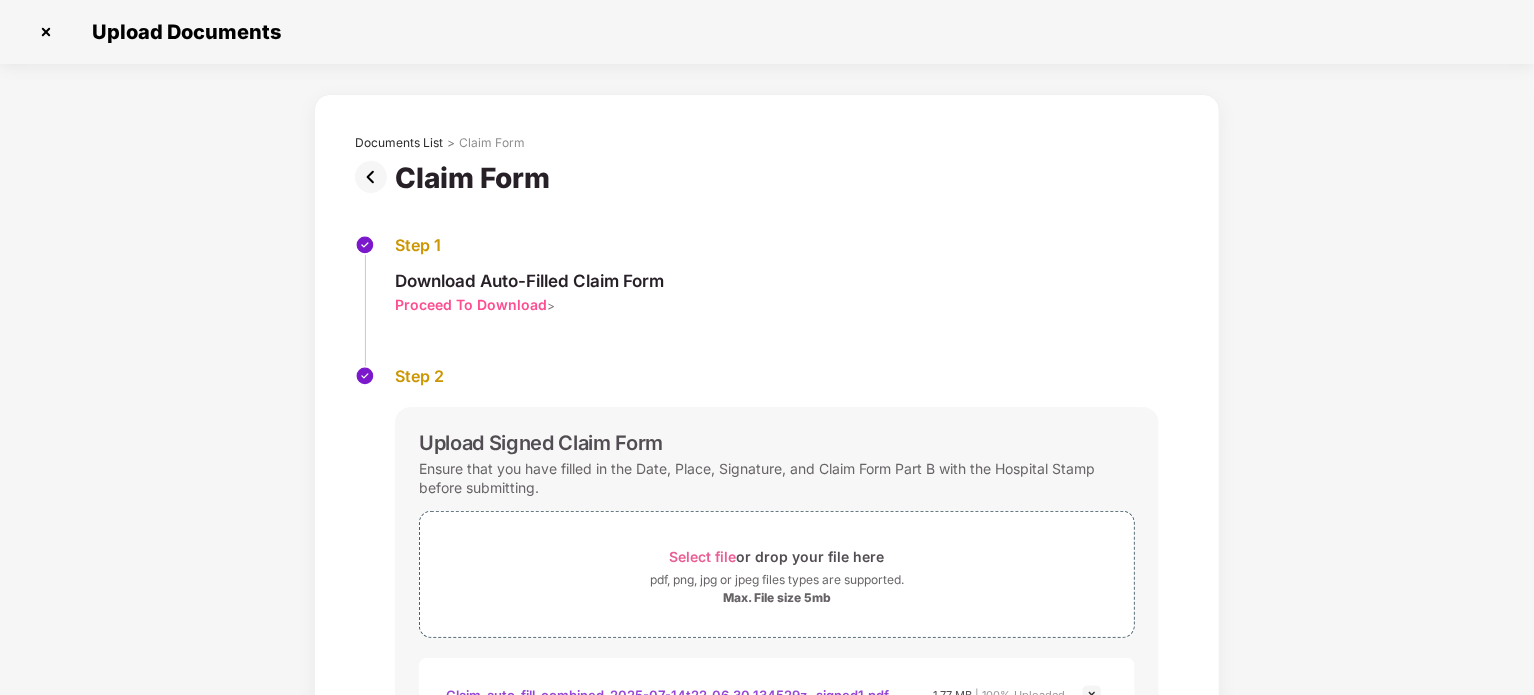 click at bounding box center [375, 177] 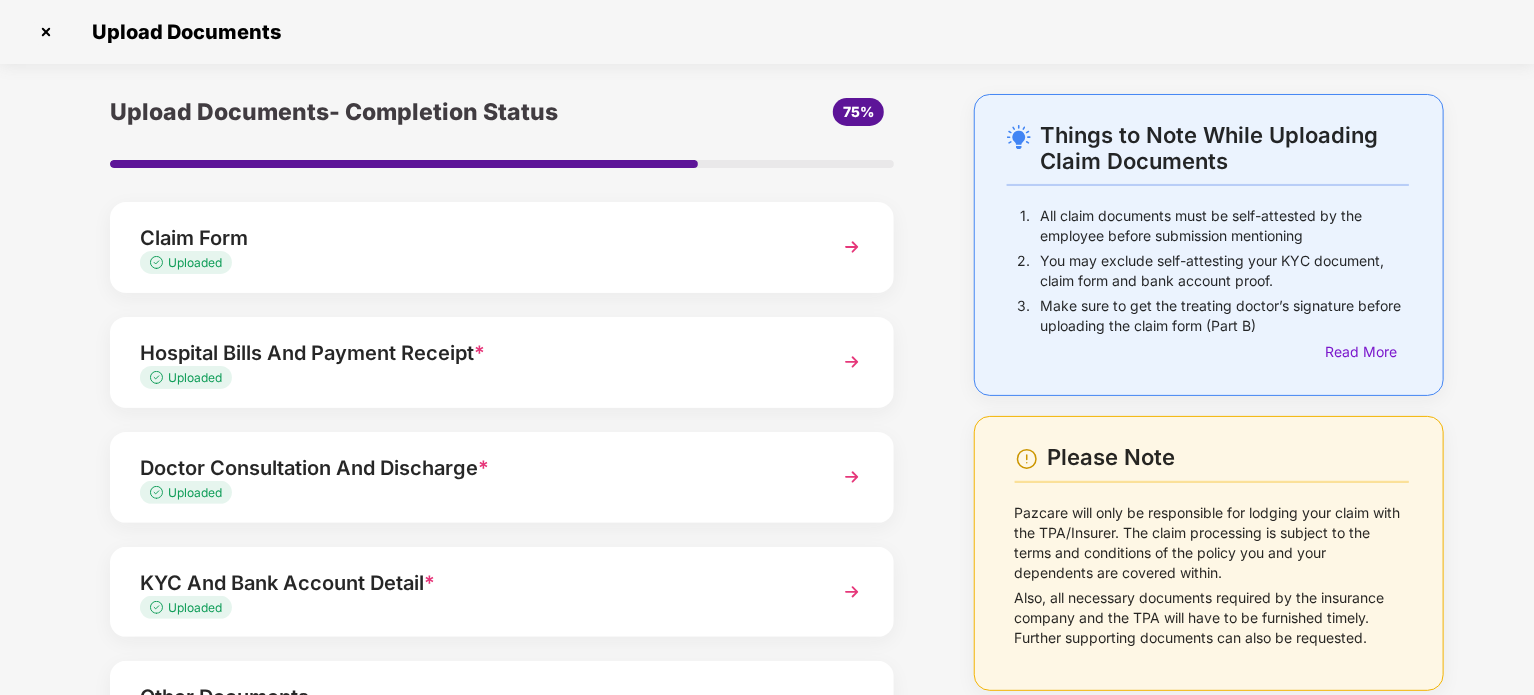 click at bounding box center [852, 362] 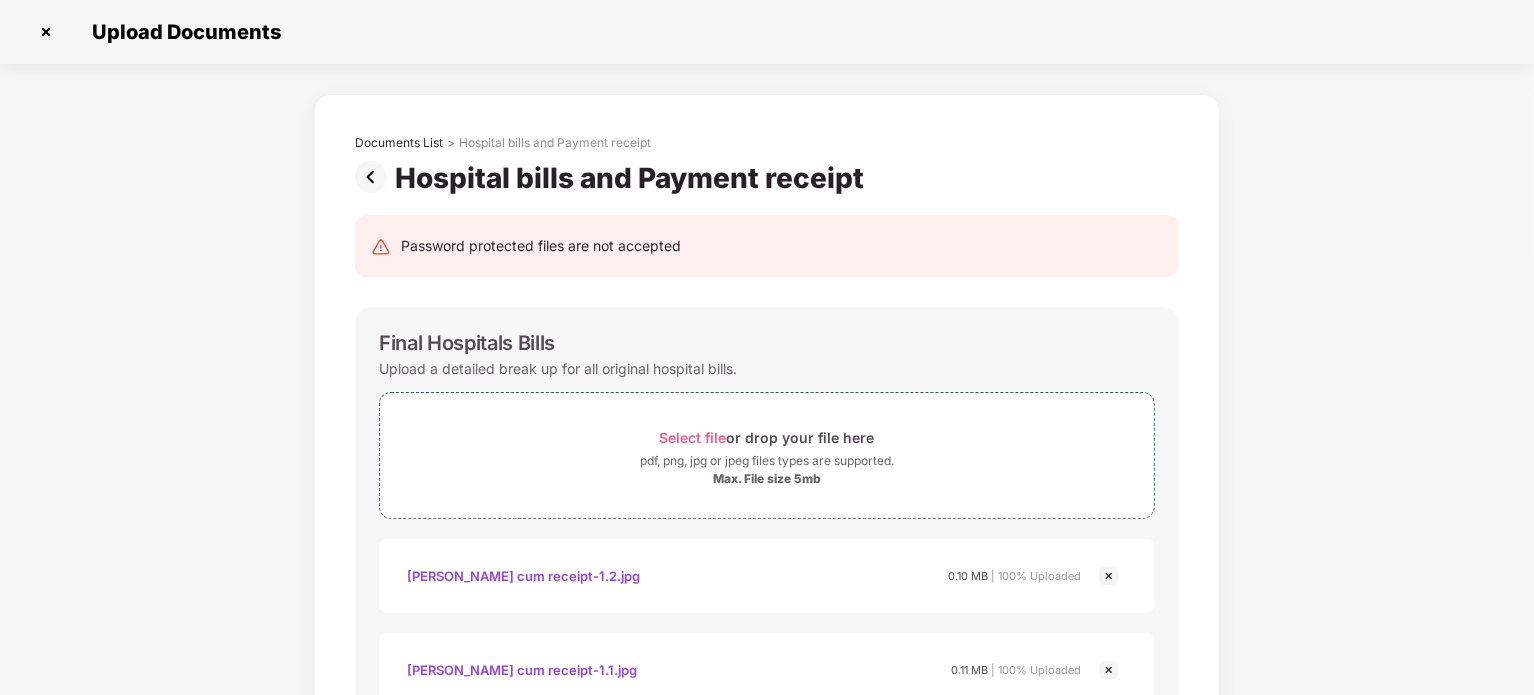 scroll, scrollTop: 0, scrollLeft: 0, axis: both 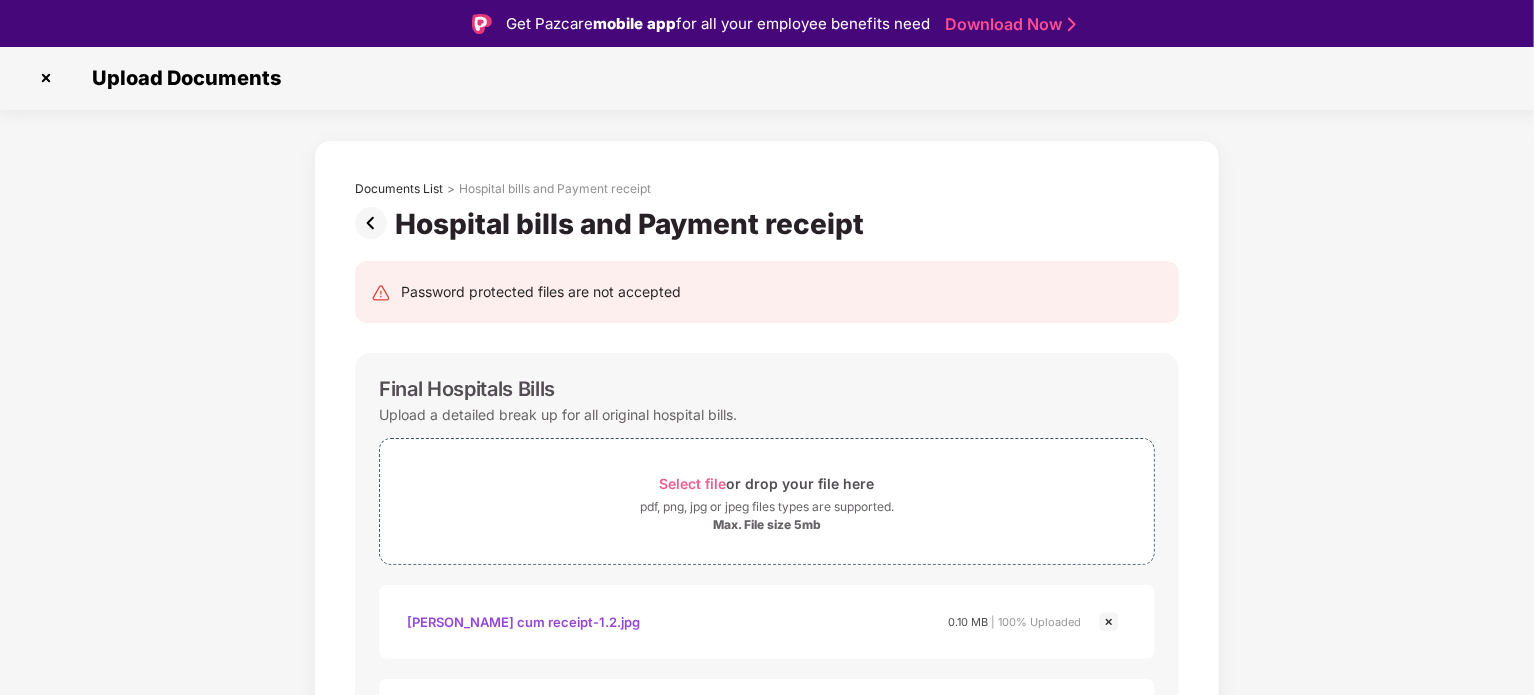click at bounding box center [375, 223] 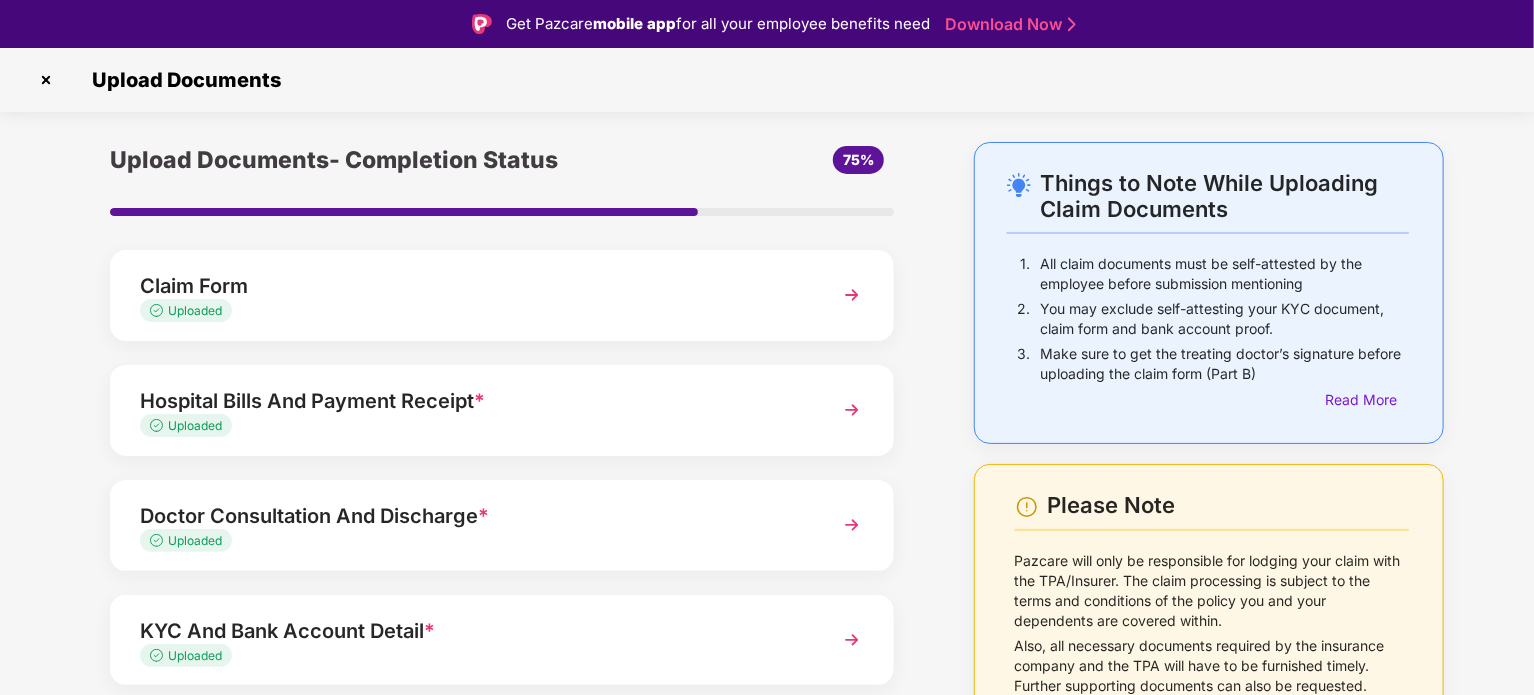scroll, scrollTop: 188, scrollLeft: 0, axis: vertical 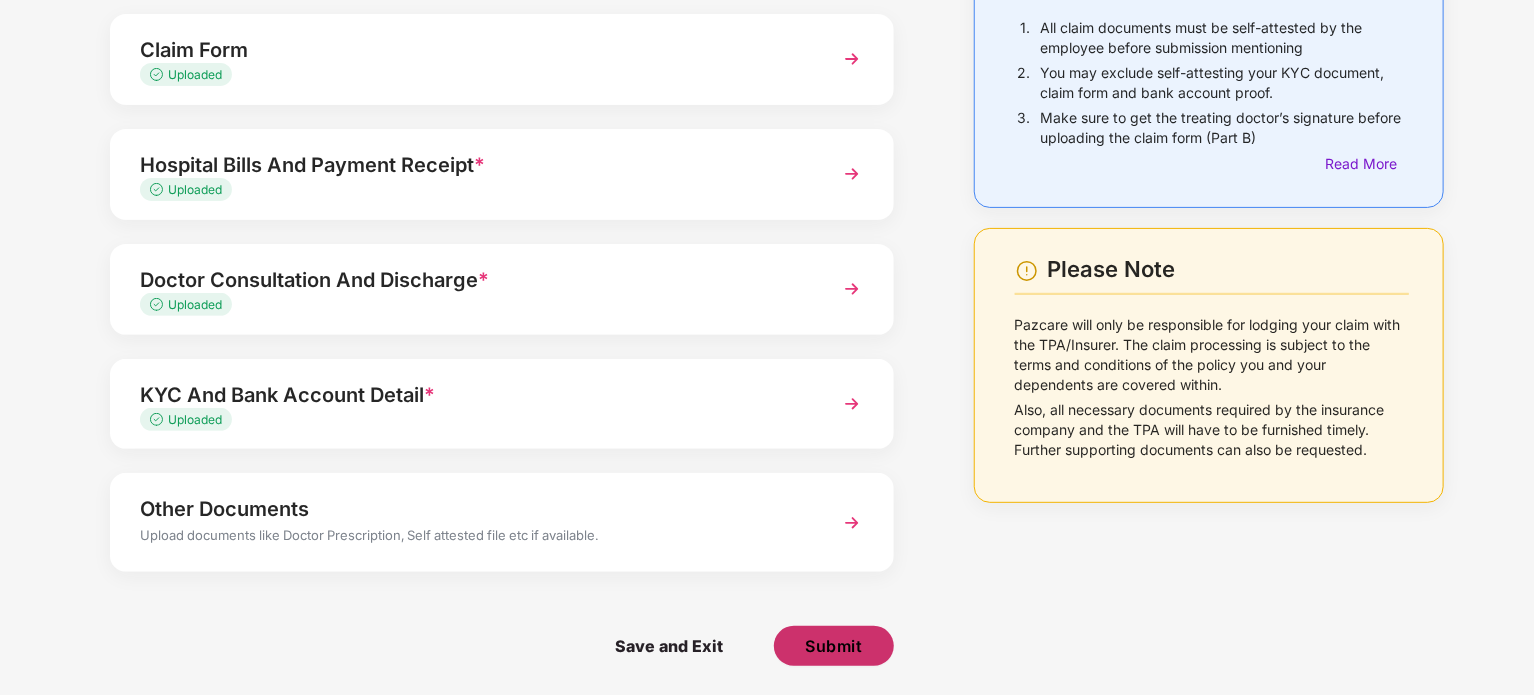 click on "Submit" at bounding box center [833, 646] 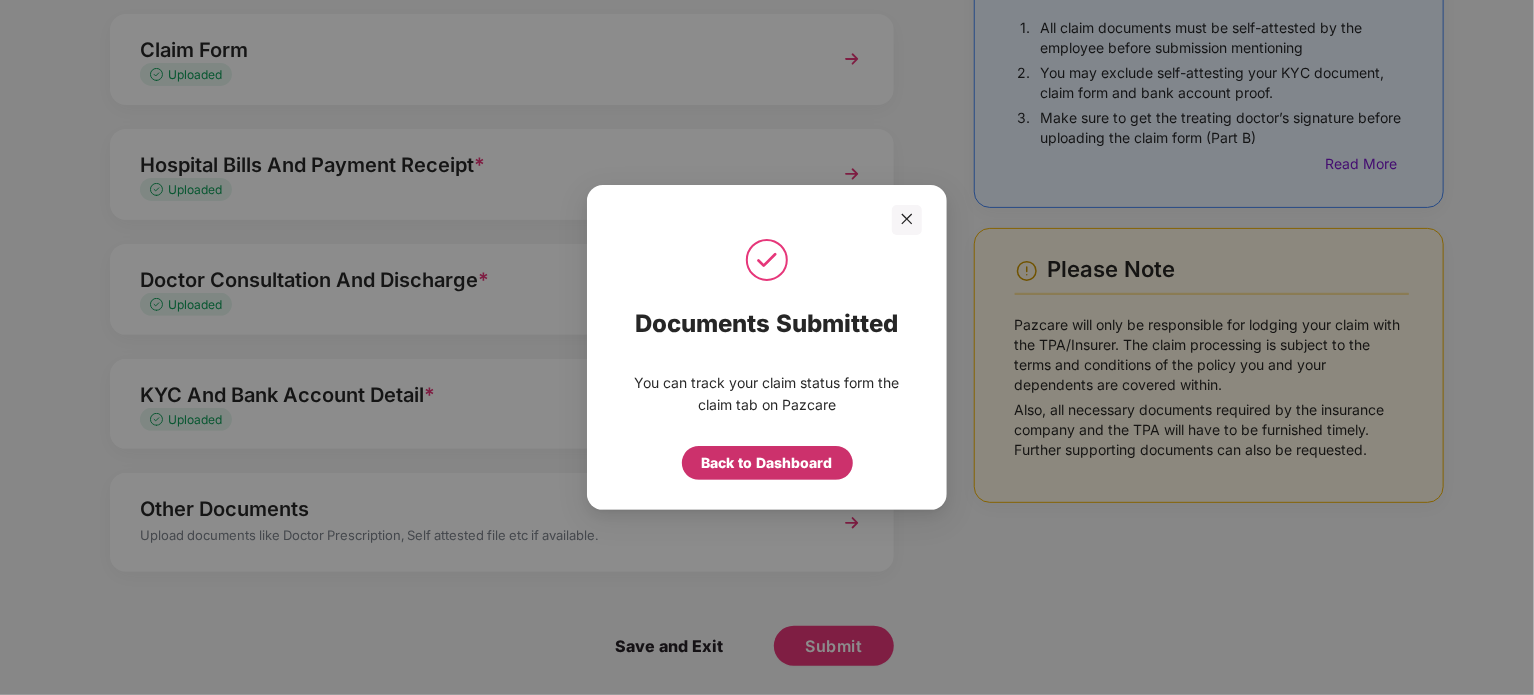 click on "Back to Dashboard" at bounding box center (767, 463) 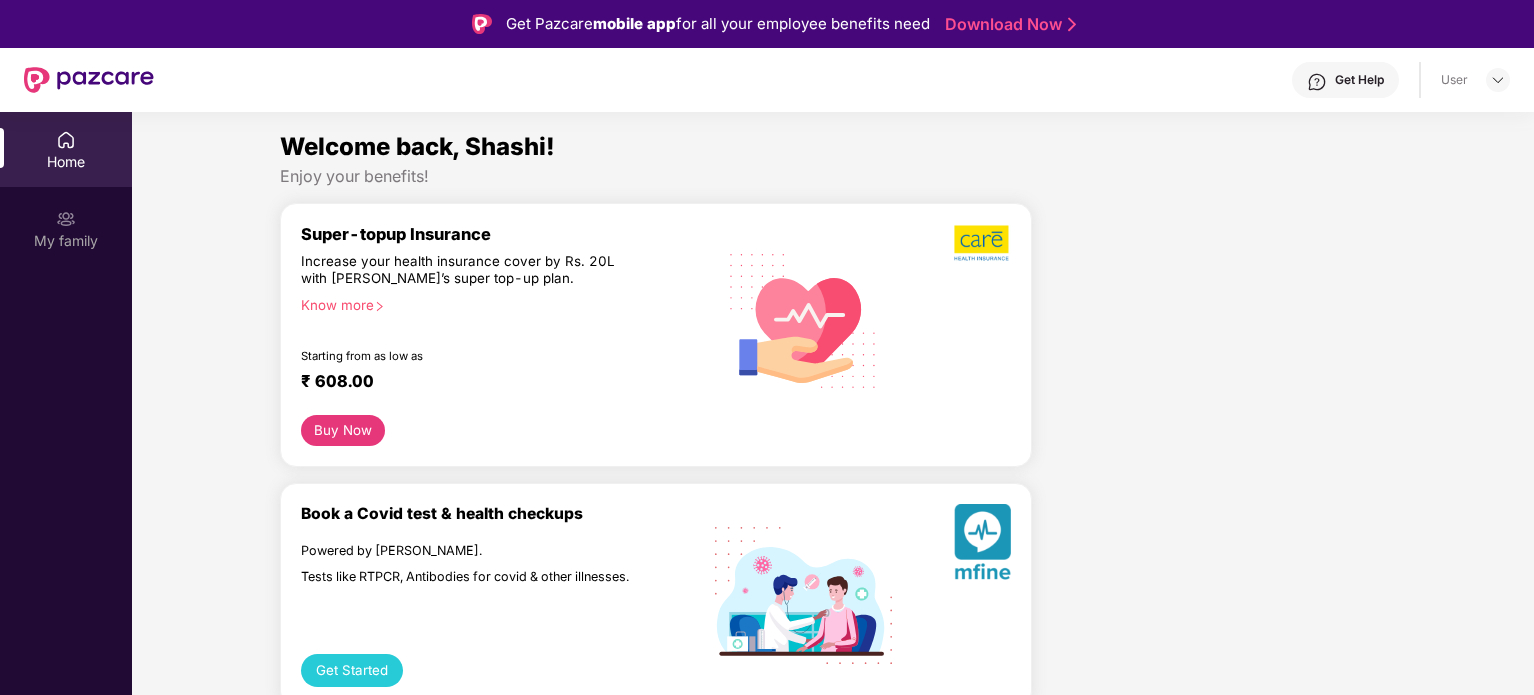 scroll, scrollTop: 0, scrollLeft: 0, axis: both 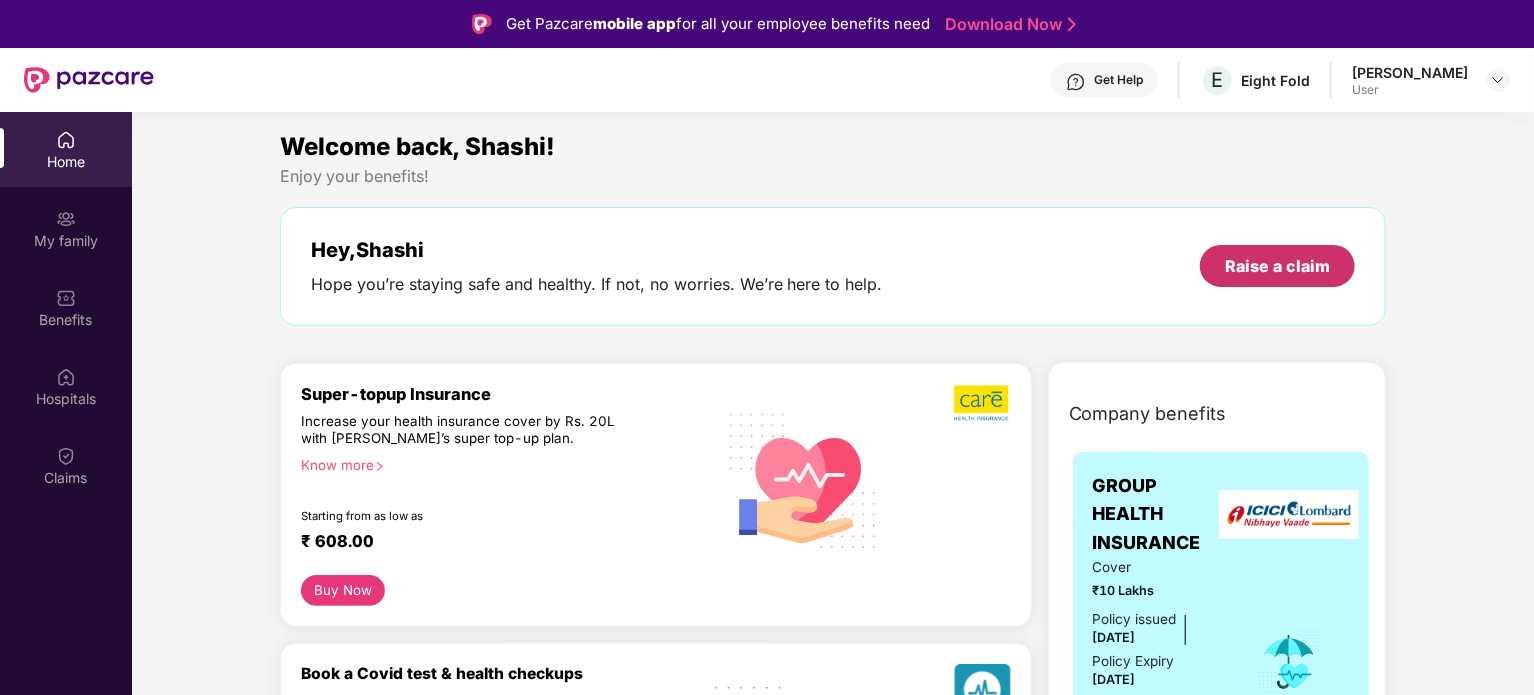 click on "Raise a claim" at bounding box center [1277, 266] 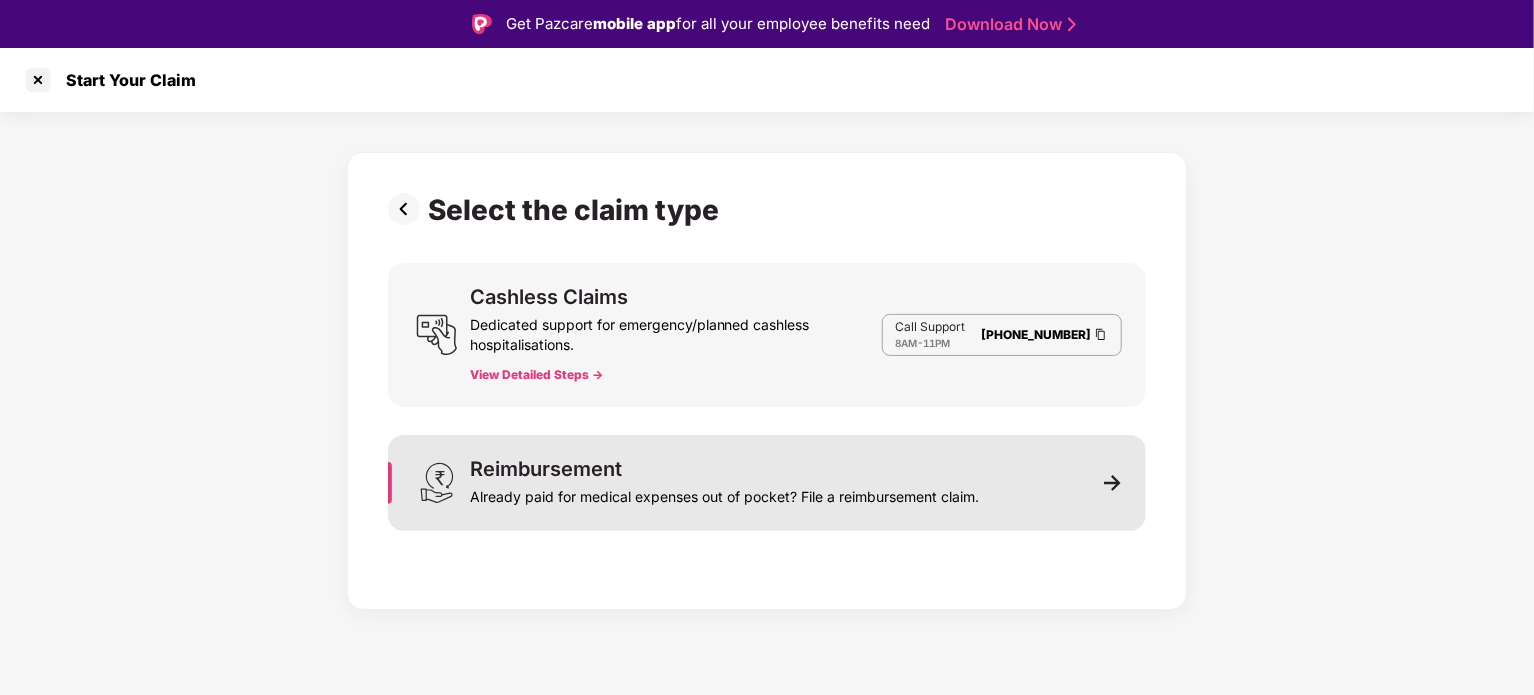 click on "Reimbursement Already paid for medical expenses out of pocket? File a reimbursement claim." at bounding box center (724, 483) 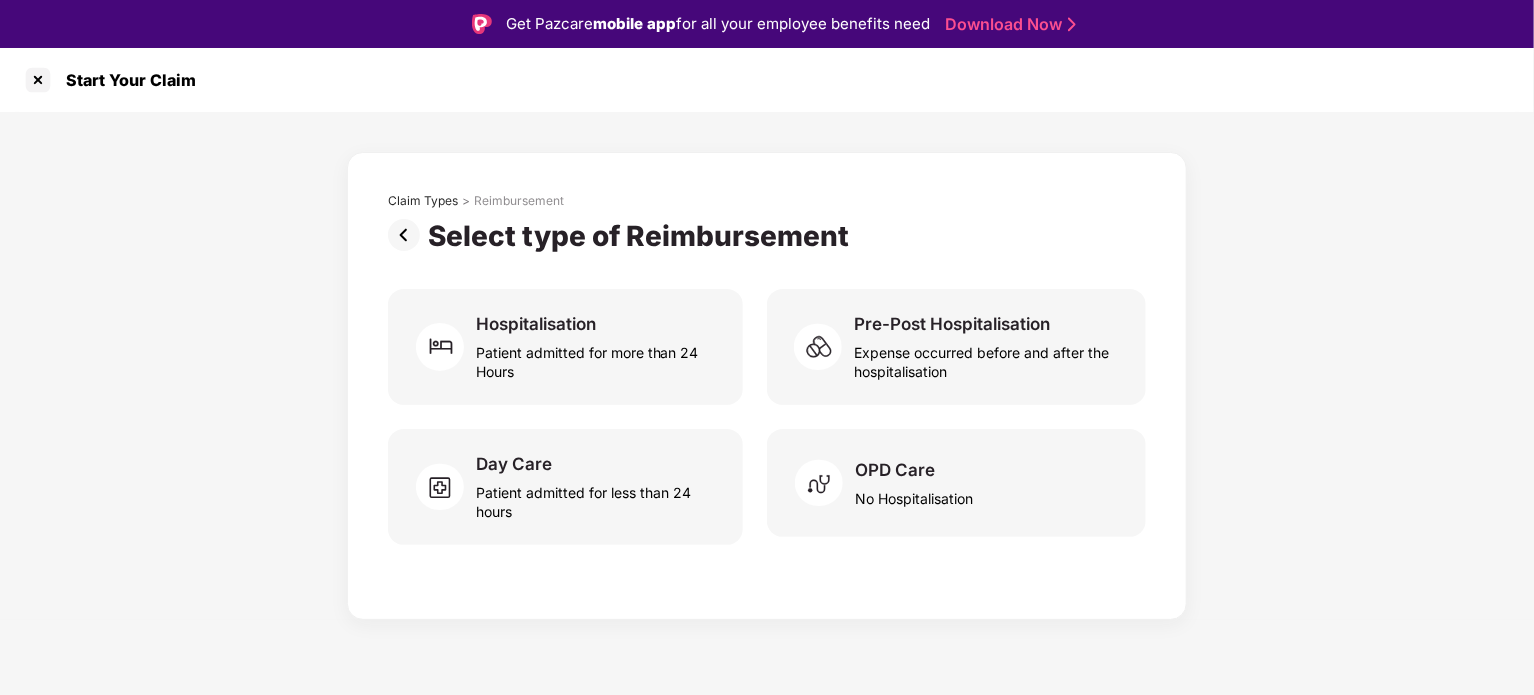 click at bounding box center (825, 483) 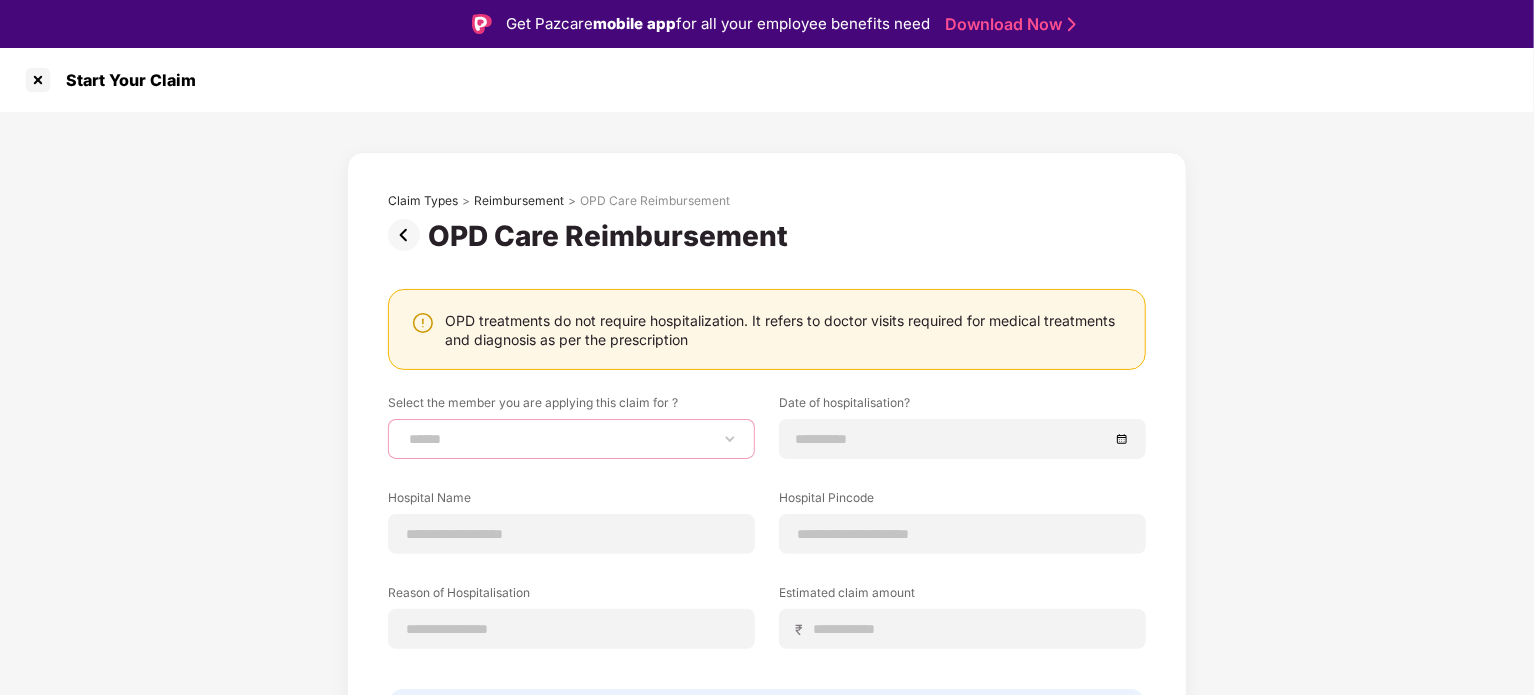 click on "**********" at bounding box center (571, 439) 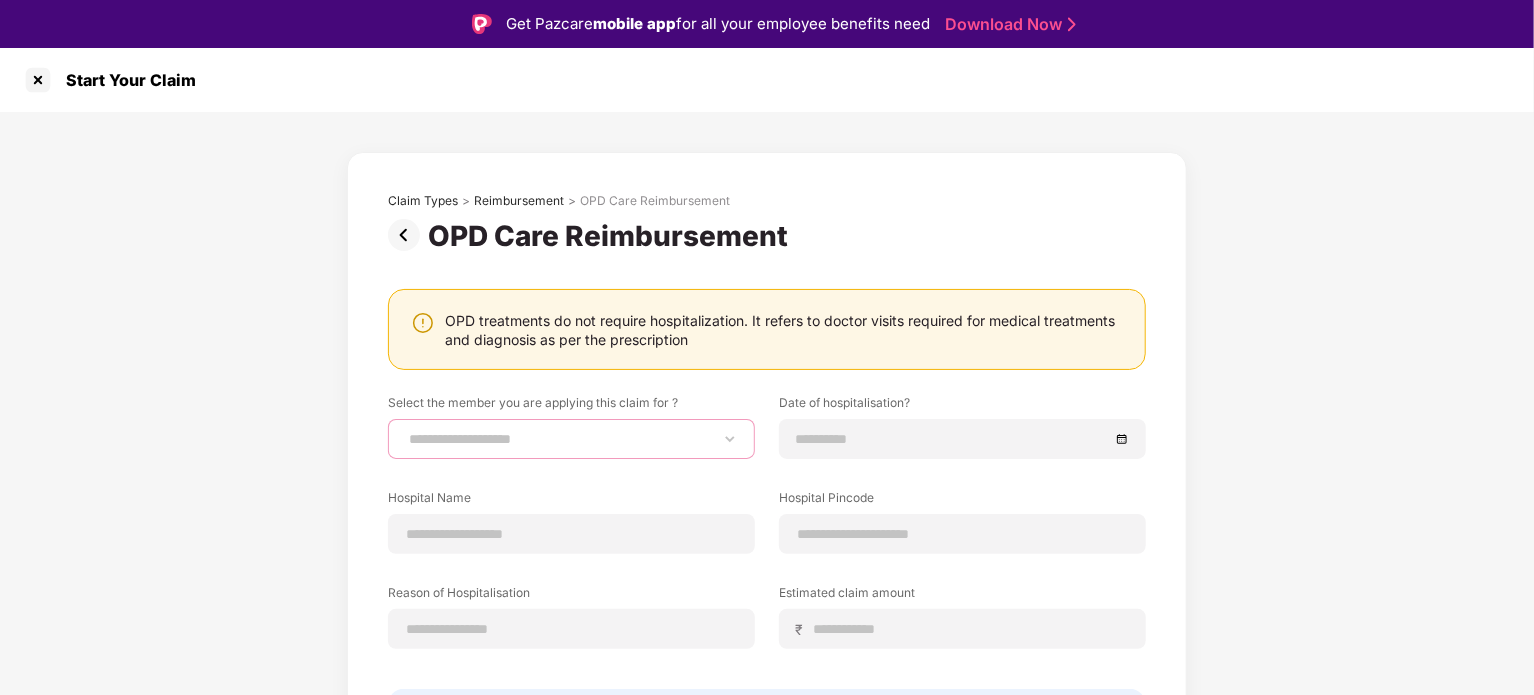 click on "**********" at bounding box center [571, 439] 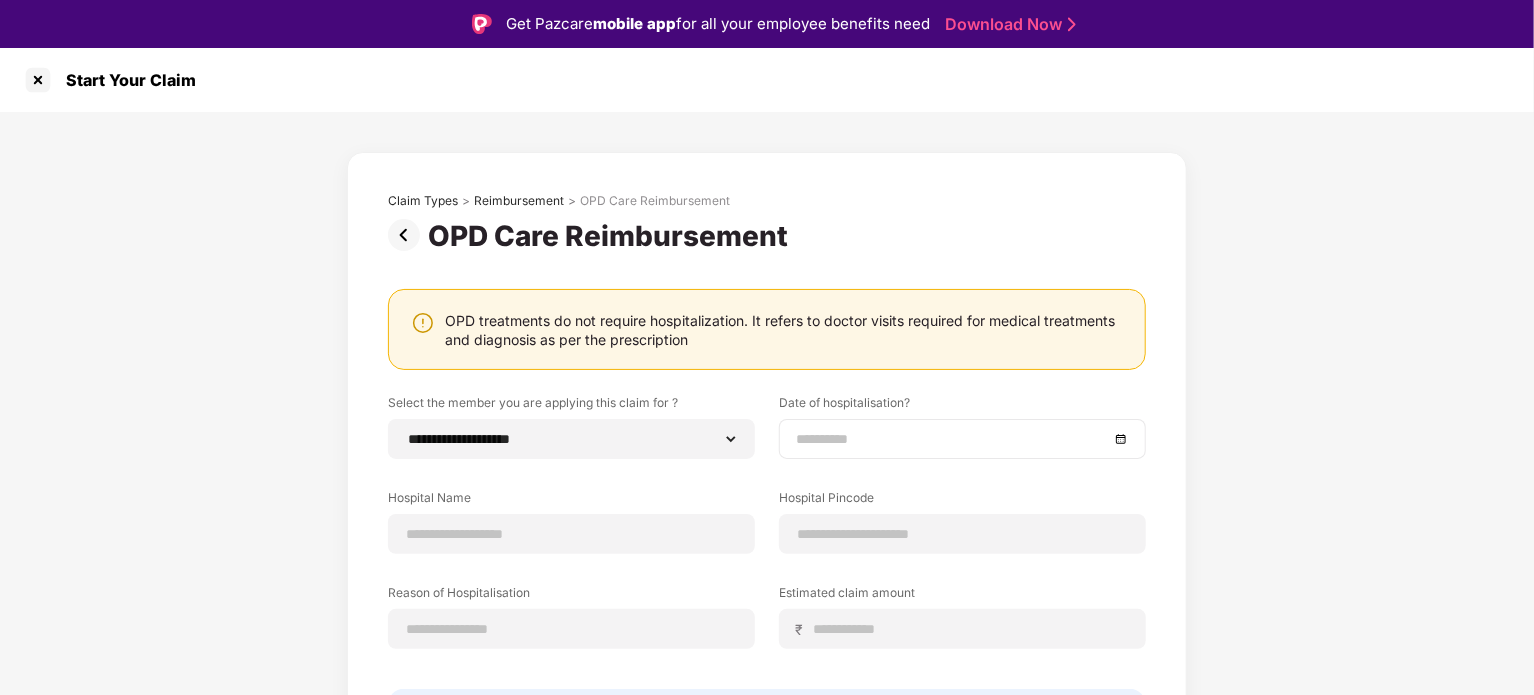 click at bounding box center (952, 439) 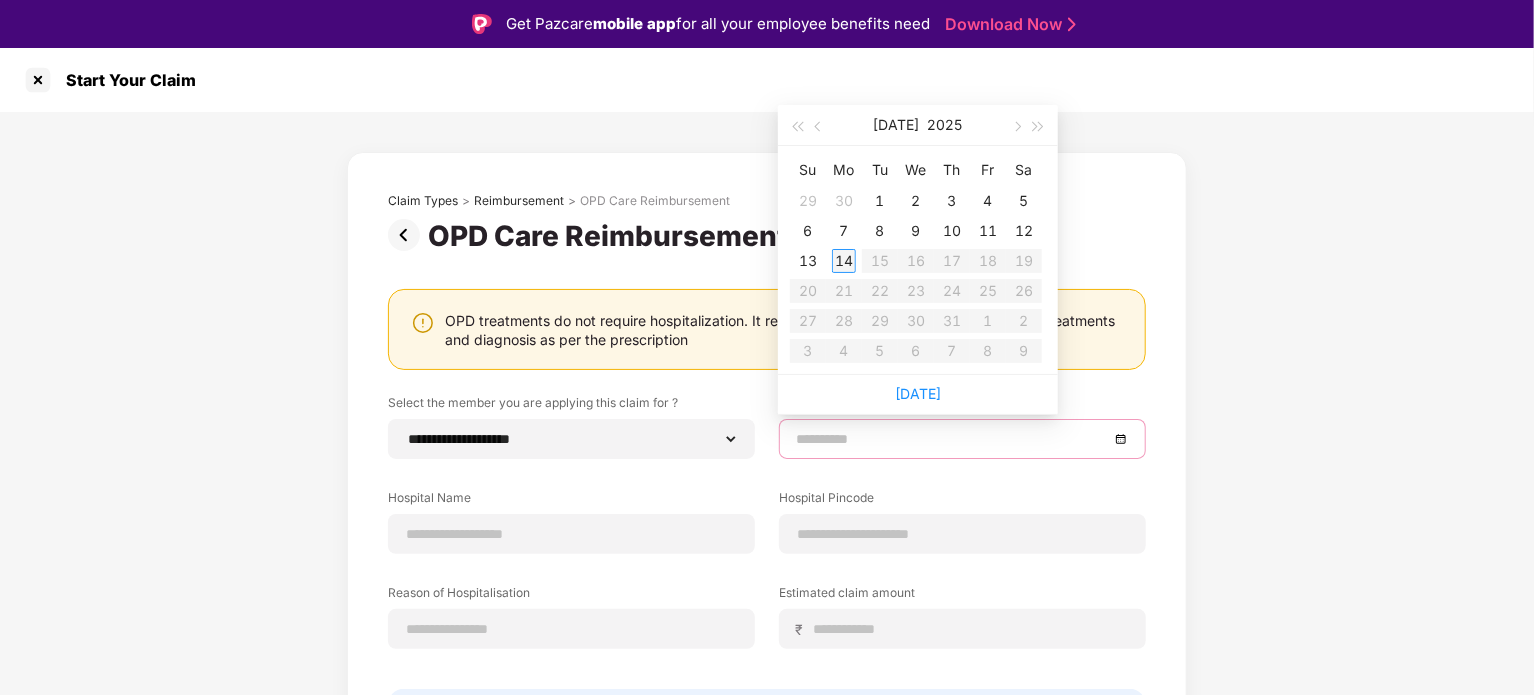 type on "**********" 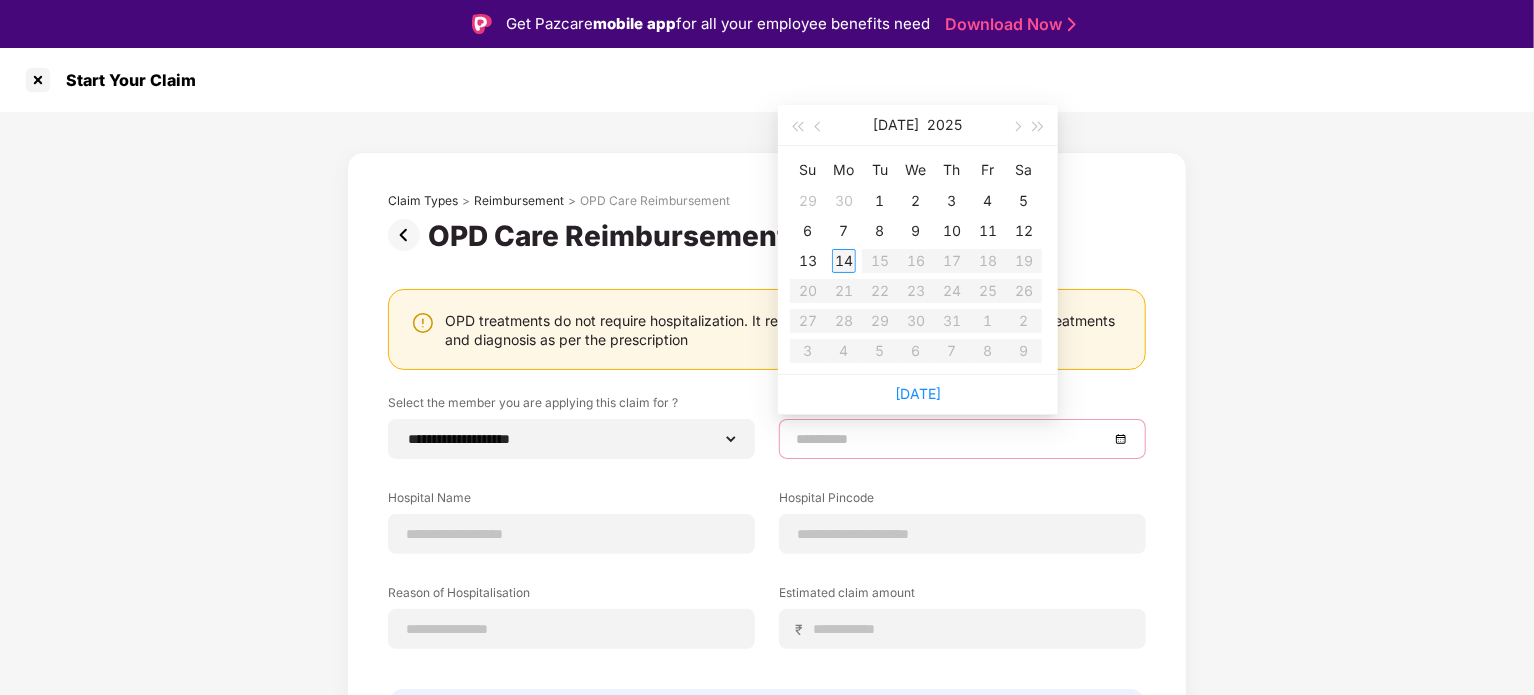 click on "14" at bounding box center (844, 261) 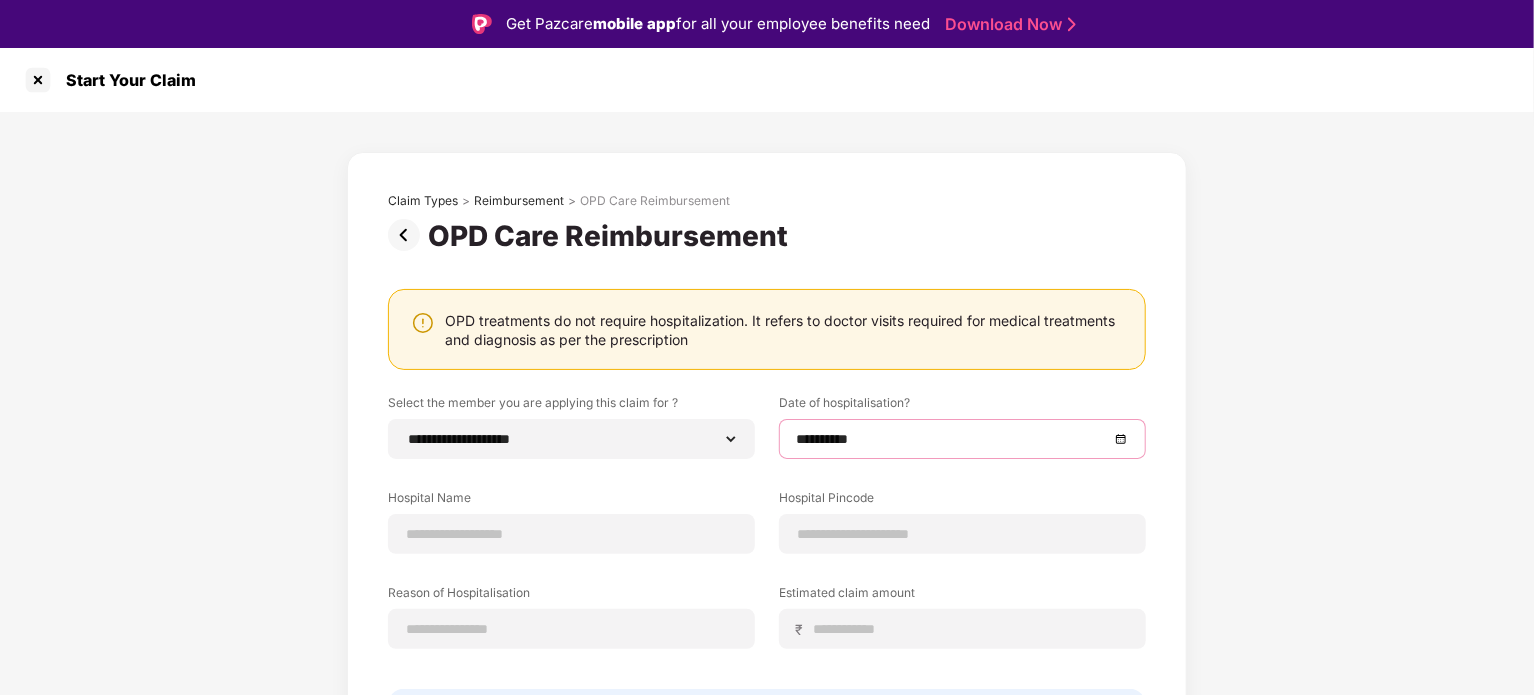 scroll, scrollTop: 130, scrollLeft: 0, axis: vertical 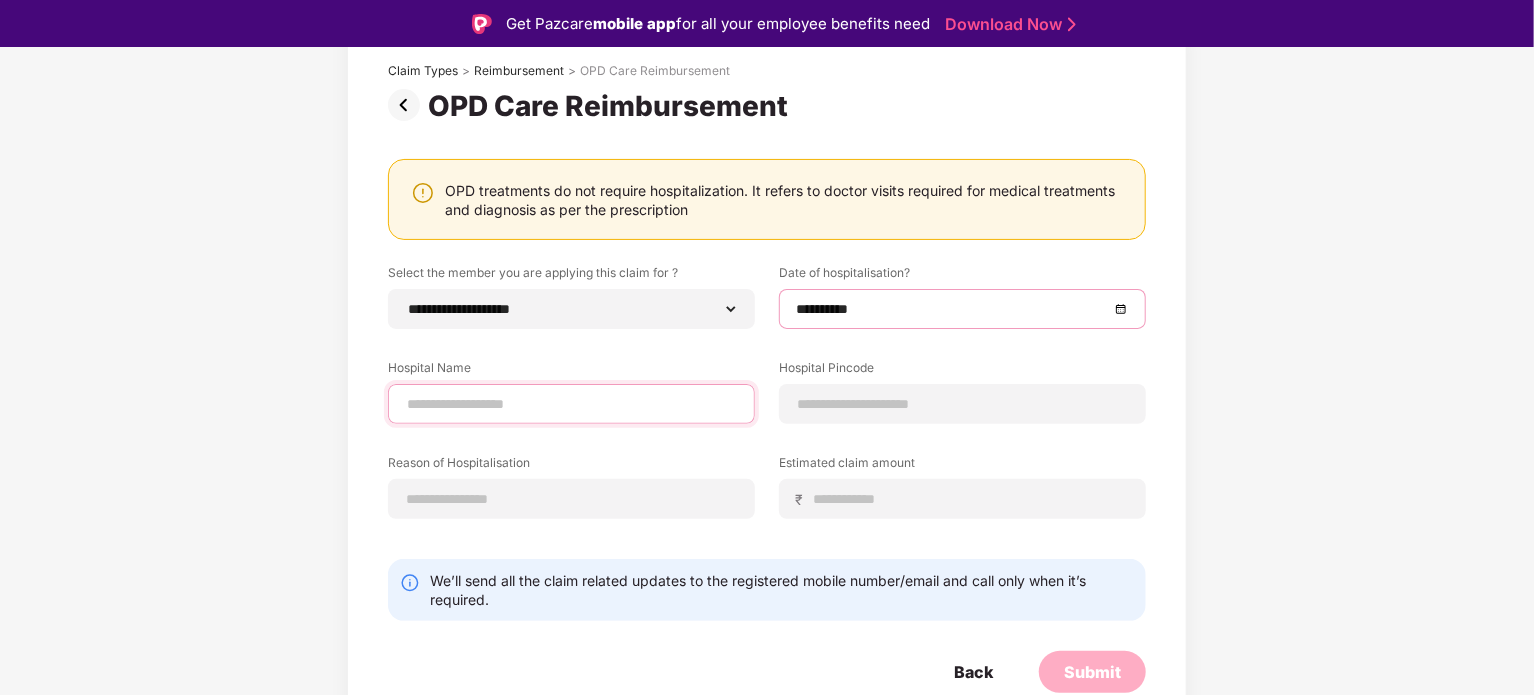 click at bounding box center [571, 404] 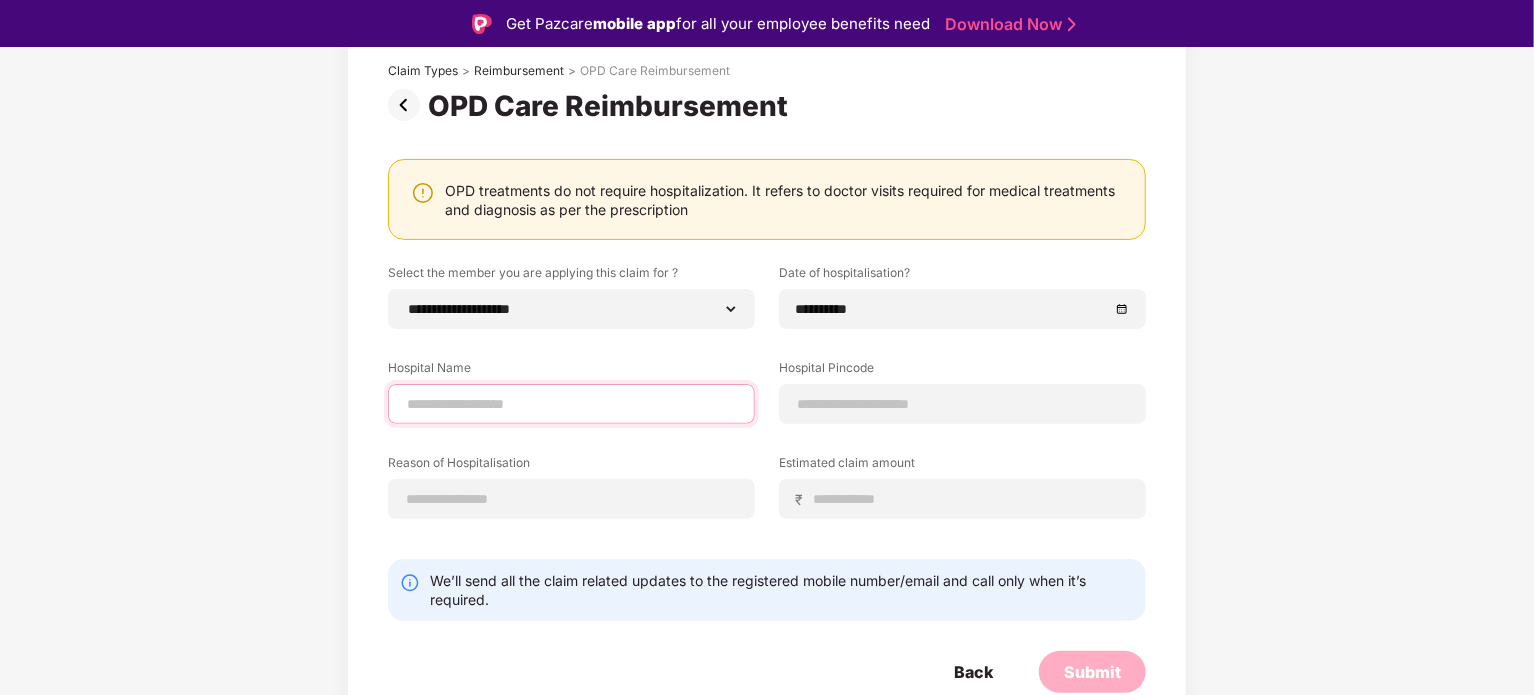 type on "**********" 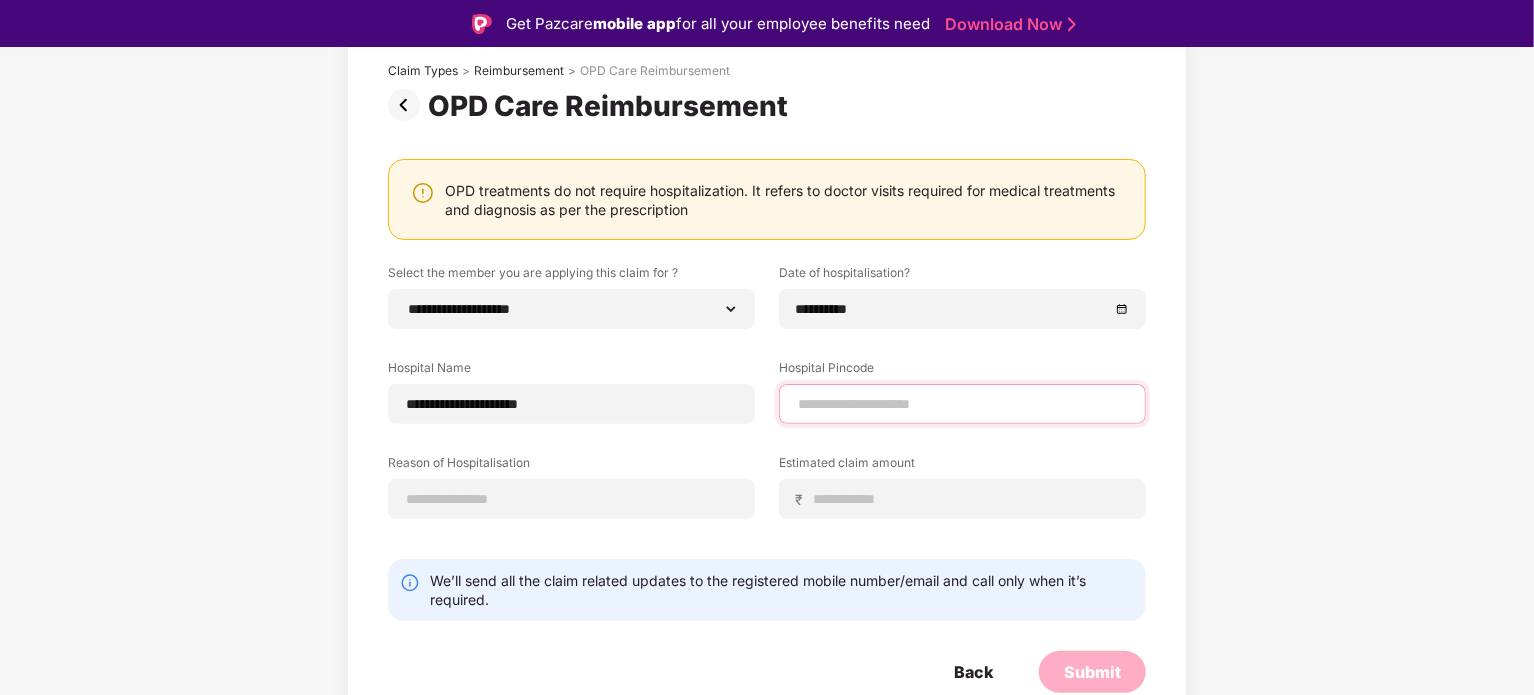 click at bounding box center (962, 404) 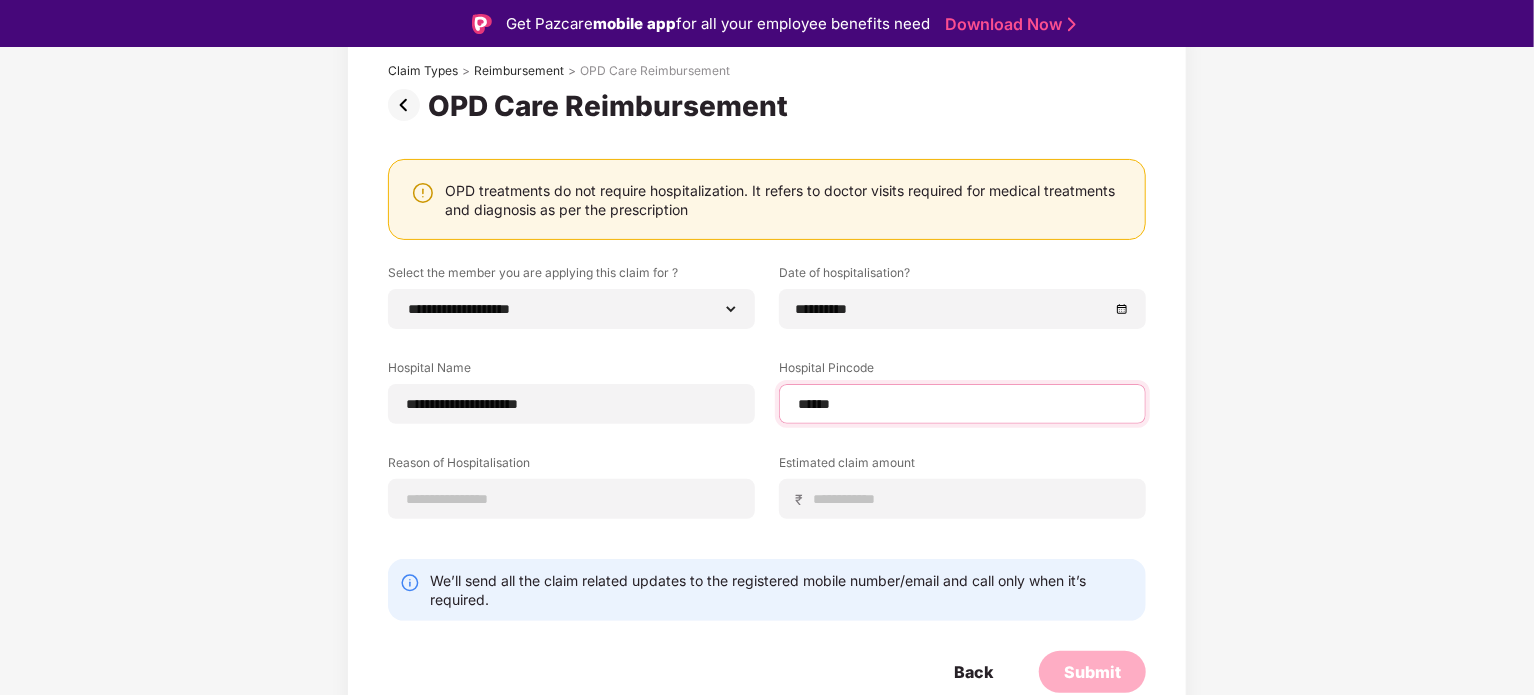 select on "*********" 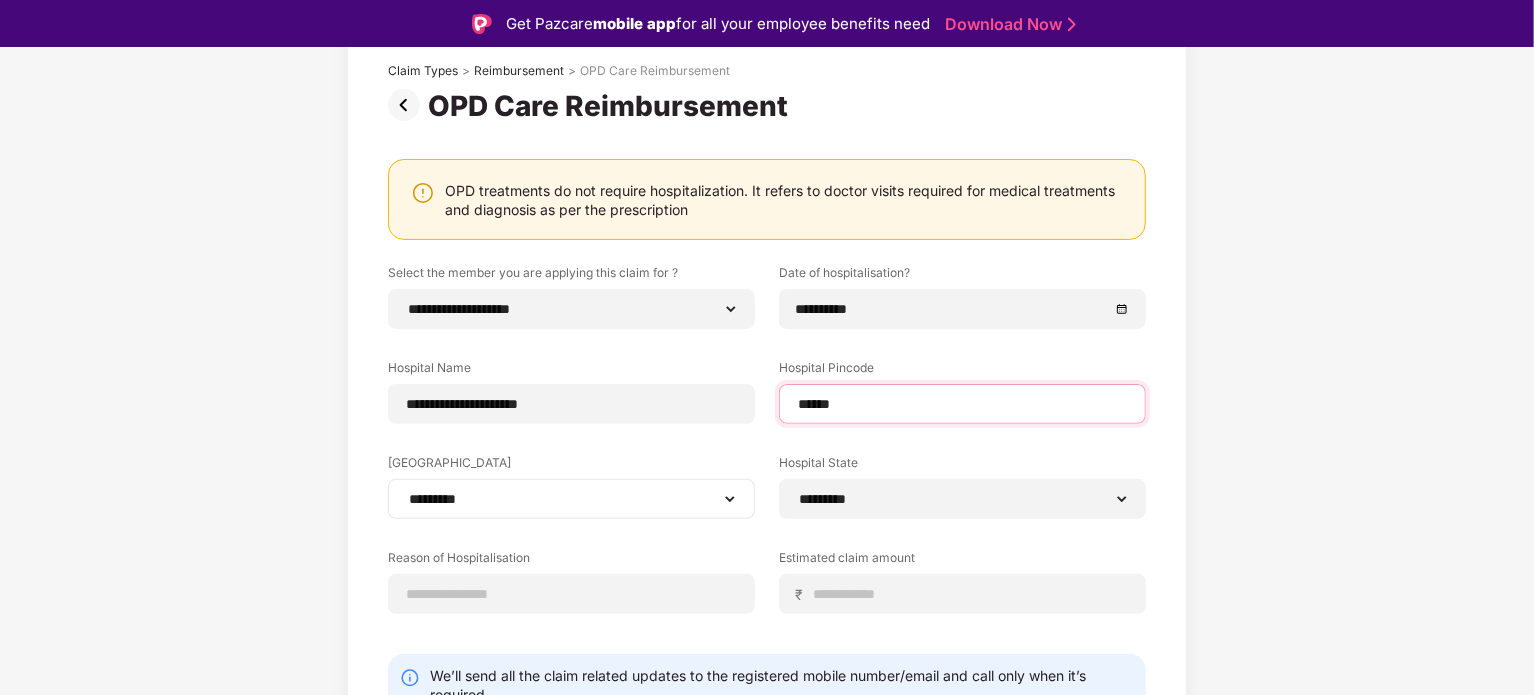 scroll, scrollTop: 224, scrollLeft: 0, axis: vertical 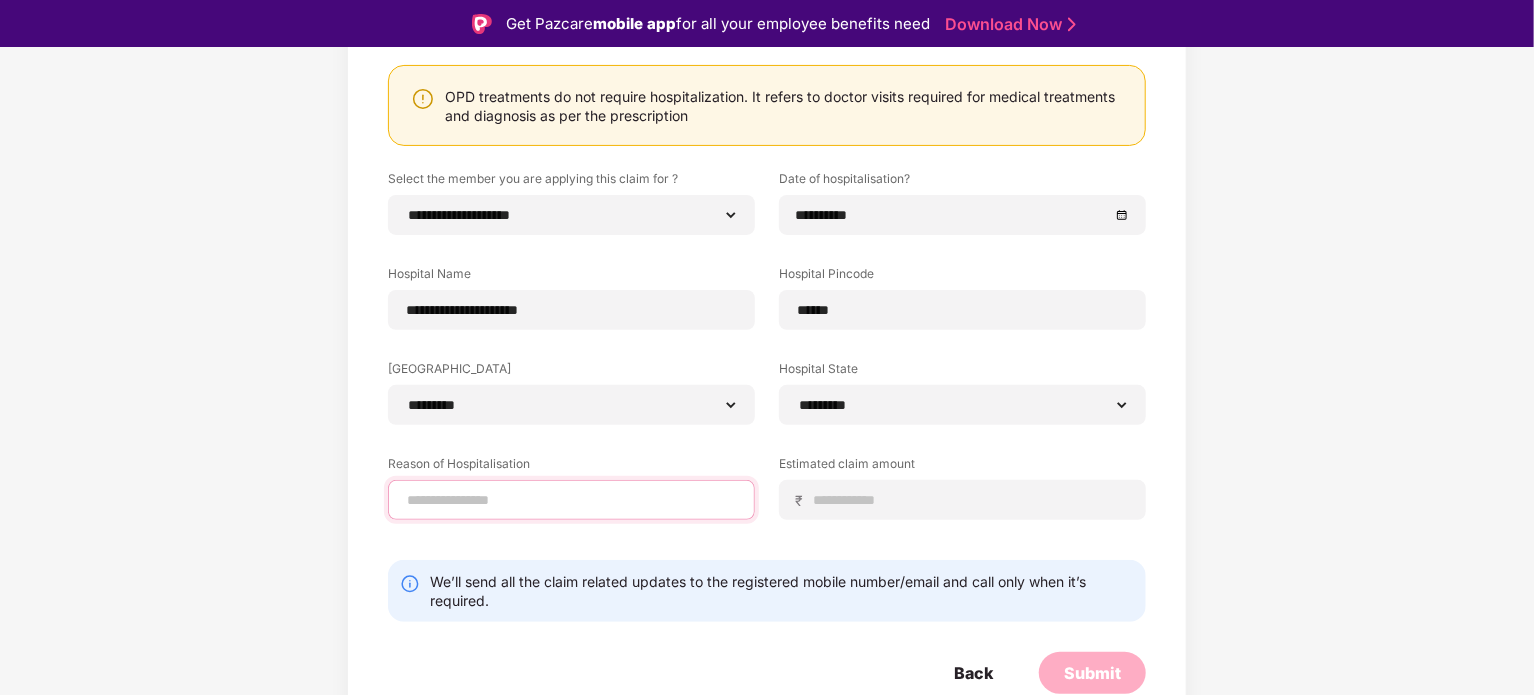 click at bounding box center [571, 500] 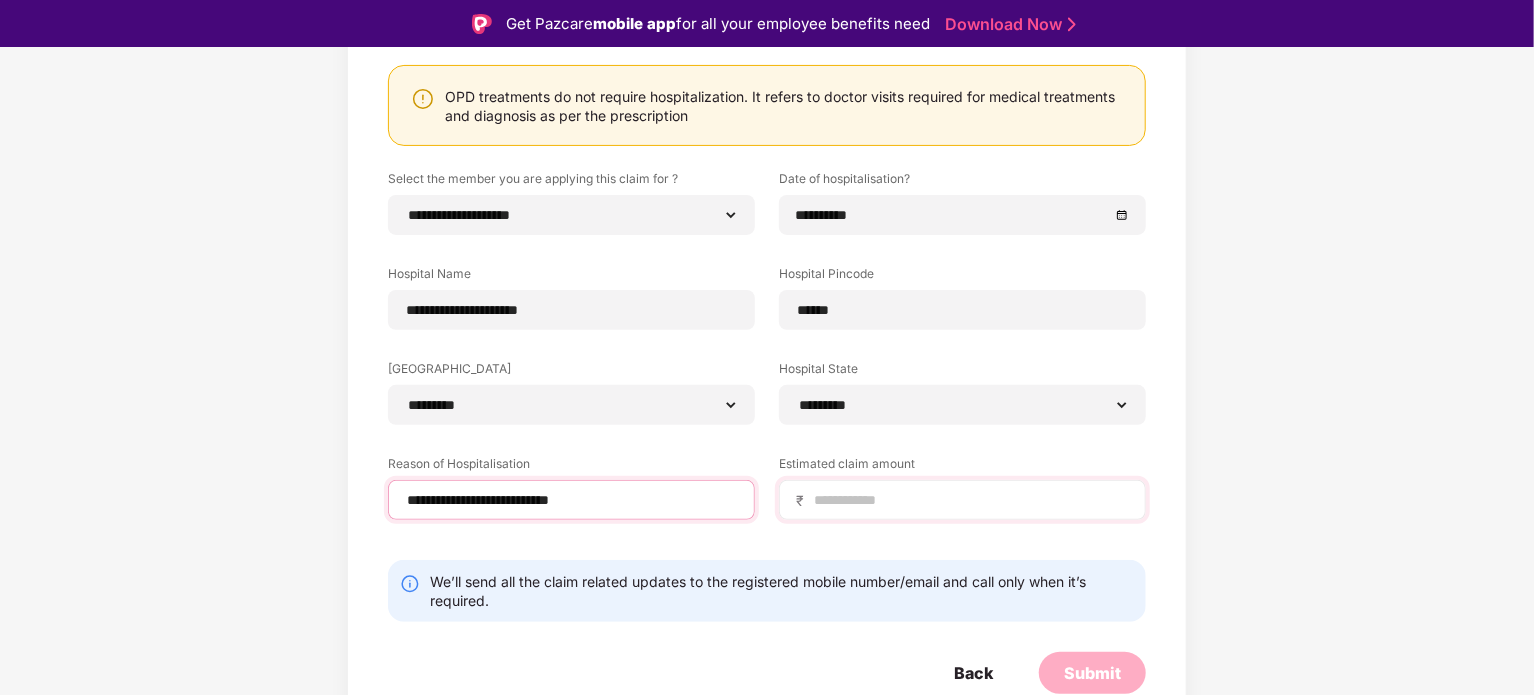 type on "**********" 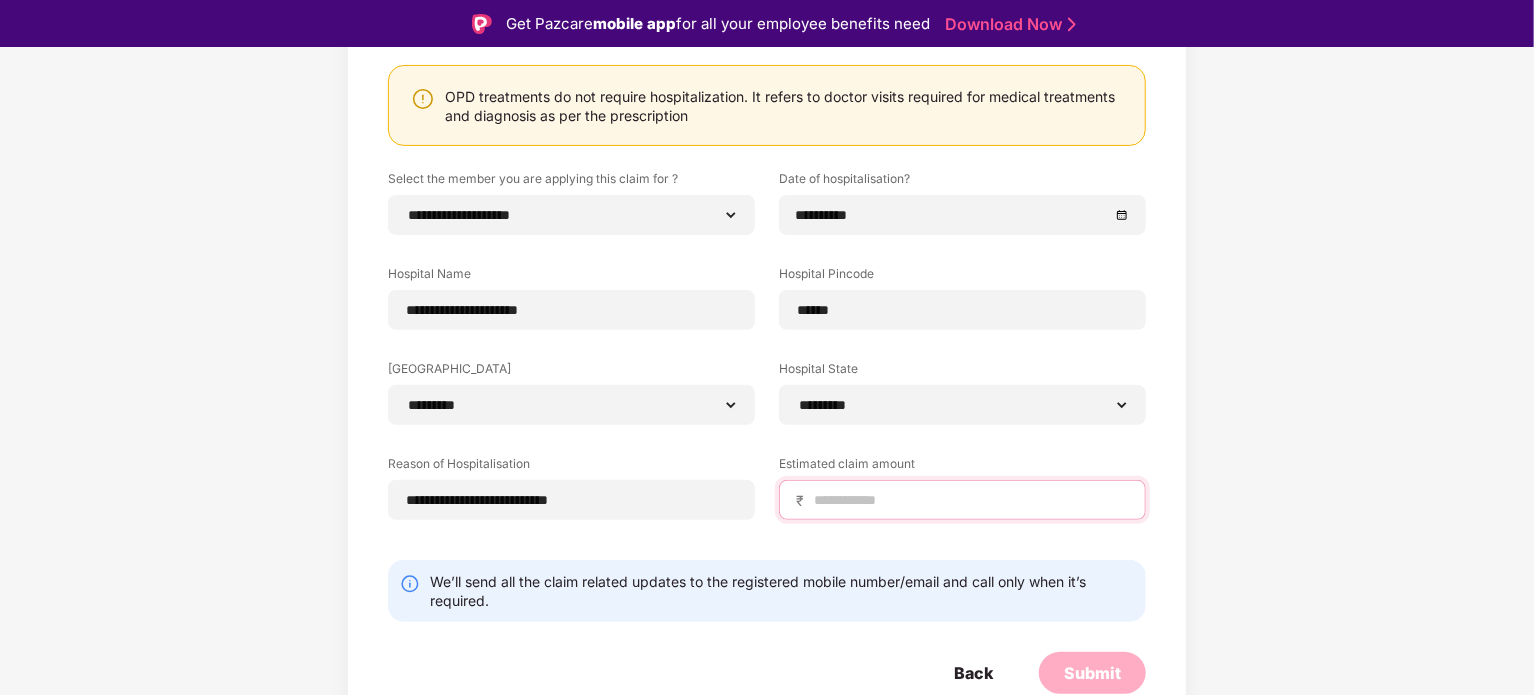 click at bounding box center (970, 500) 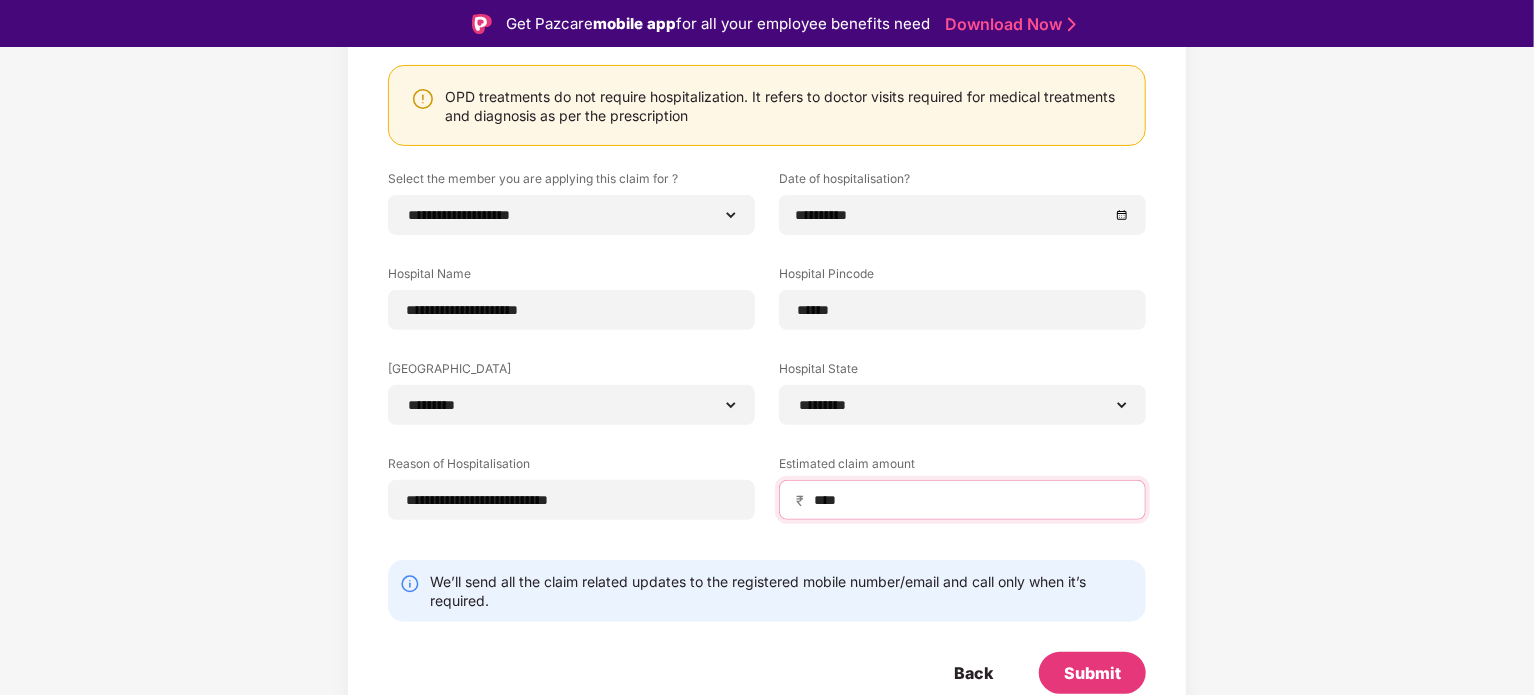 type on "****" 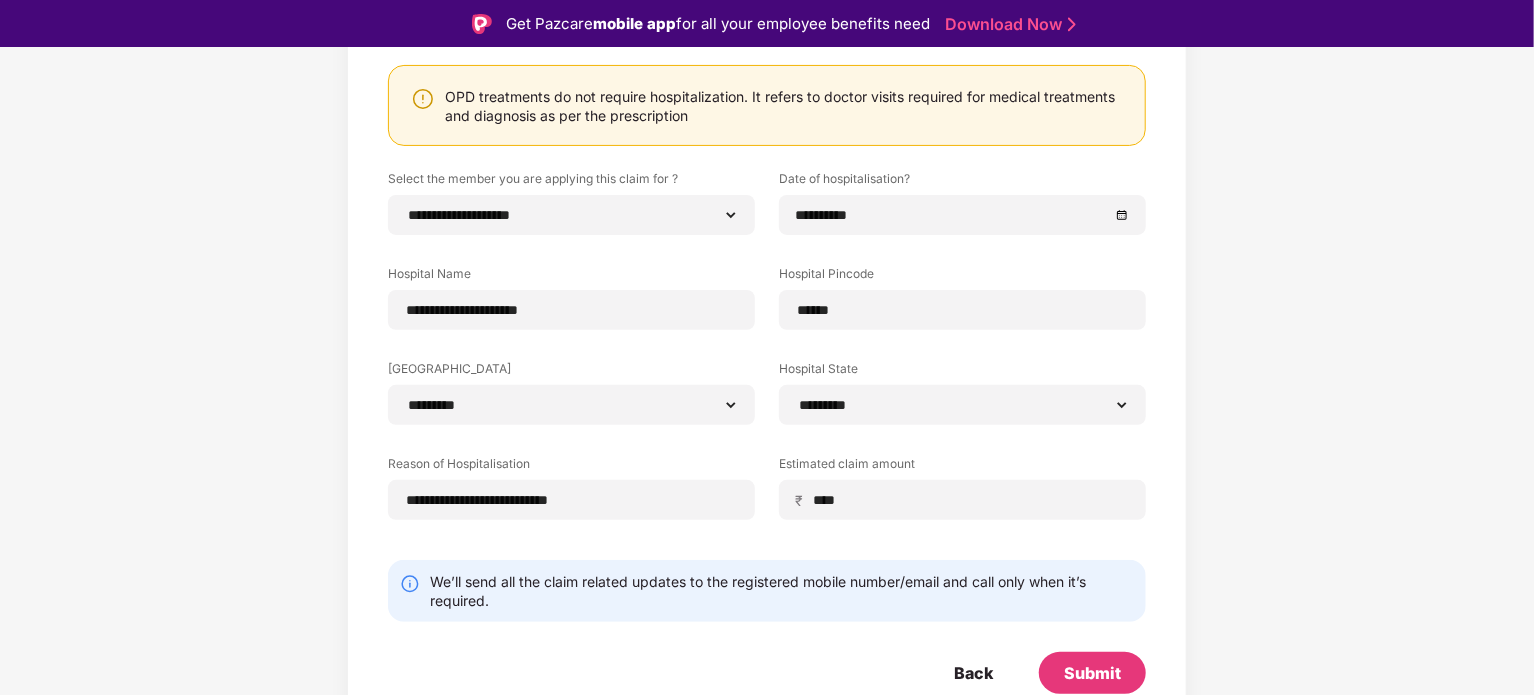 click on "**********" at bounding box center (767, 316) 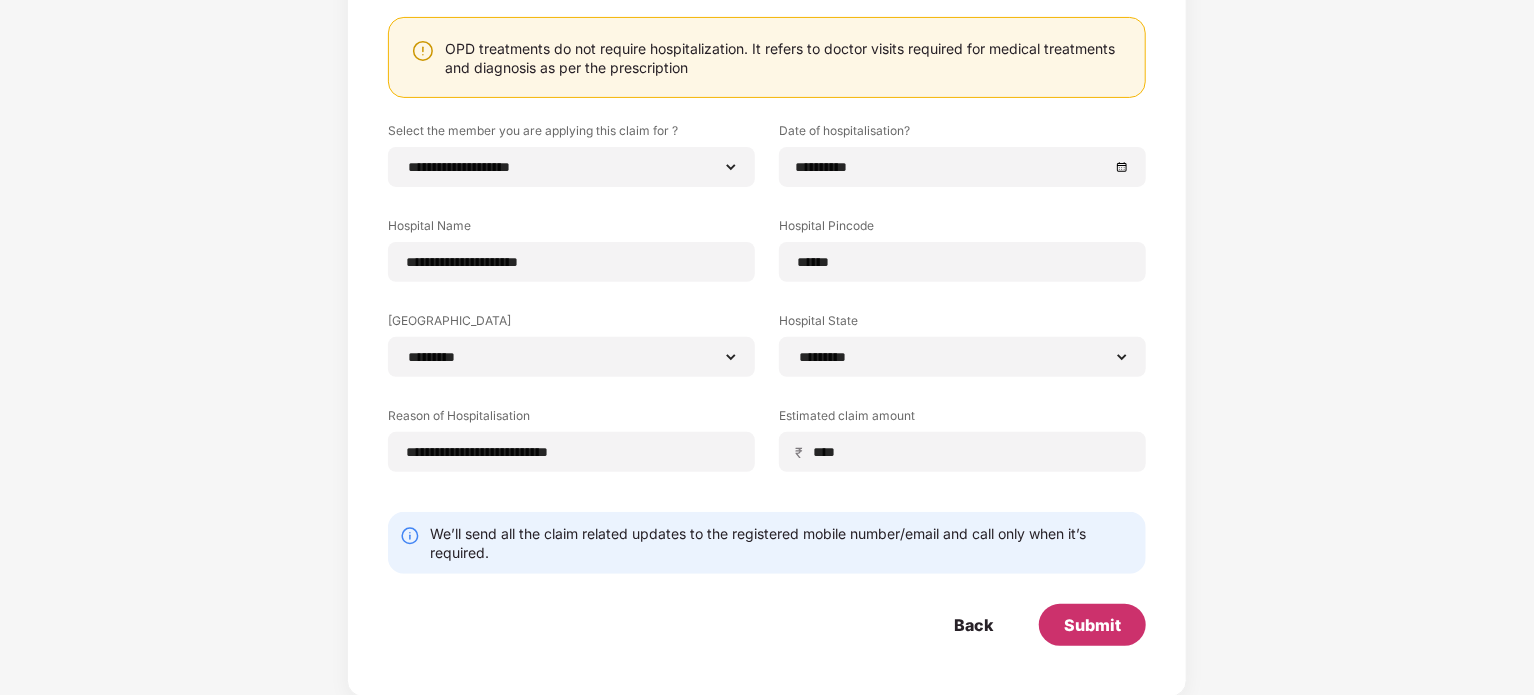 click on "Submit" at bounding box center [1092, 625] 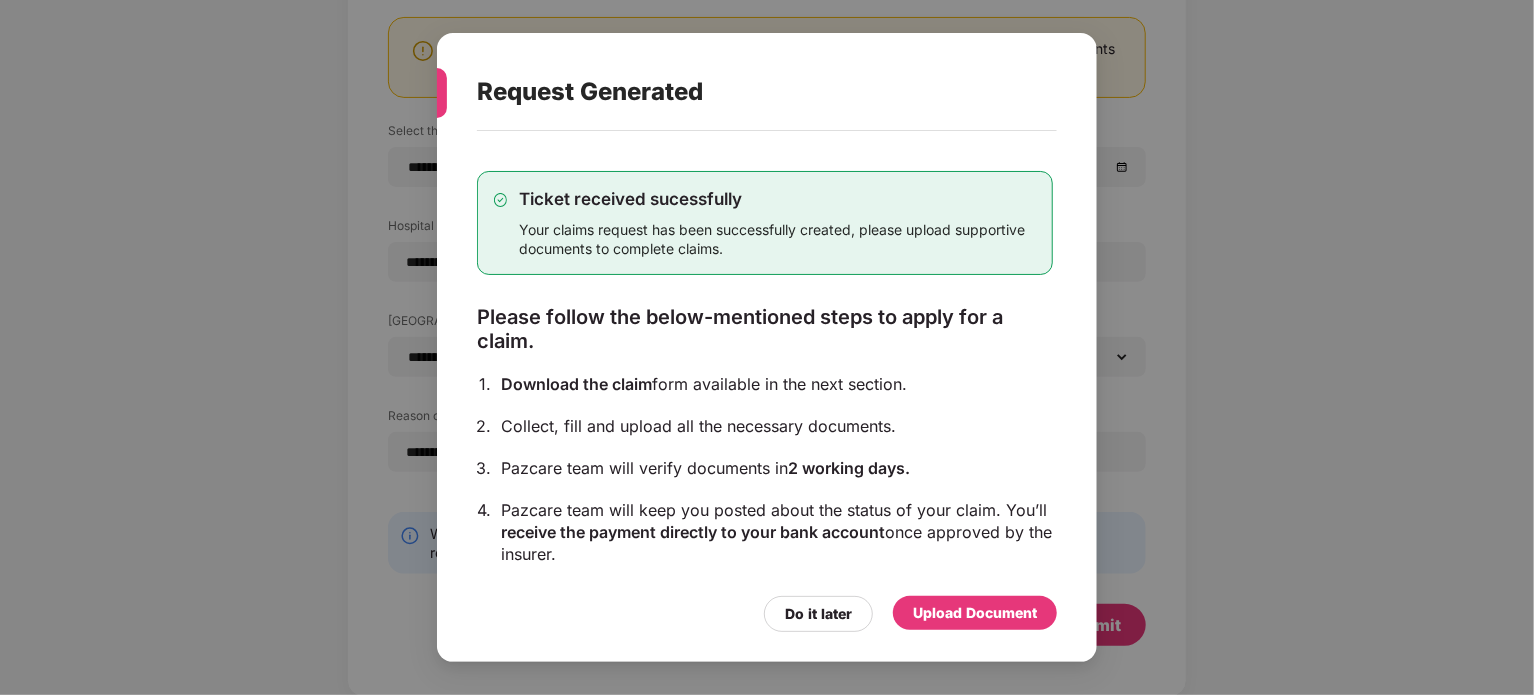 click on "Upload Document" at bounding box center [975, 613] 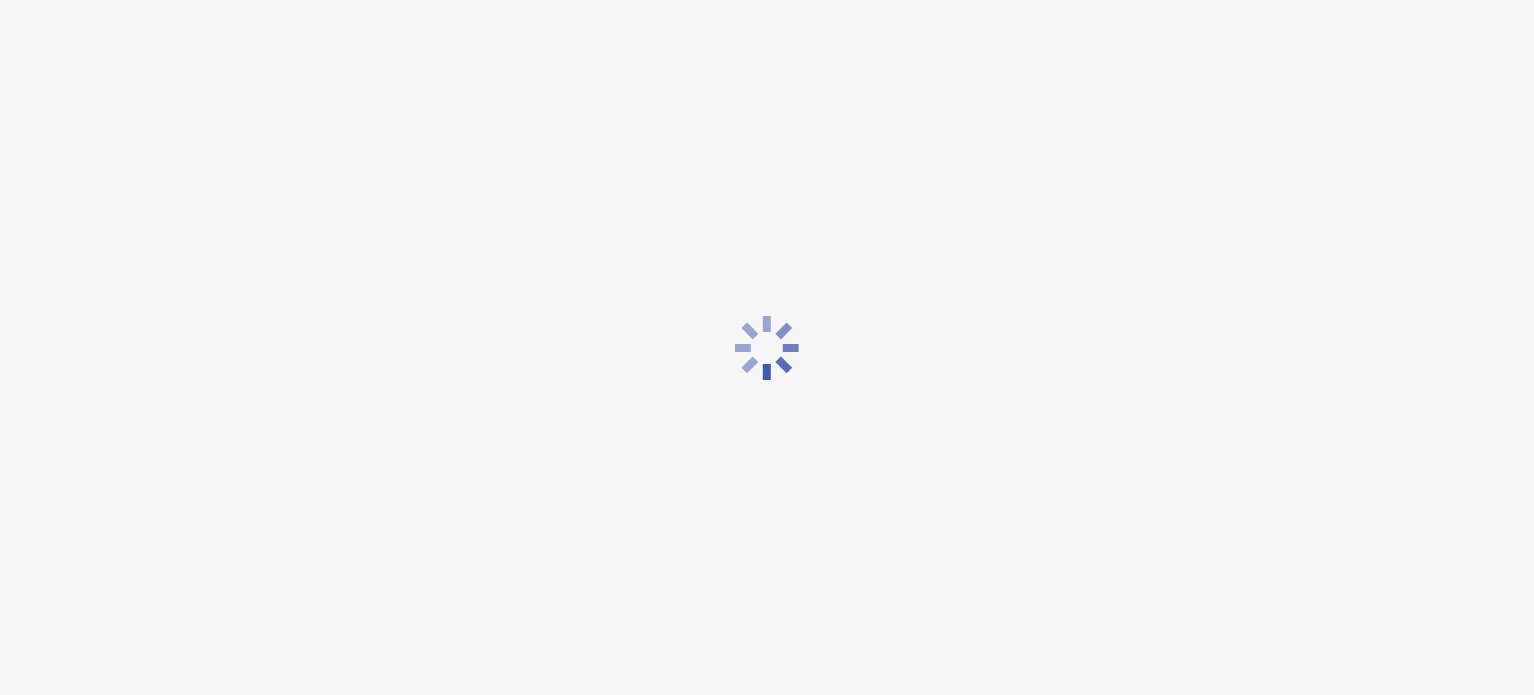 scroll, scrollTop: 0, scrollLeft: 0, axis: both 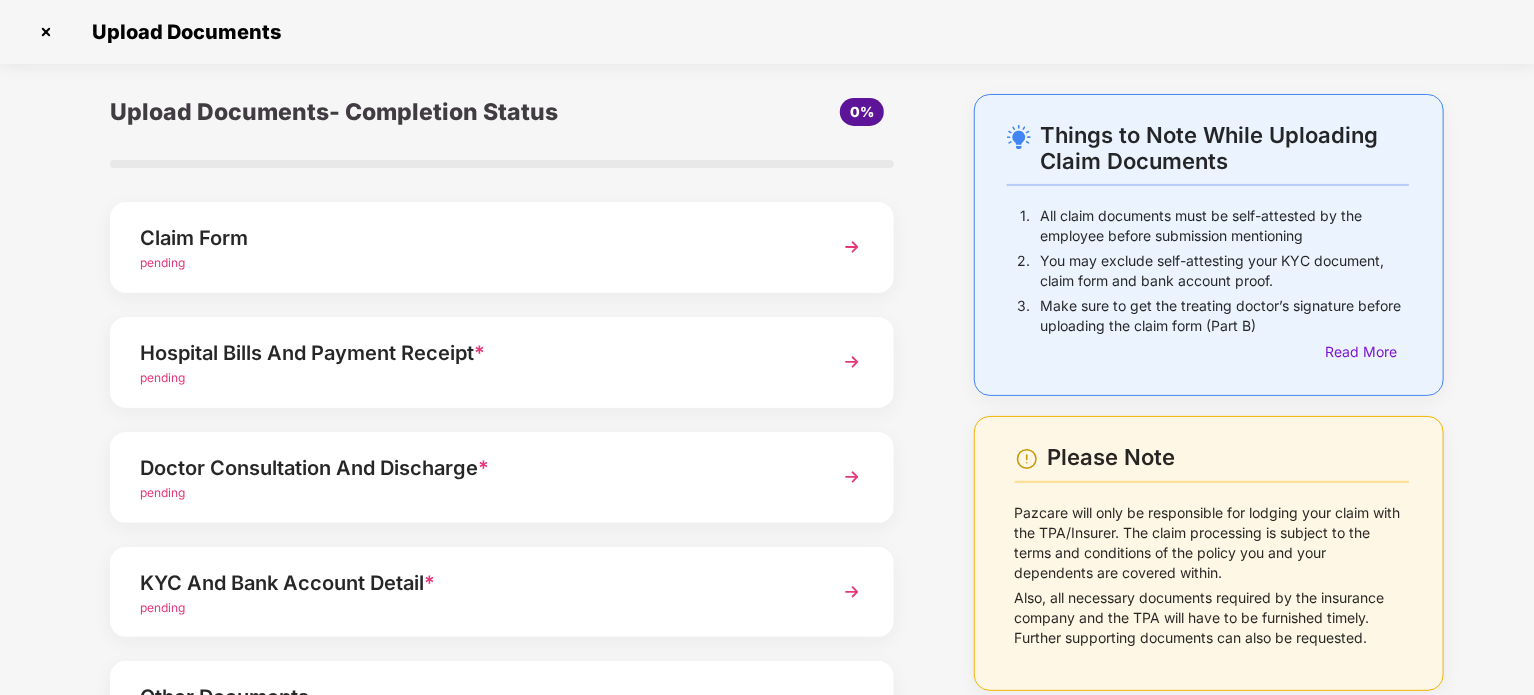 click at bounding box center (852, 247) 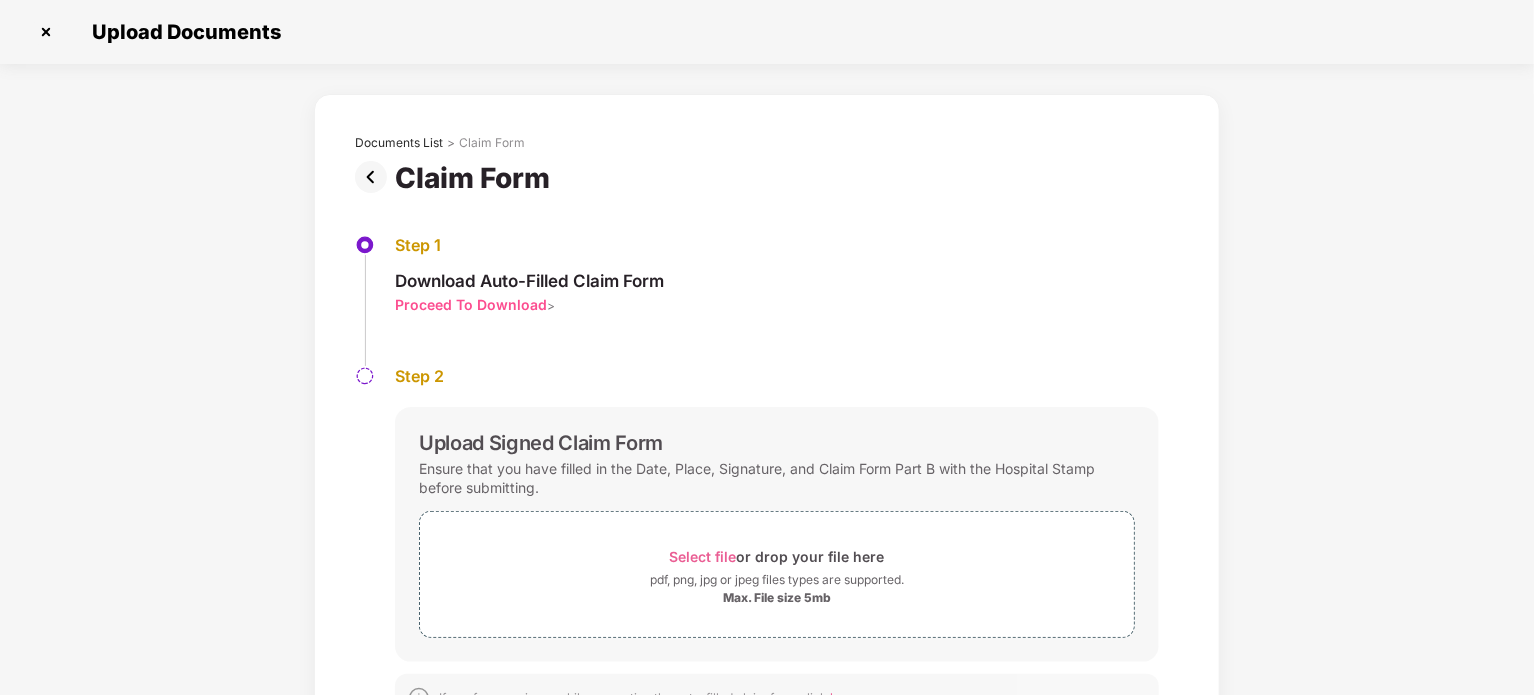 scroll, scrollTop: 0, scrollLeft: 0, axis: both 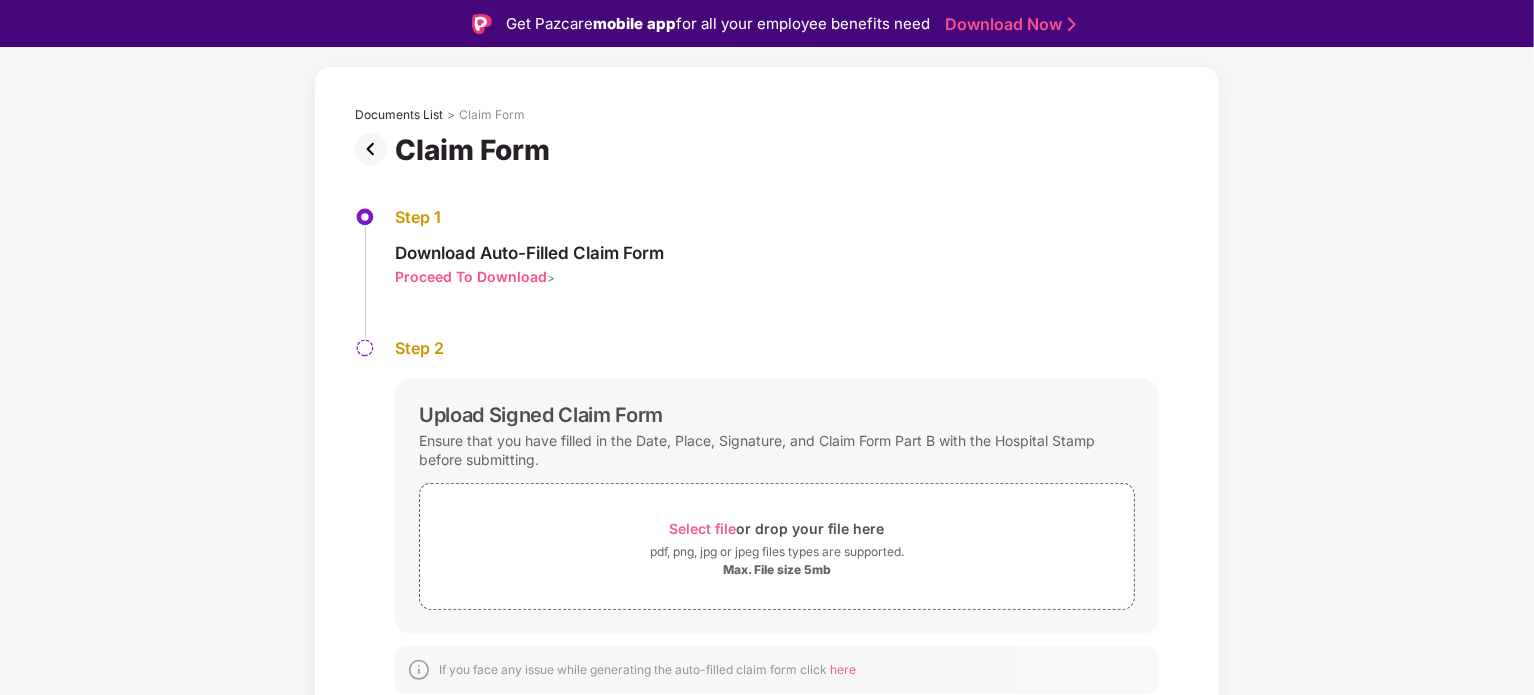 click on "Proceed To Download" at bounding box center [471, 276] 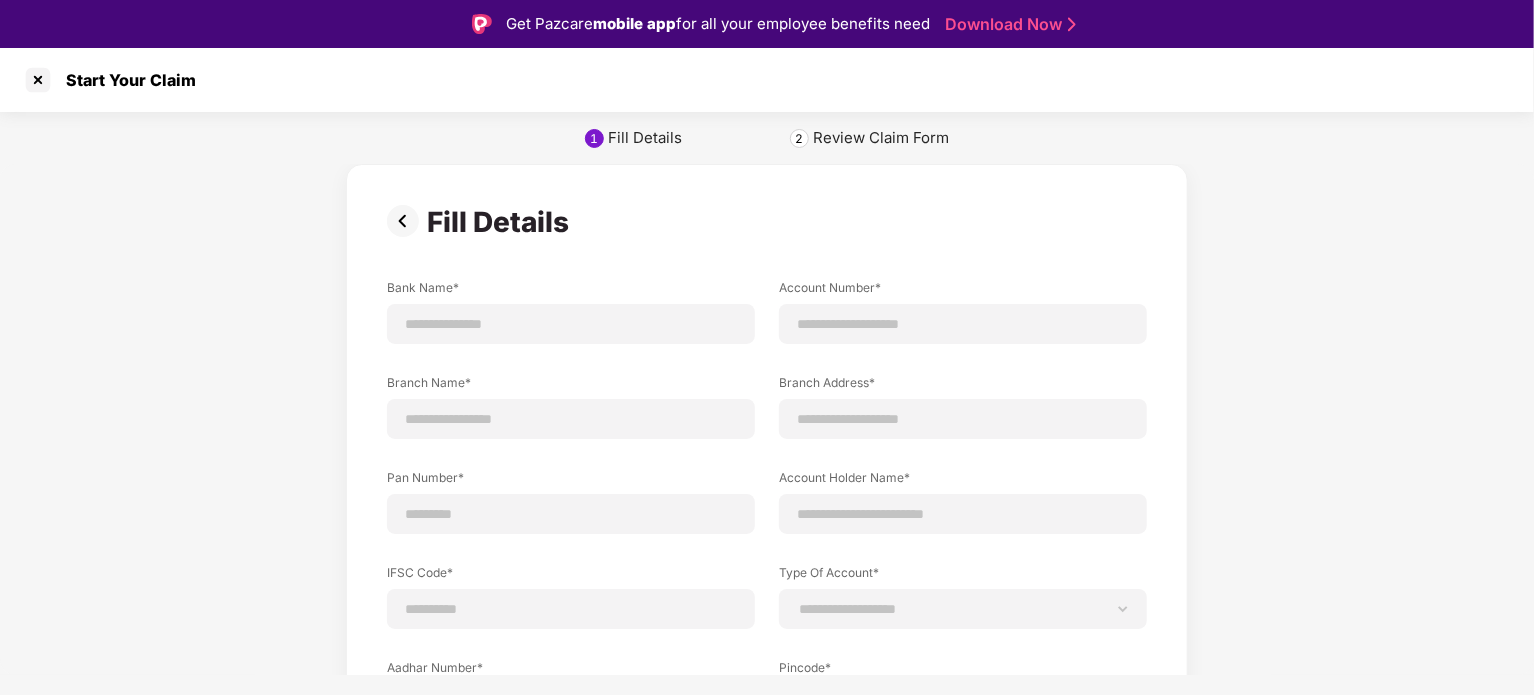 scroll, scrollTop: 0, scrollLeft: 0, axis: both 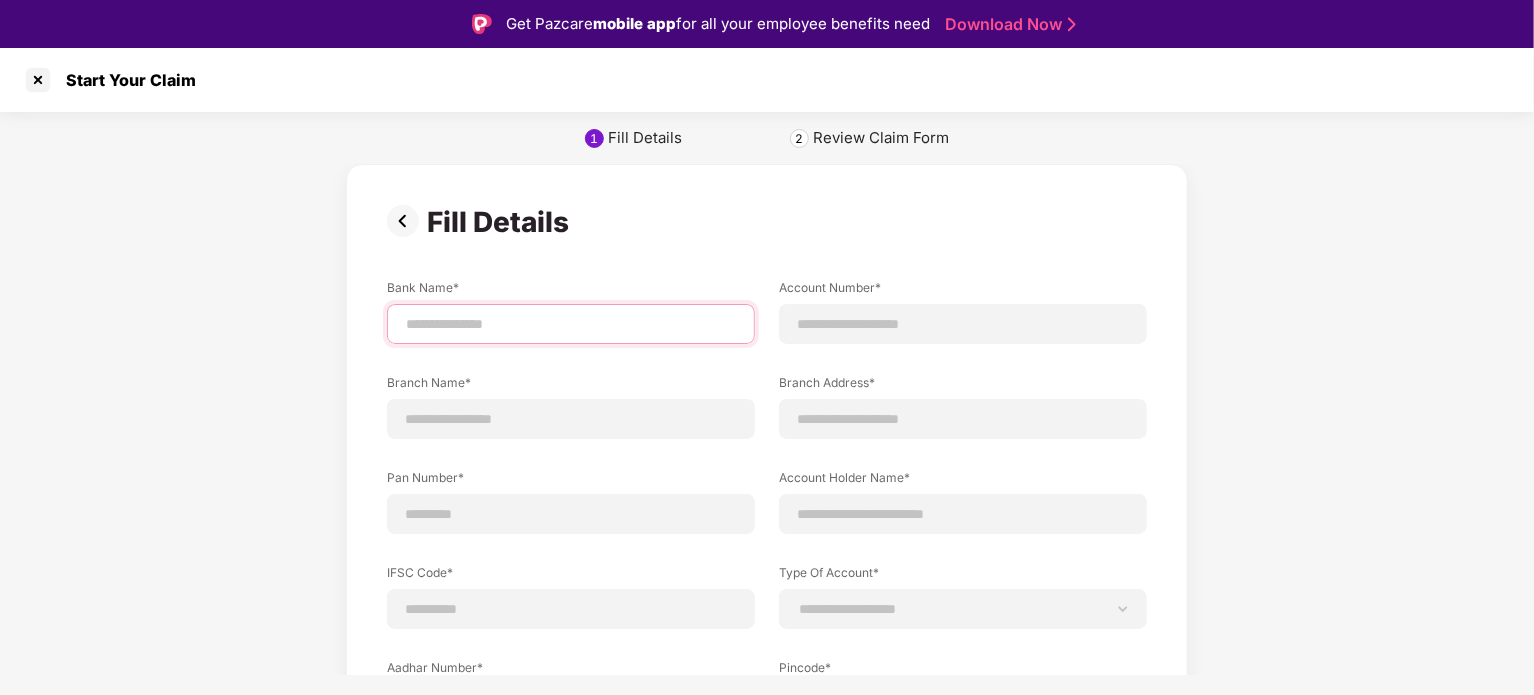 click at bounding box center (571, 324) 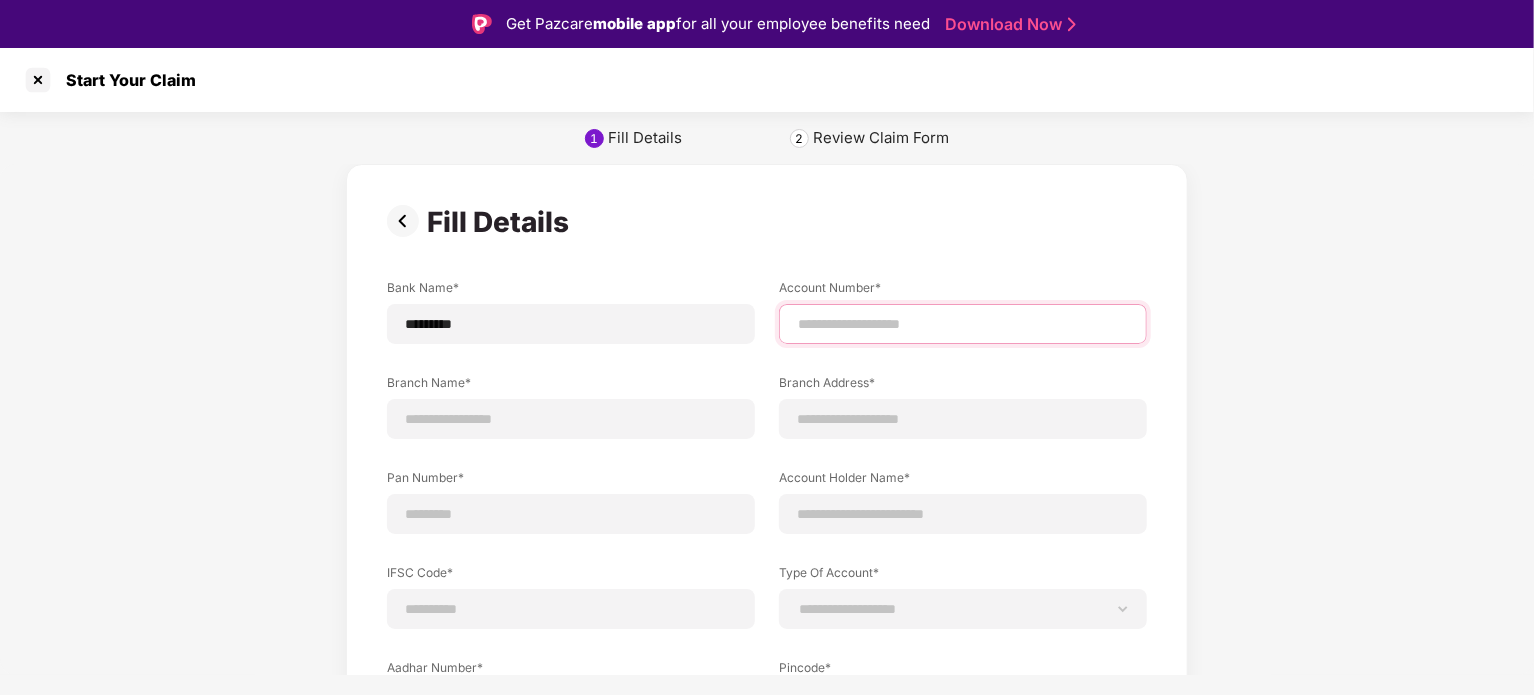 click at bounding box center [963, 324] 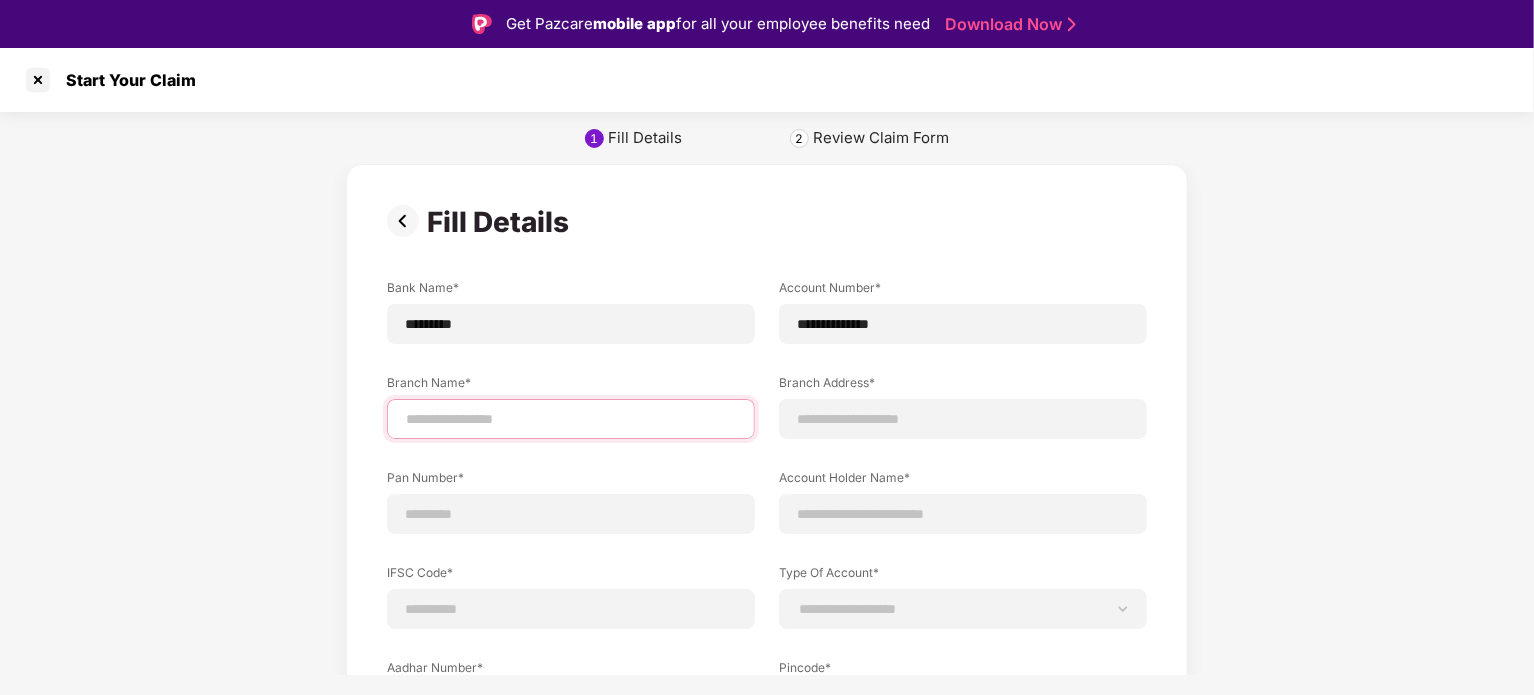 click at bounding box center (571, 419) 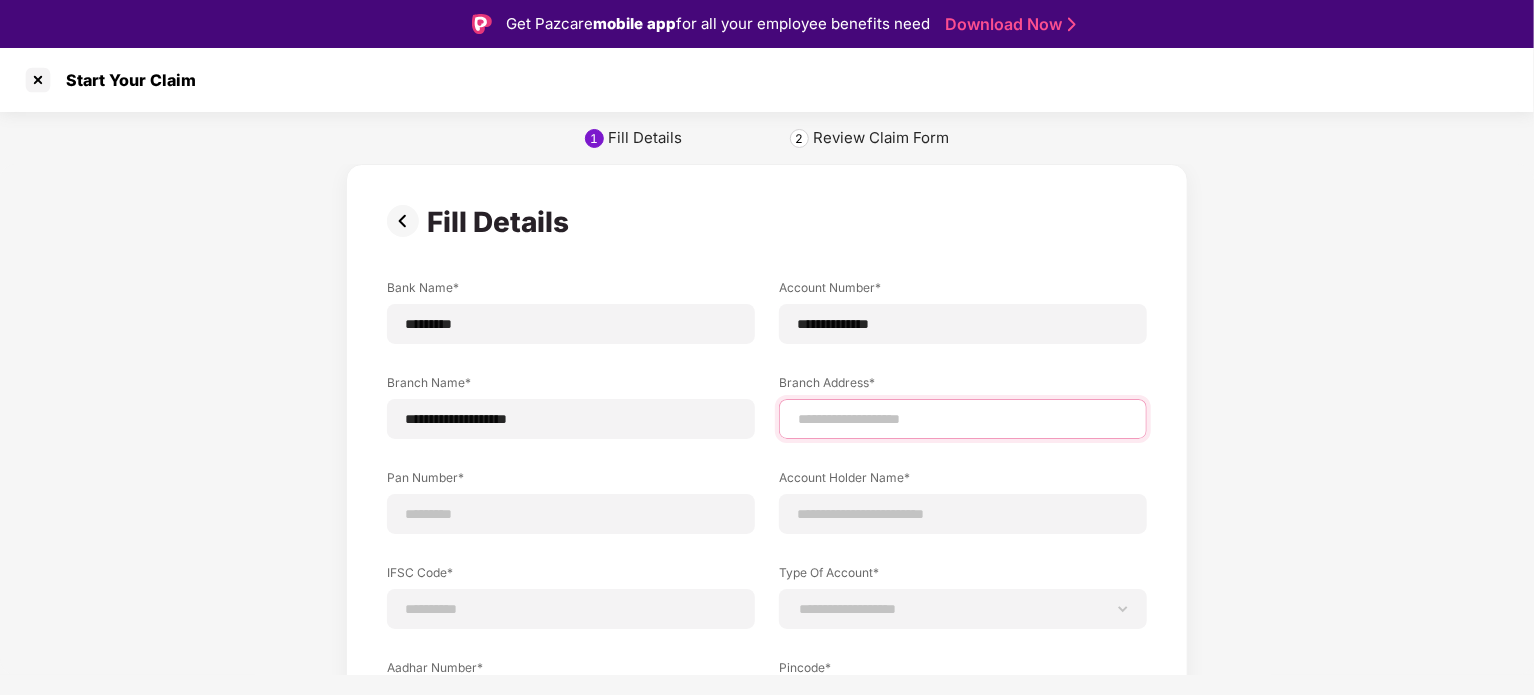 click at bounding box center [963, 419] 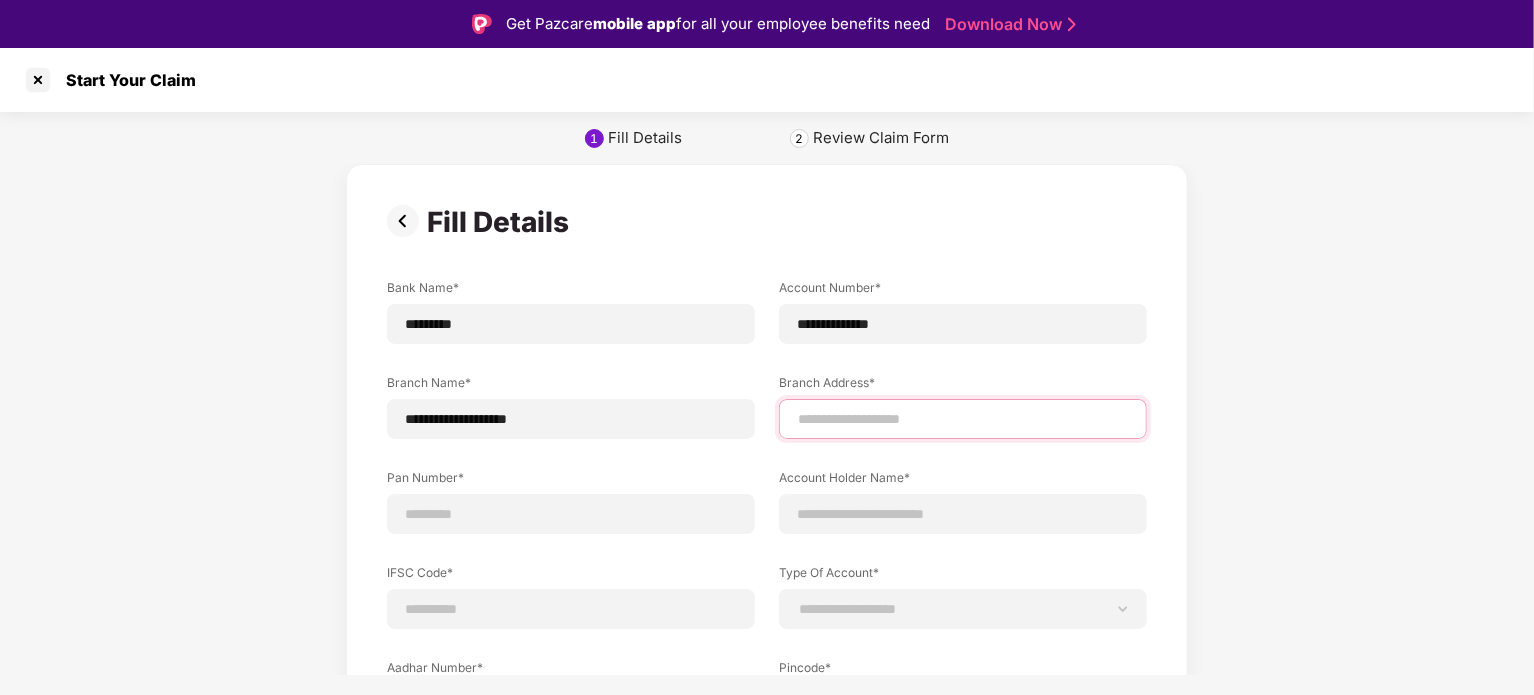 type on "**********" 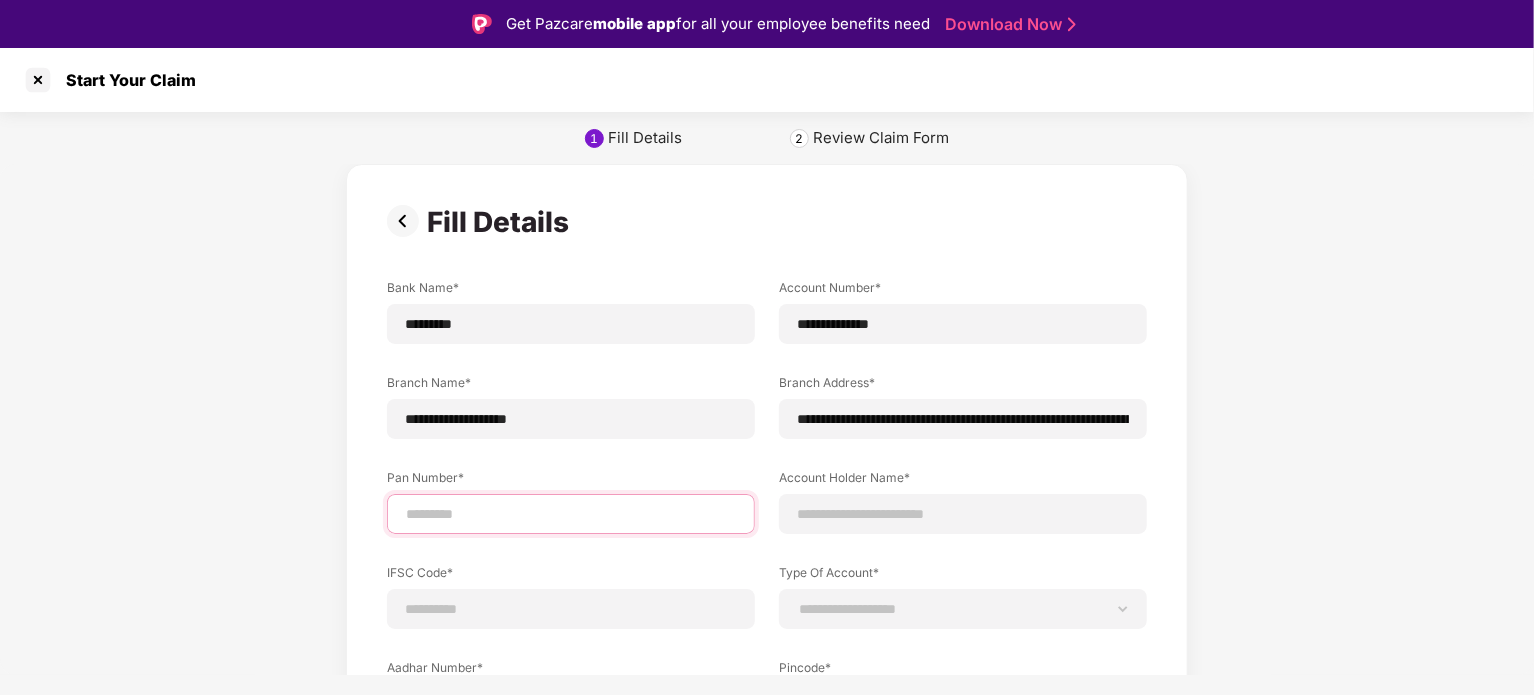 click at bounding box center [571, 514] 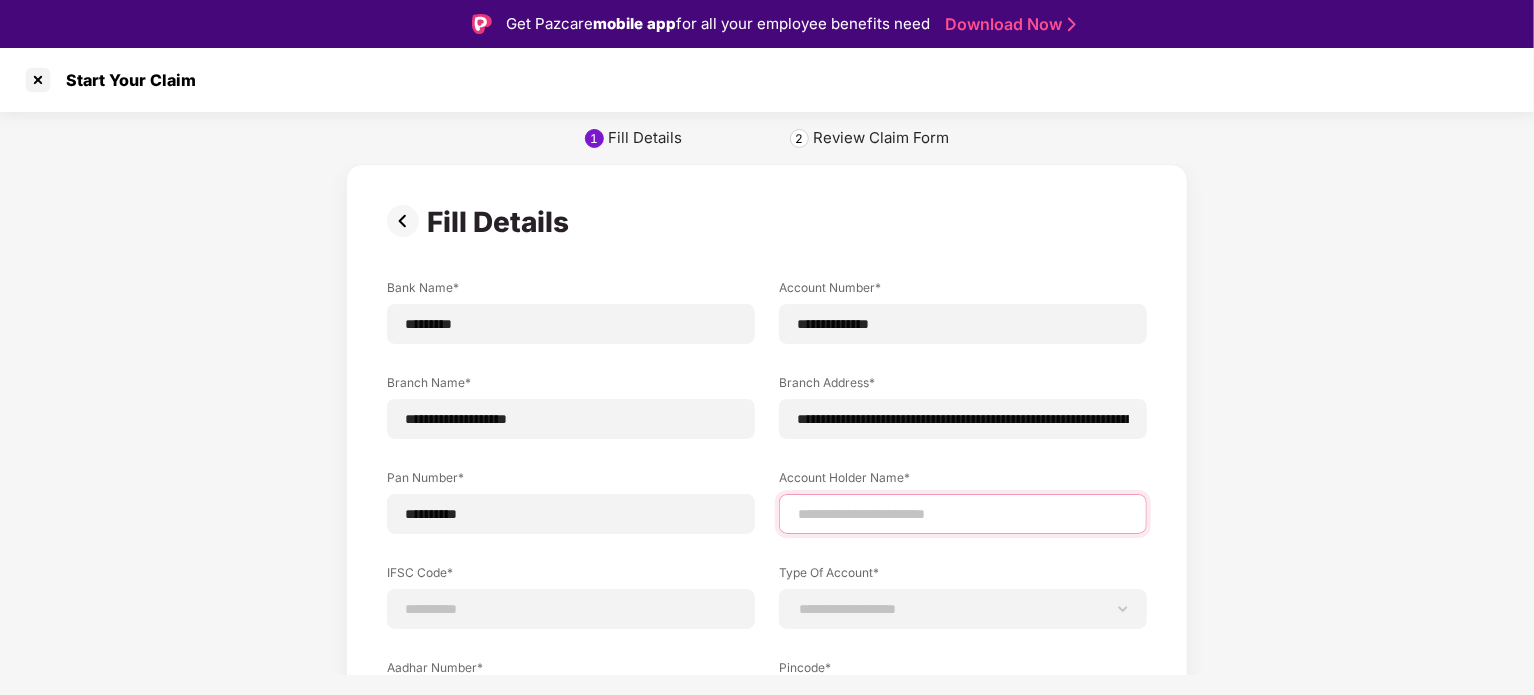 click at bounding box center [963, 514] 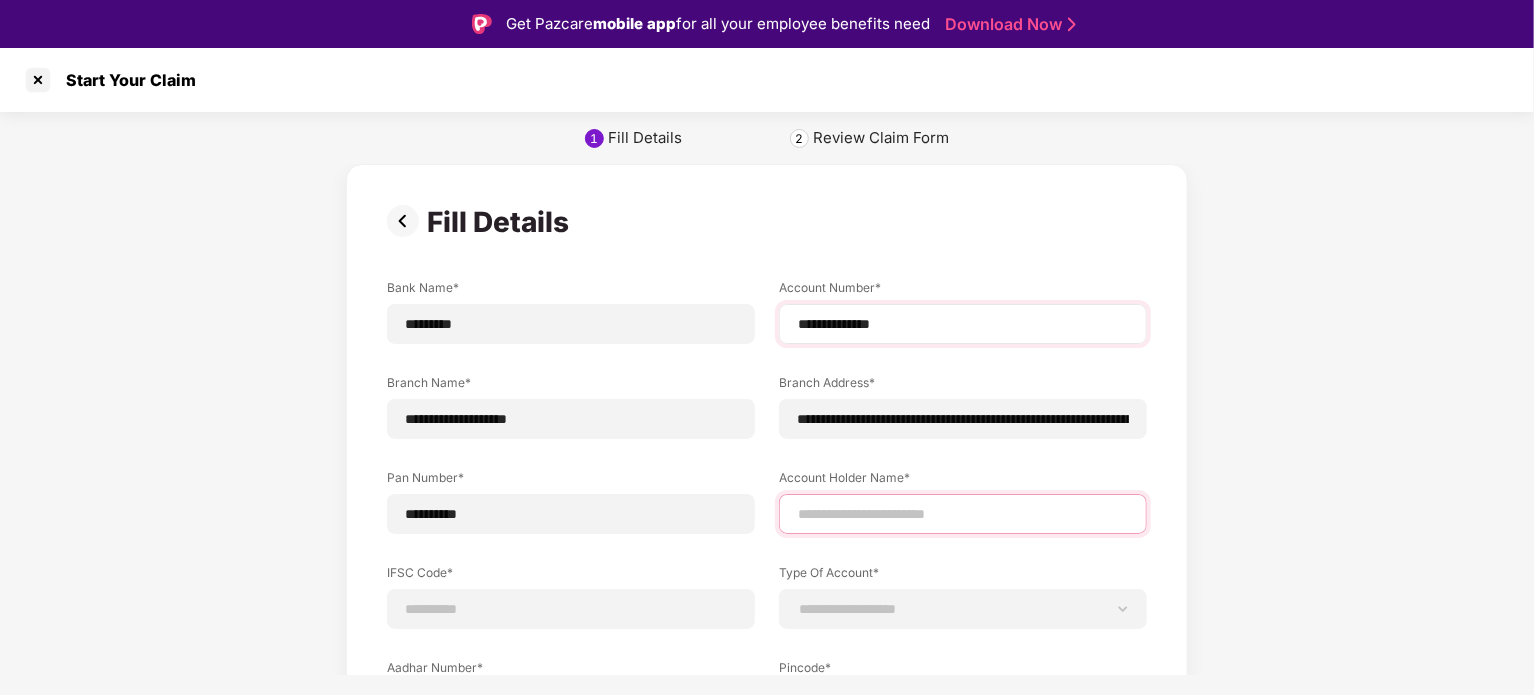 type on "**********" 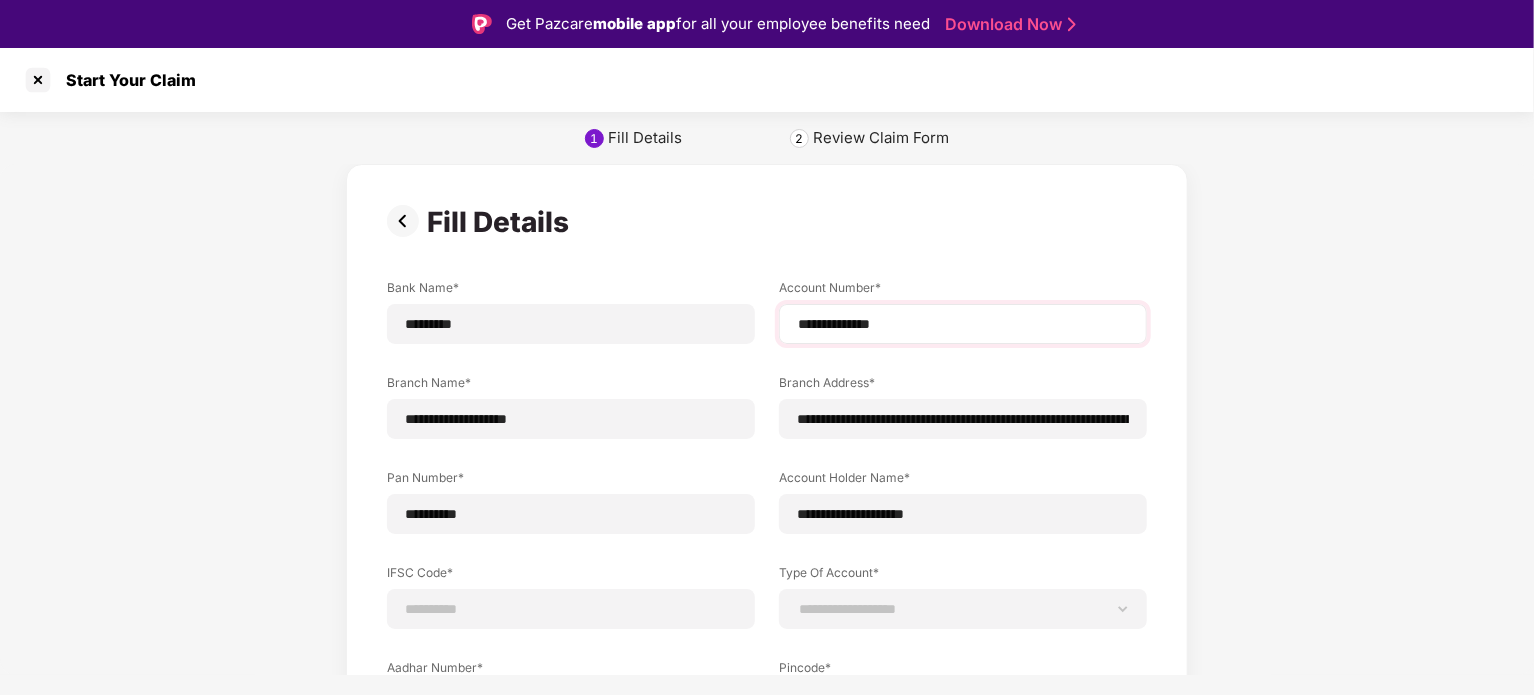 type on "**********" 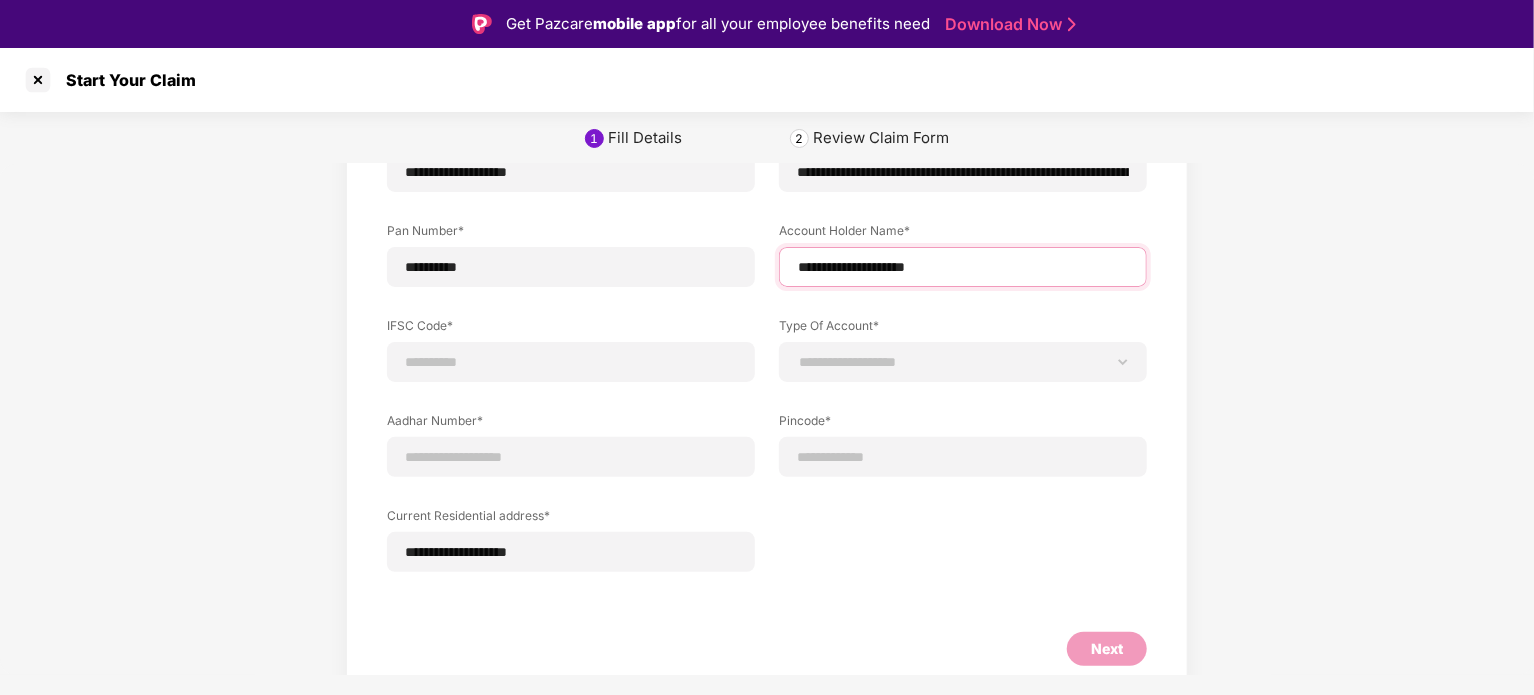 scroll, scrollTop: 252, scrollLeft: 0, axis: vertical 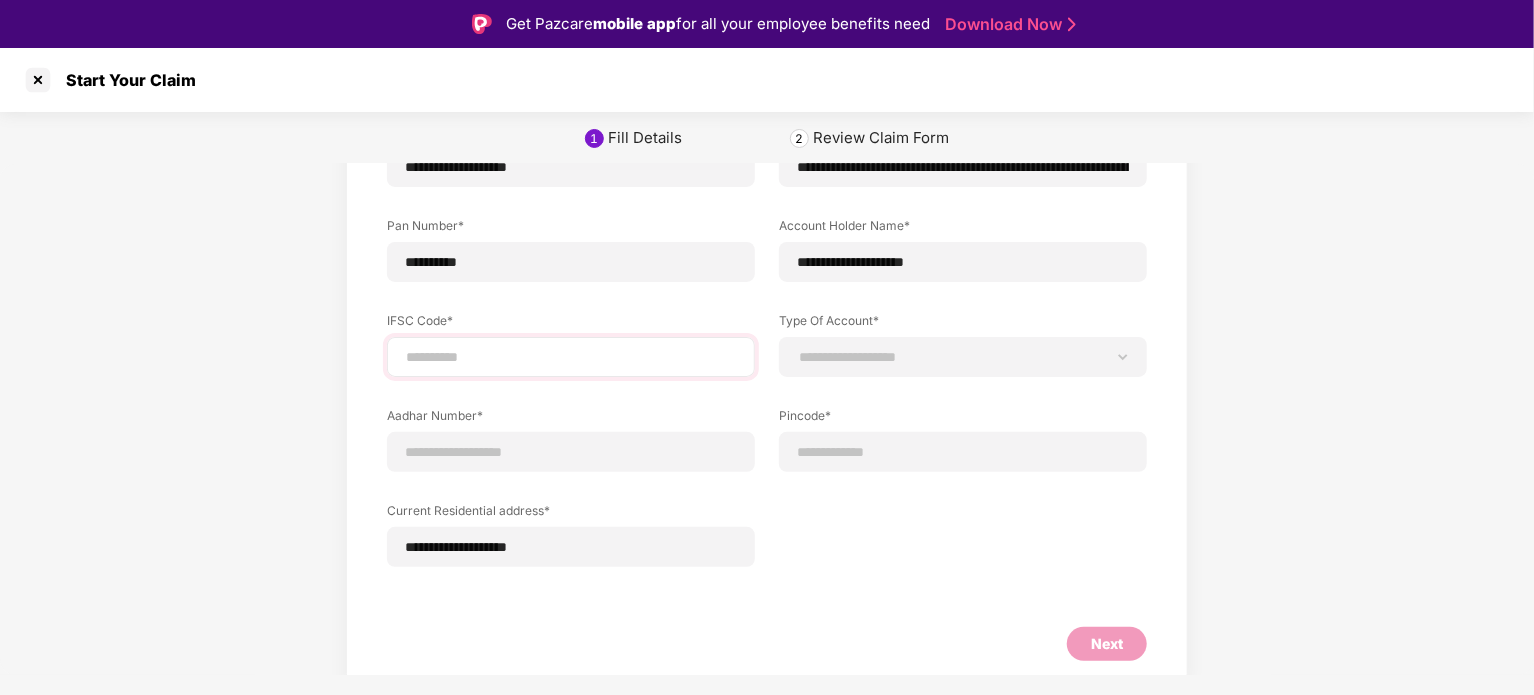 click at bounding box center (571, 357) 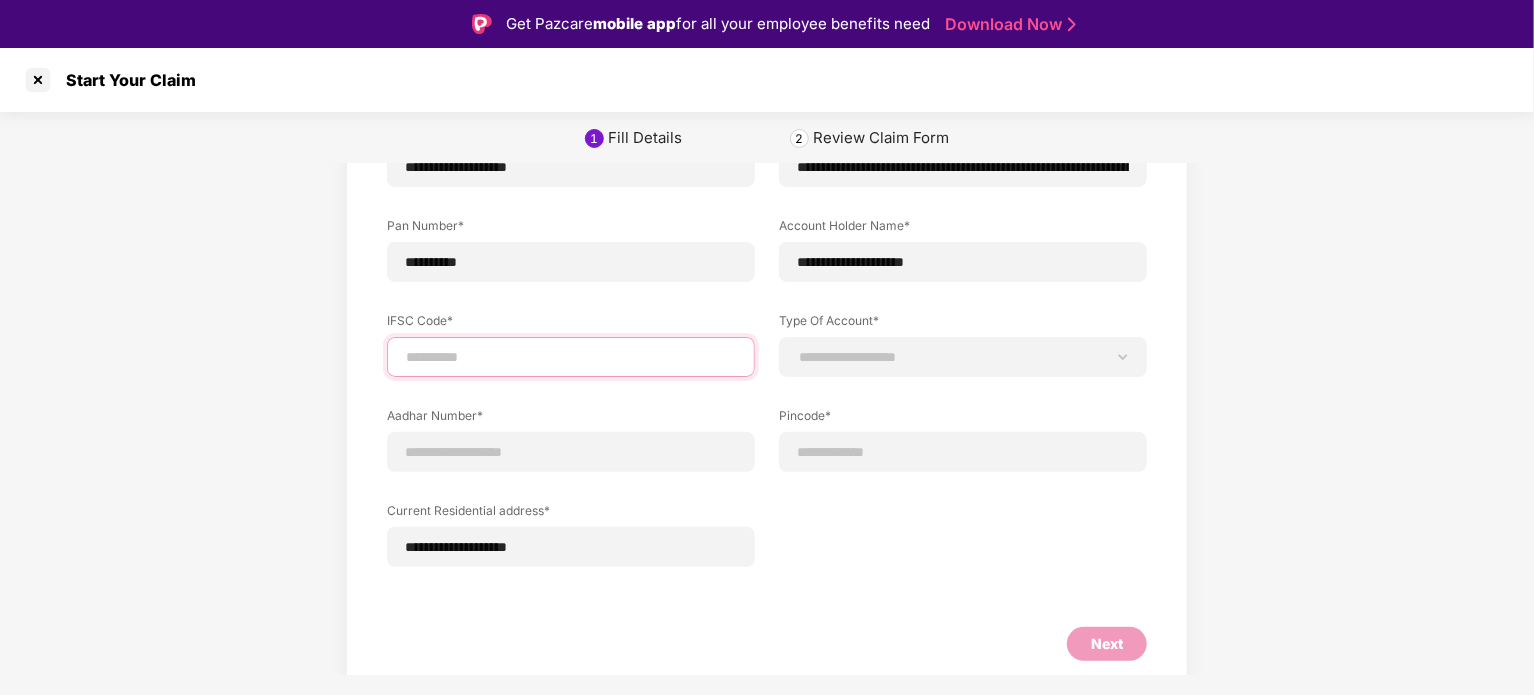 click at bounding box center (571, 357) 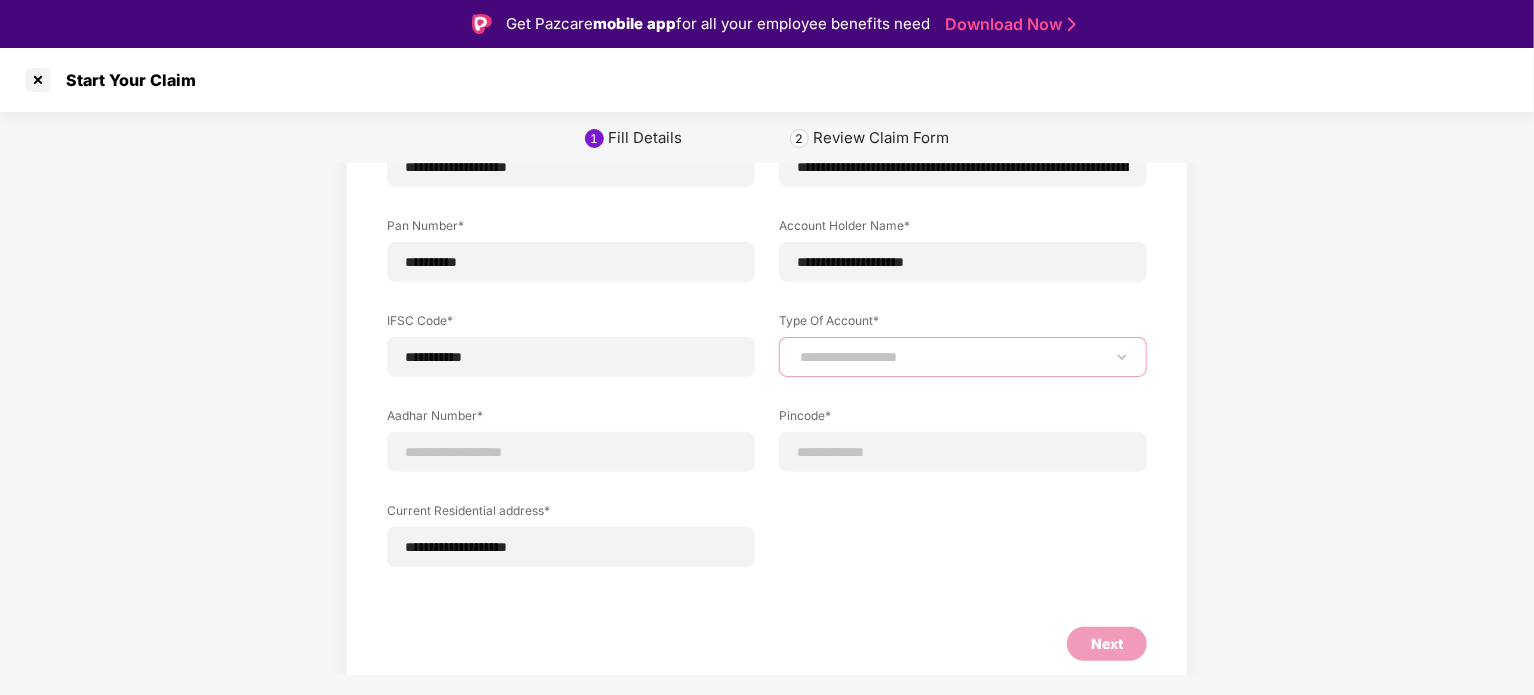click on "**********" at bounding box center (963, 357) 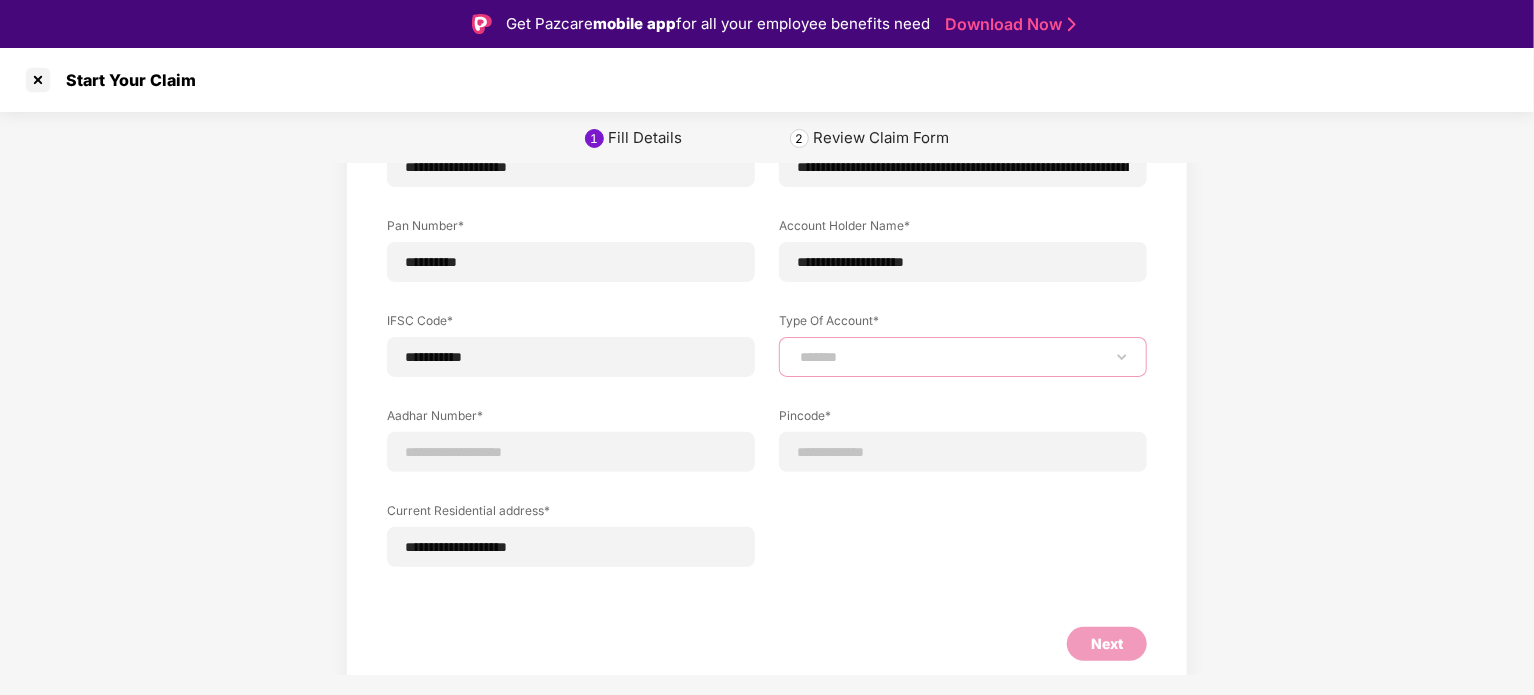 click on "**********" at bounding box center (963, 357) 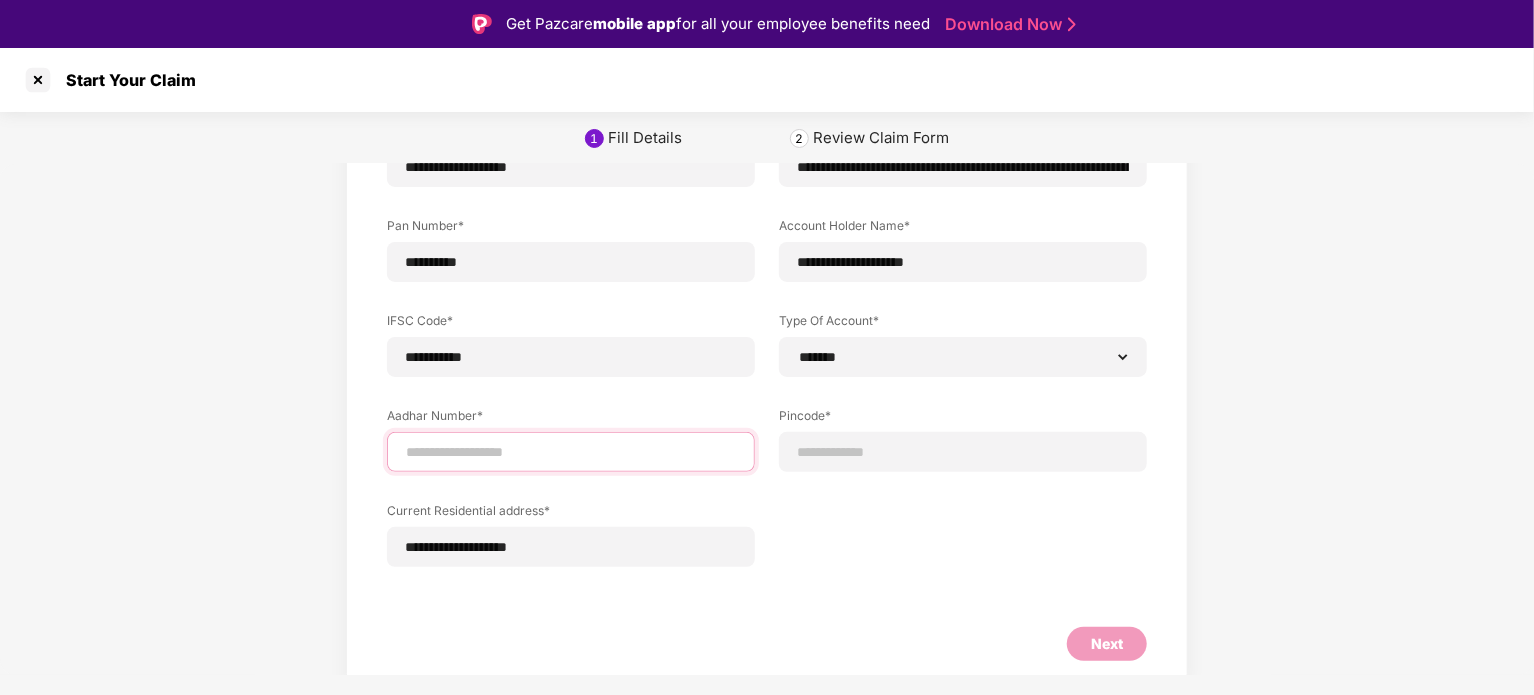 click at bounding box center [571, 452] 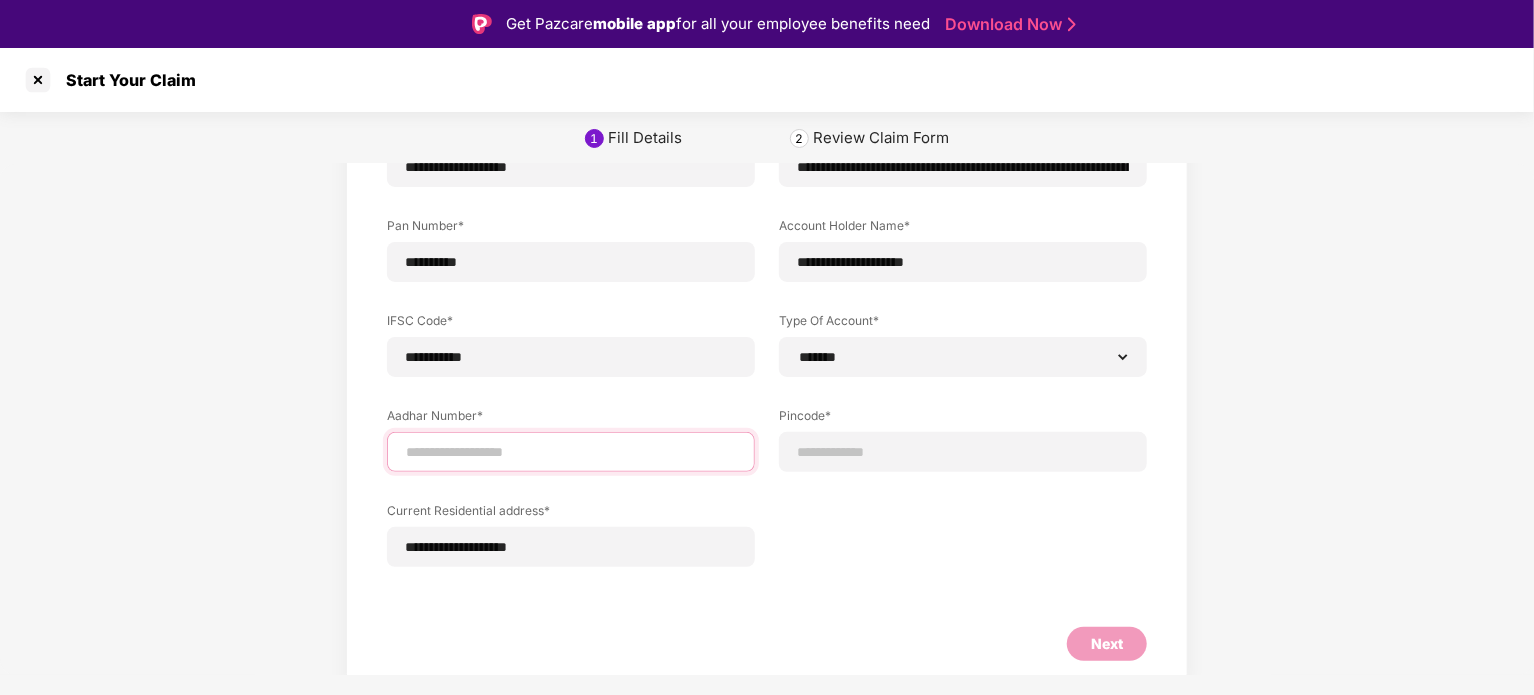 type on "**********" 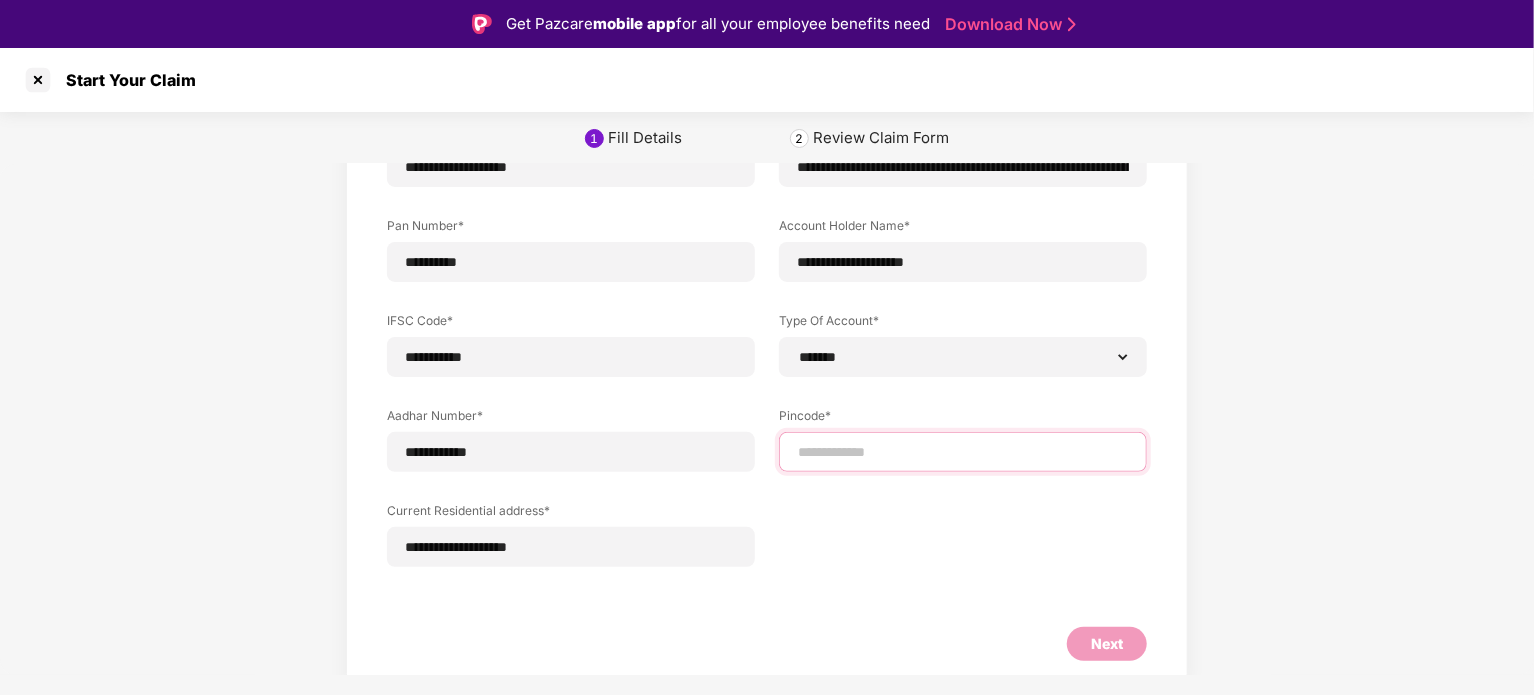 click at bounding box center (963, 452) 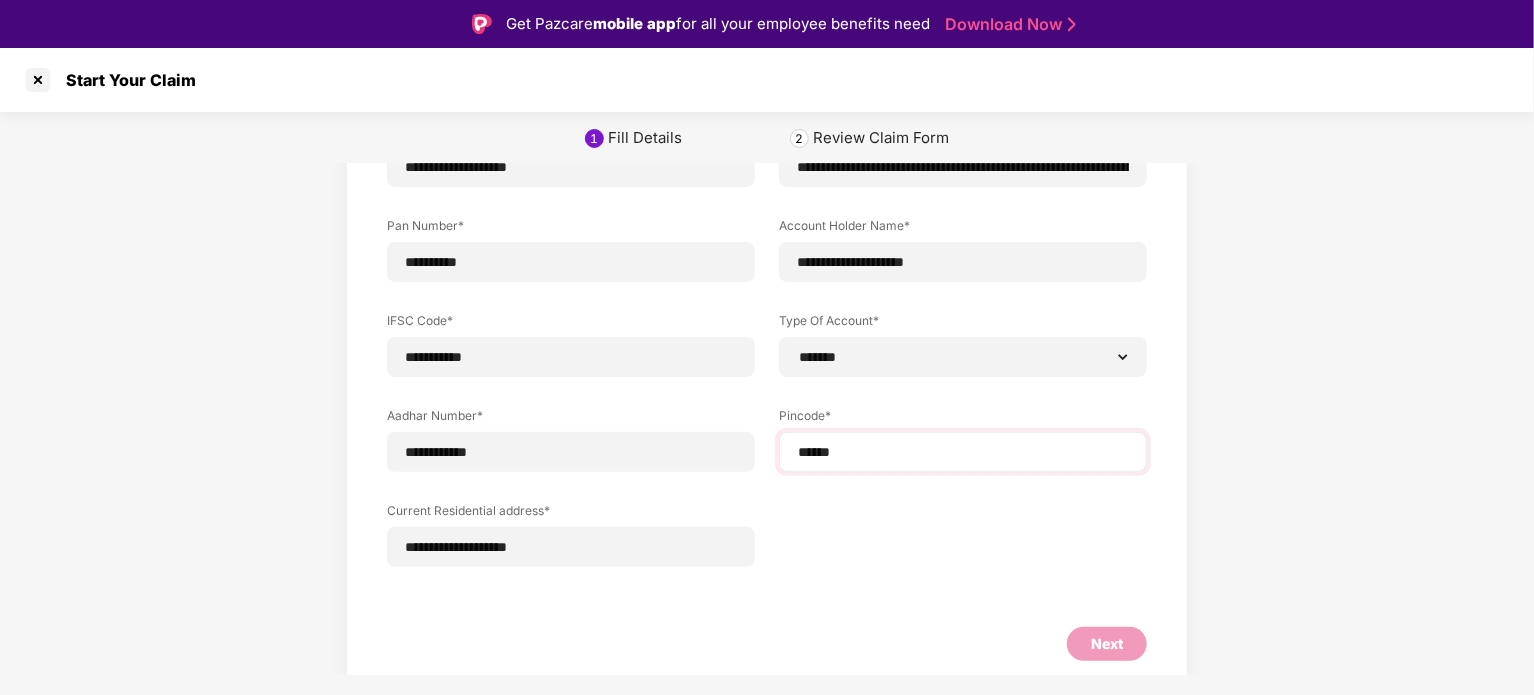 select on "*******" 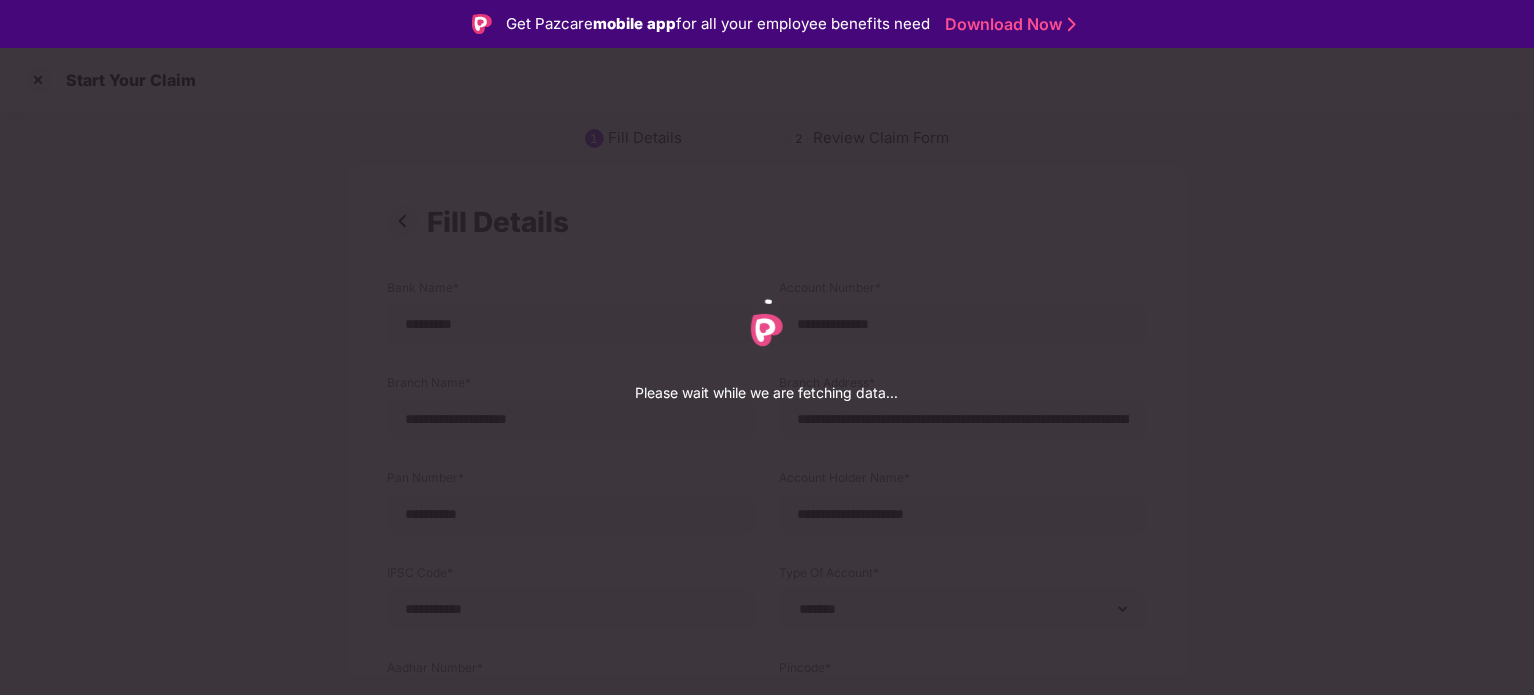 select on "*******" 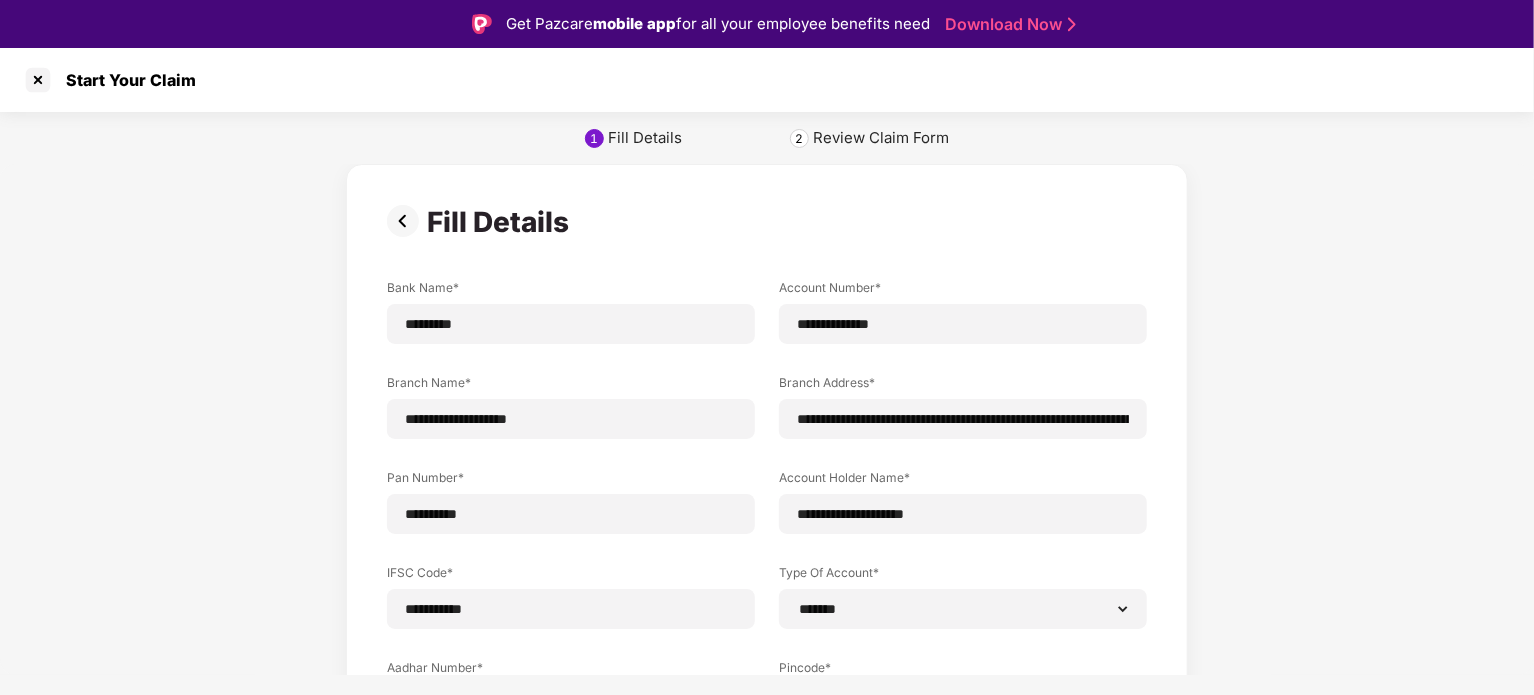 scroll, scrollTop: 361, scrollLeft: 0, axis: vertical 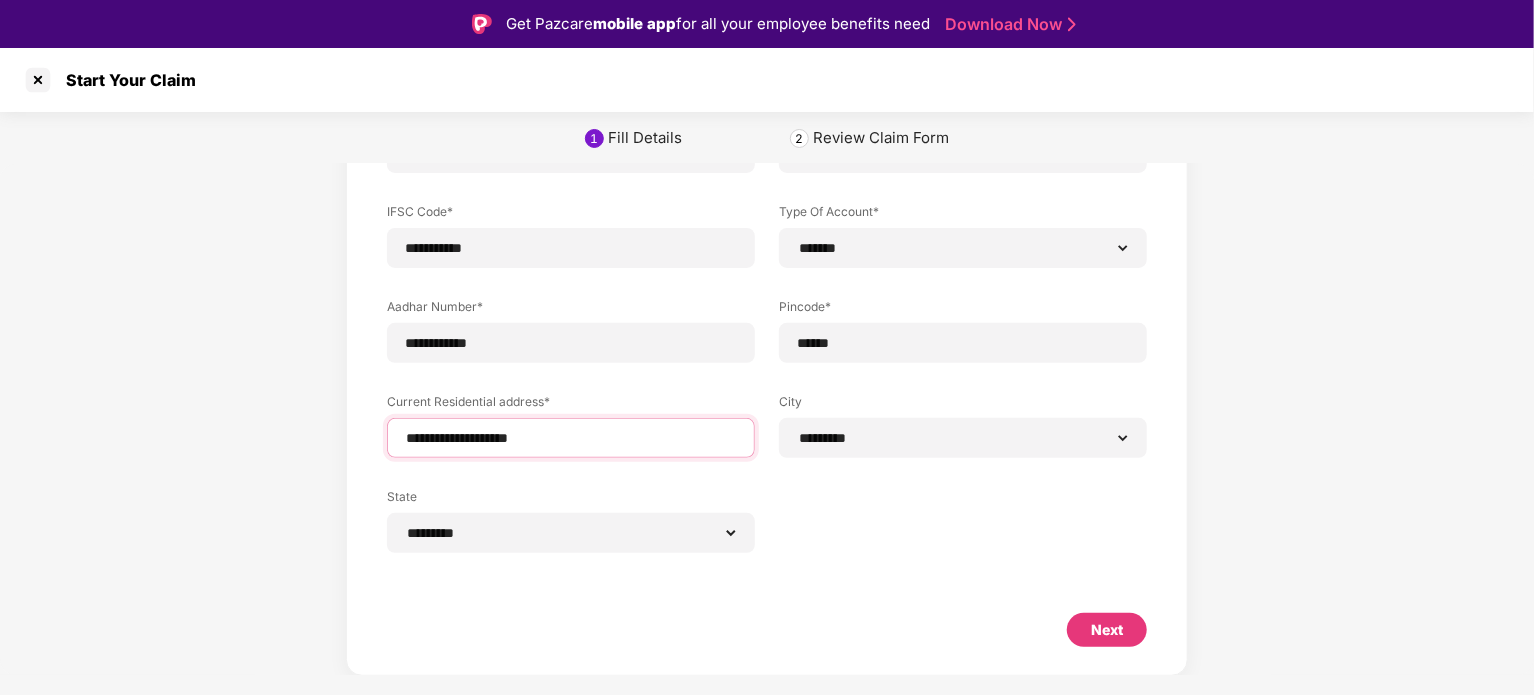 click on "**********" at bounding box center (571, 438) 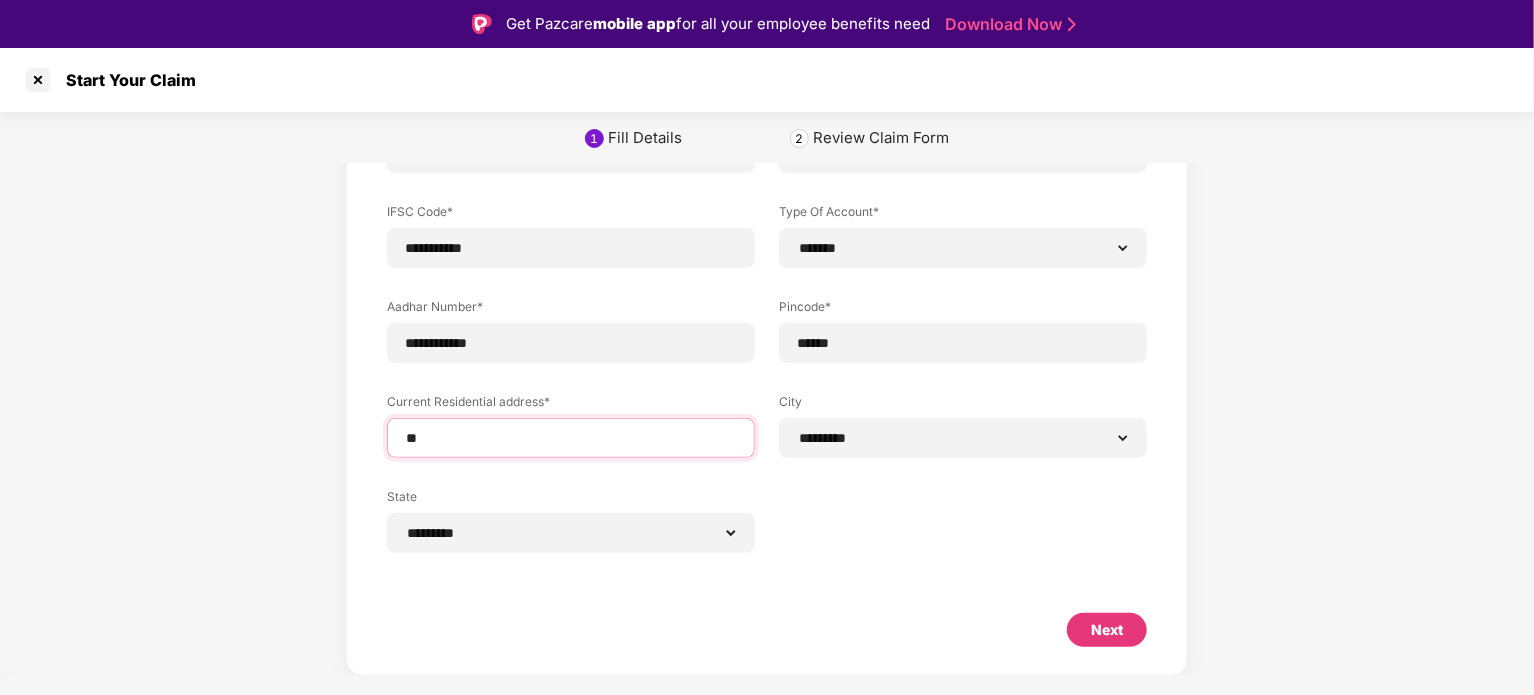 type on "*" 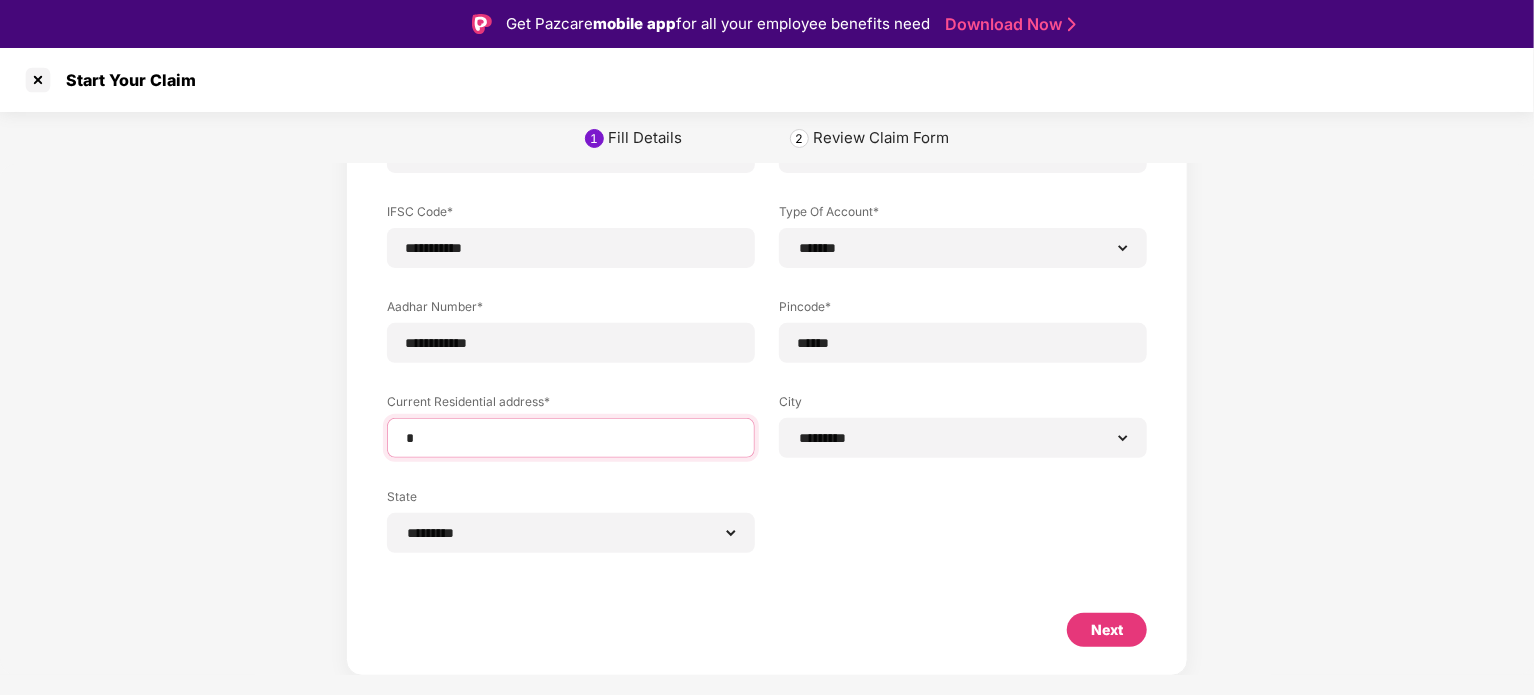 type on "**********" 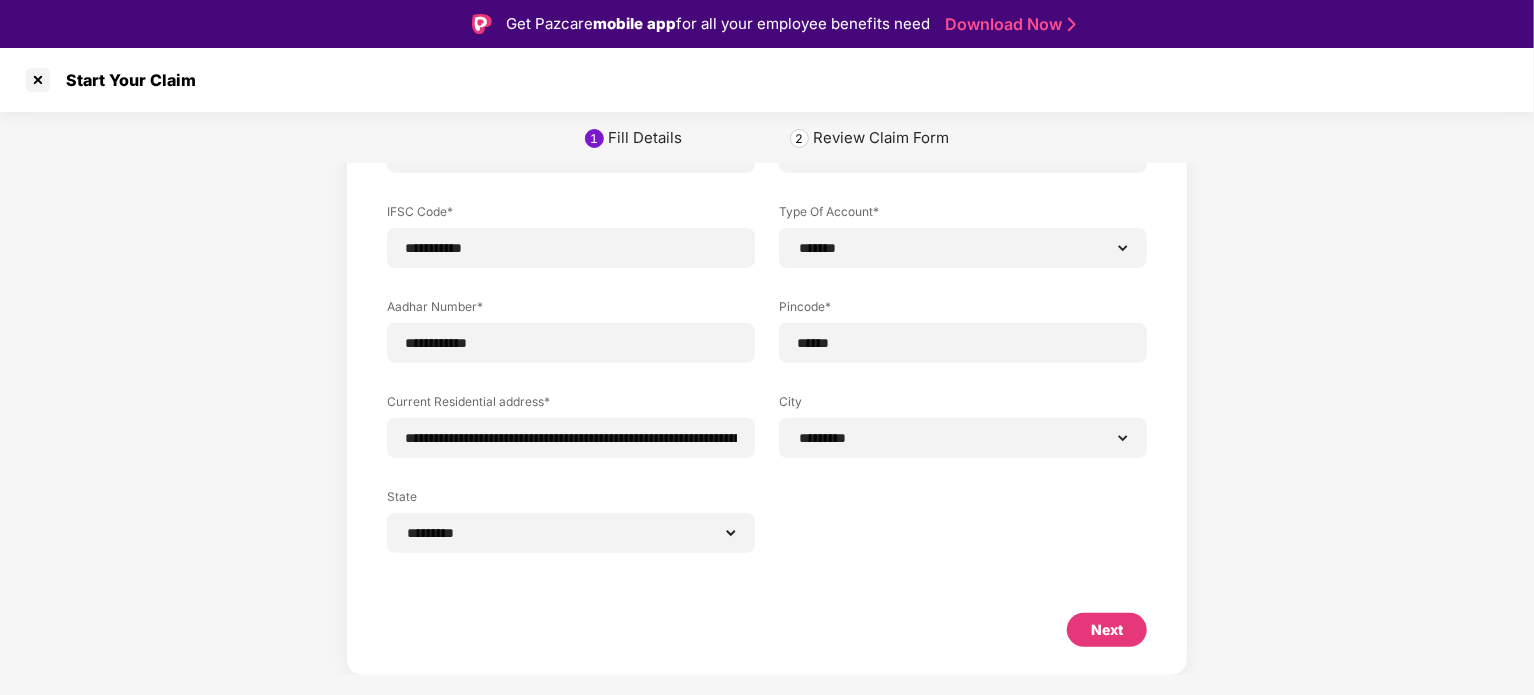 click on "Next" at bounding box center (1107, 630) 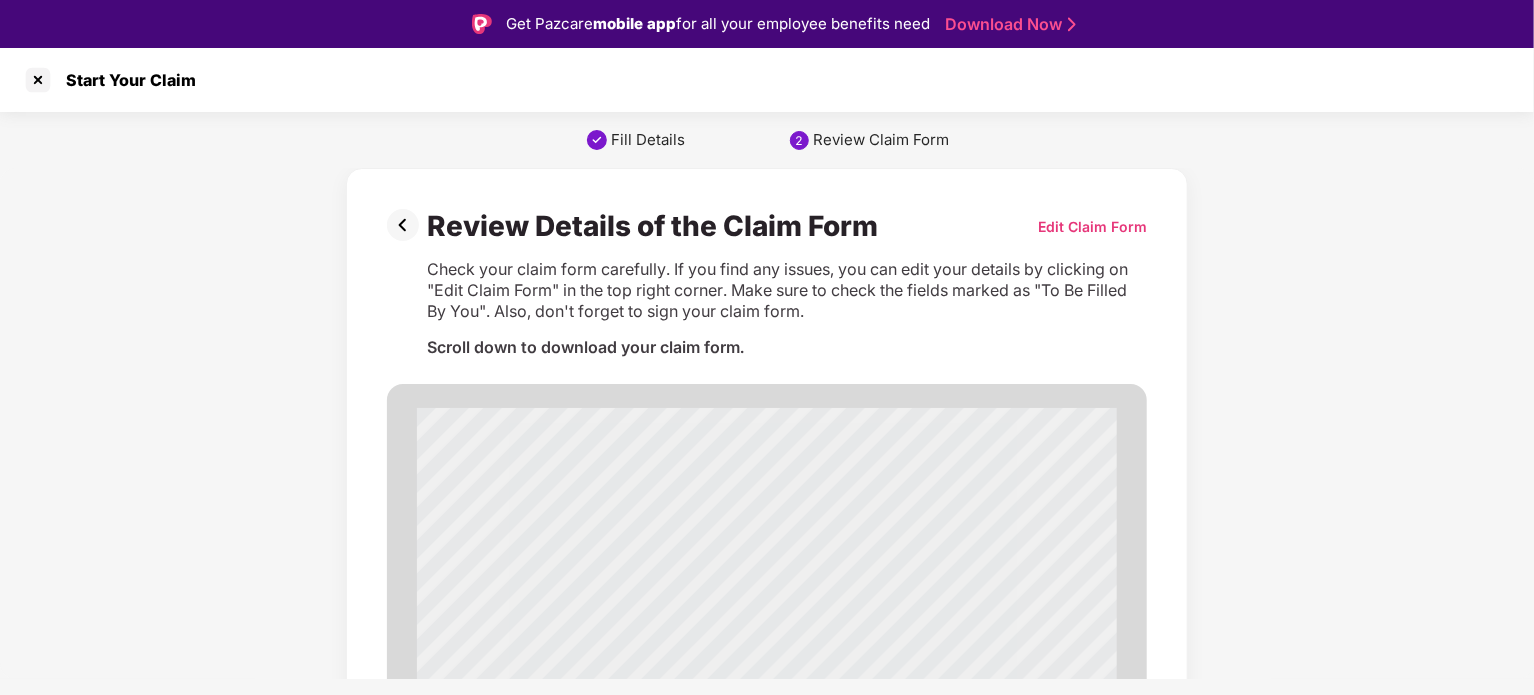 scroll, scrollTop: 3856, scrollLeft: 0, axis: vertical 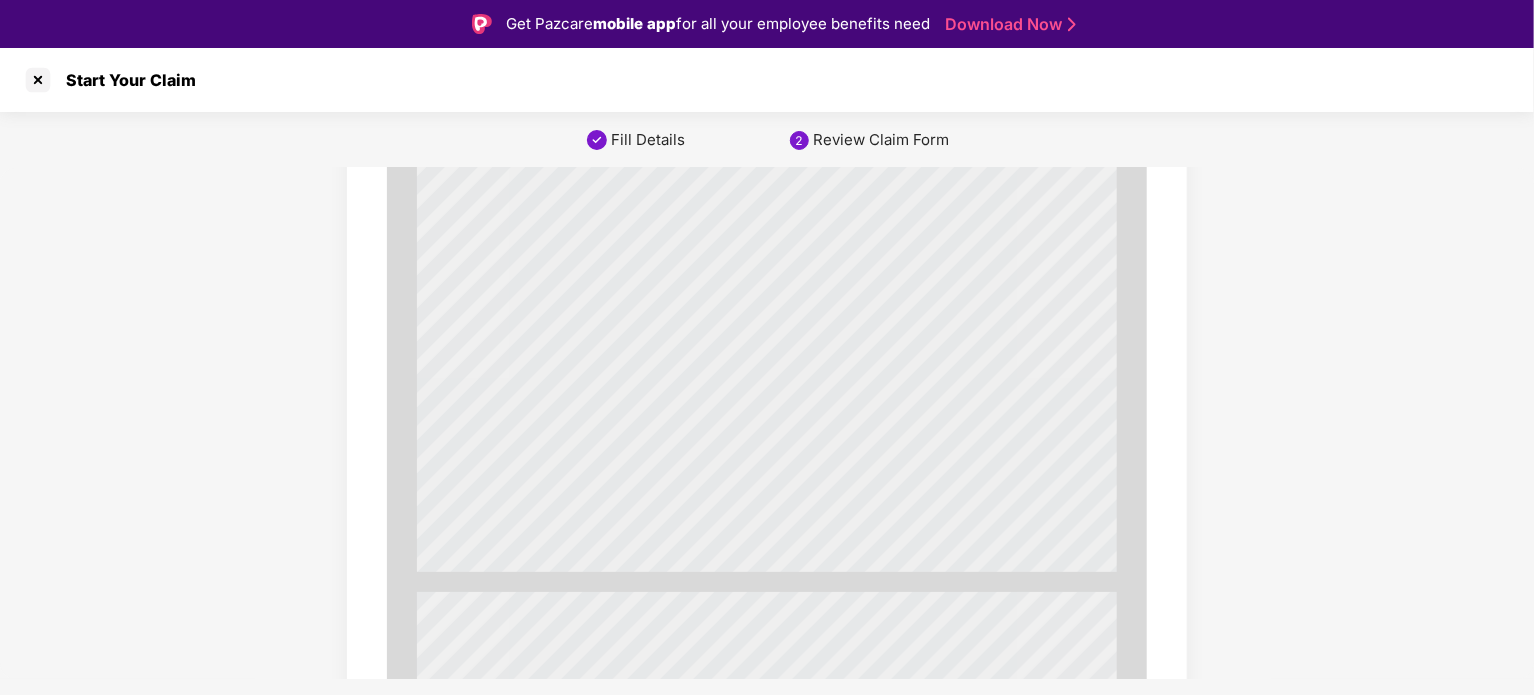 click on "Review Details of the Claim Form Edit Claim Form Check your claim form carefully. If you find any issues, you can edit your details by clicking on "Edit Claim Form" in the top right corner. Make sure to check the fields marked as "To Be Filled By You". Also, don't forget to sign your claim form. Scroll down to download your claim form. ICICI Lombard Health Care  ICICI Lombard Health Care Claim F orm - Hospitalisation (Issuance of this form is not to be tak en as an admission of liability) Overview Health Claim Form - Hospitalization  Mailing Address:  ICICI Lombard Healthcare, ICICI Bank [STREET_ADDRESS], [GEOGRAPHIC_DATA] elangana-500032 Registered Office Address:   [GEOGRAPHIC_DATA], 414, V eer [PERSON_NAME] , Near  [GEOGRAPHIC_DATA][PERSON_NAME], P rabhadevi, [GEOGRAPHIC_DATA] 400 025. Visit us at:   www .[DOMAIN_NAME].  •  E-Mail us at:   [EMAIL_ADDRESS][DOMAIN_NAME].•  T oll F ree Number:  1800 2666. •  T oll F ree F ax Number:  [PHONE_NUMBER] IRD A R   S .No.    Y" at bounding box center (767, 2030) 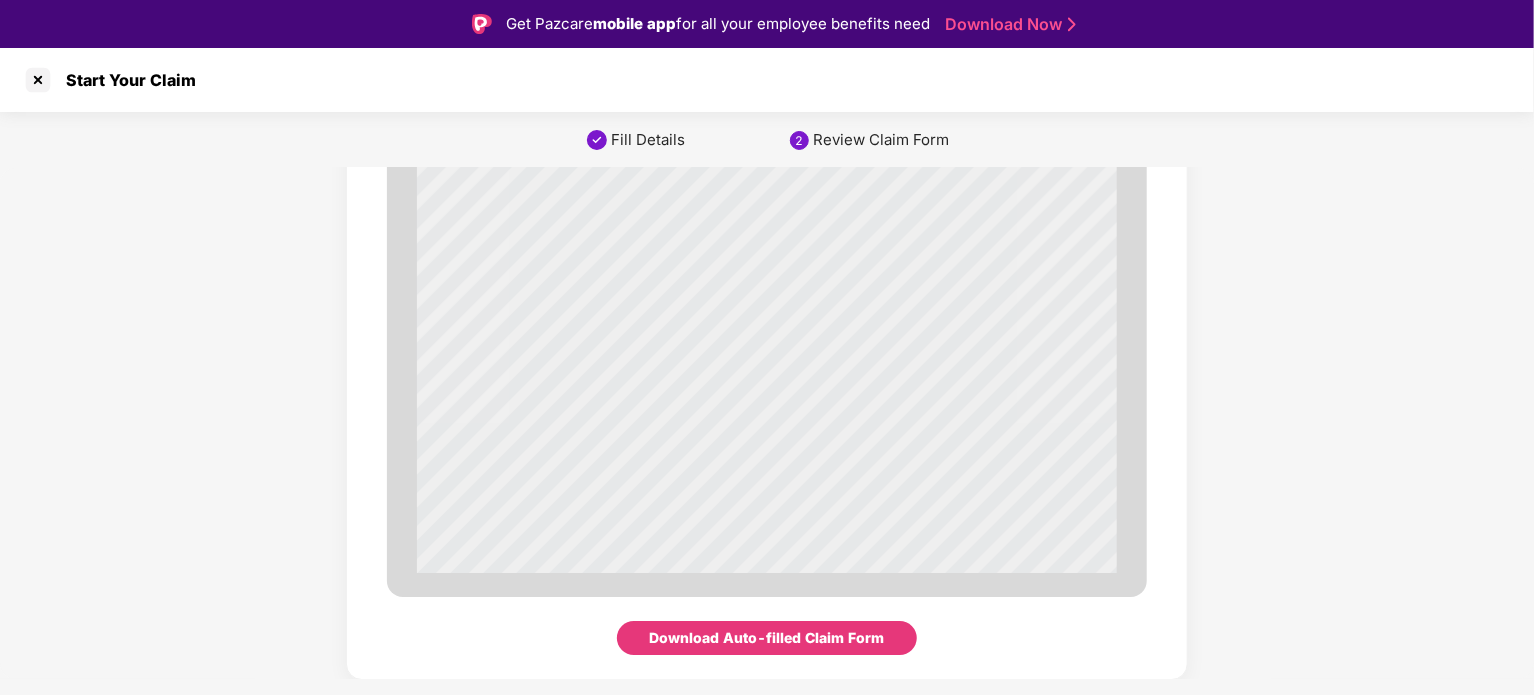 click on "Download Auto-filled Claim Form" at bounding box center [767, 638] 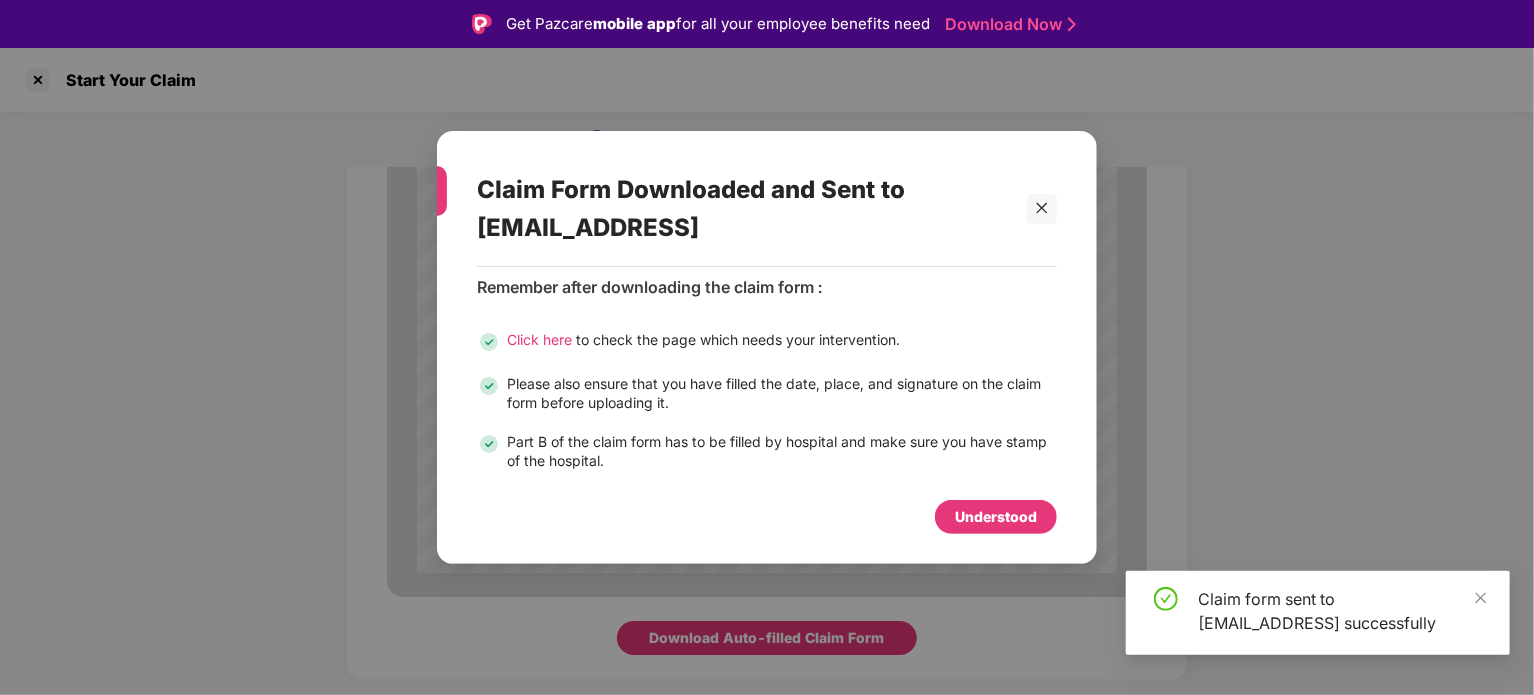 click on "Understood" at bounding box center (996, 517) 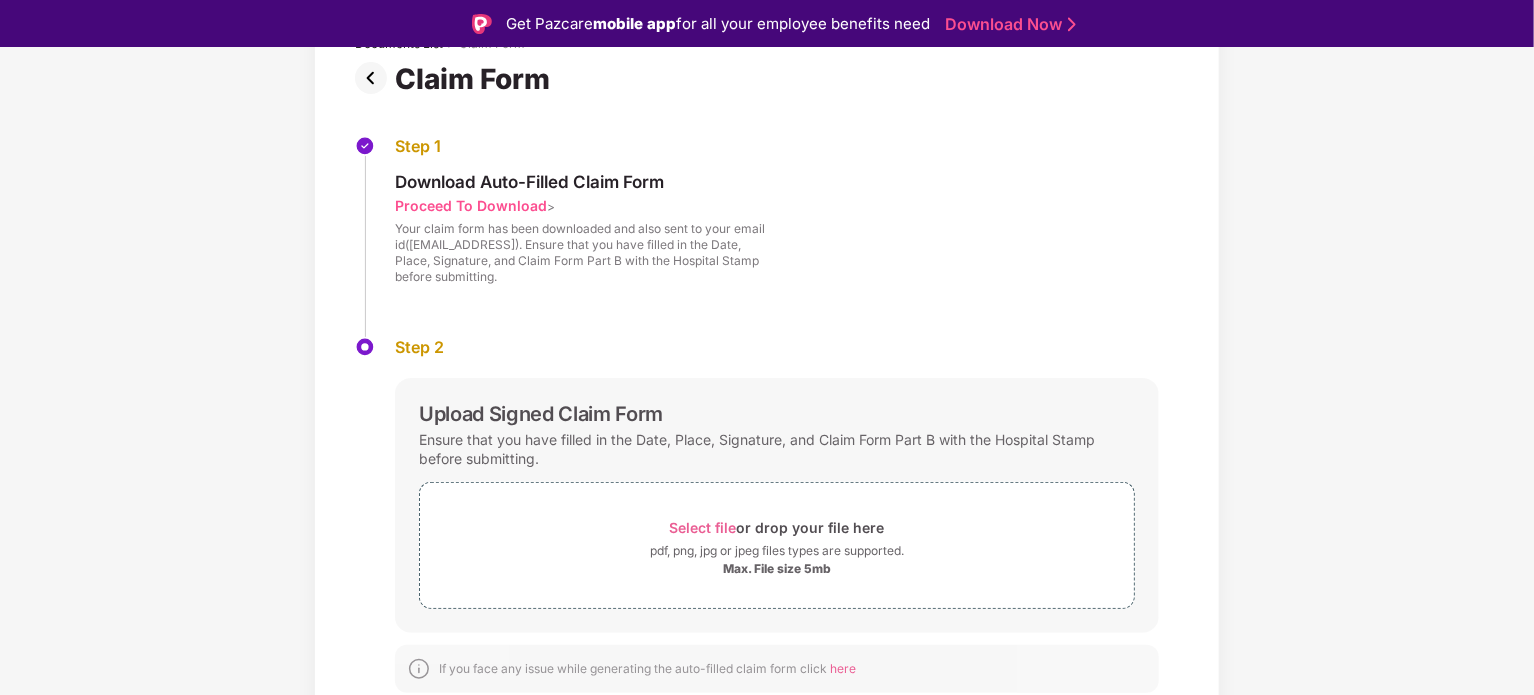 scroll, scrollTop: 146, scrollLeft: 0, axis: vertical 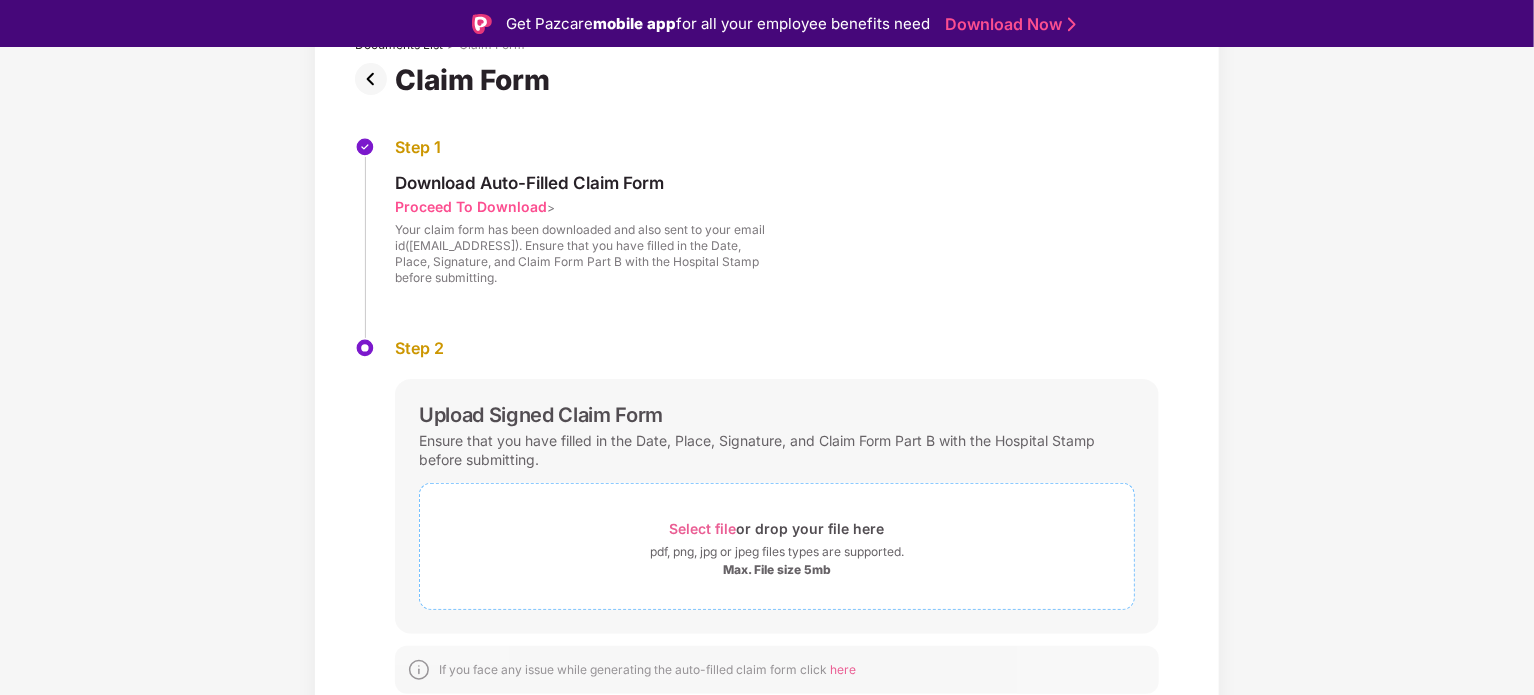 click on "Select file" at bounding box center (703, 528) 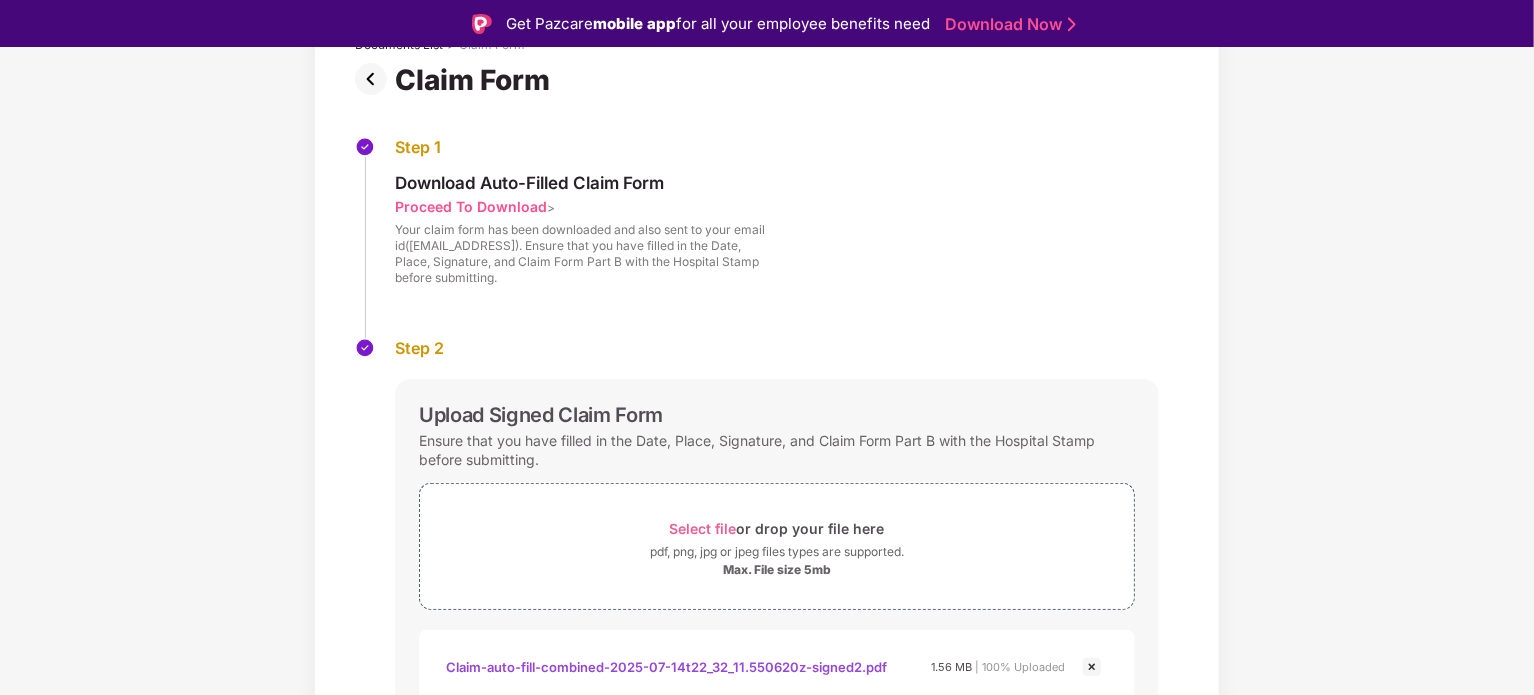 scroll, scrollTop: 292, scrollLeft: 0, axis: vertical 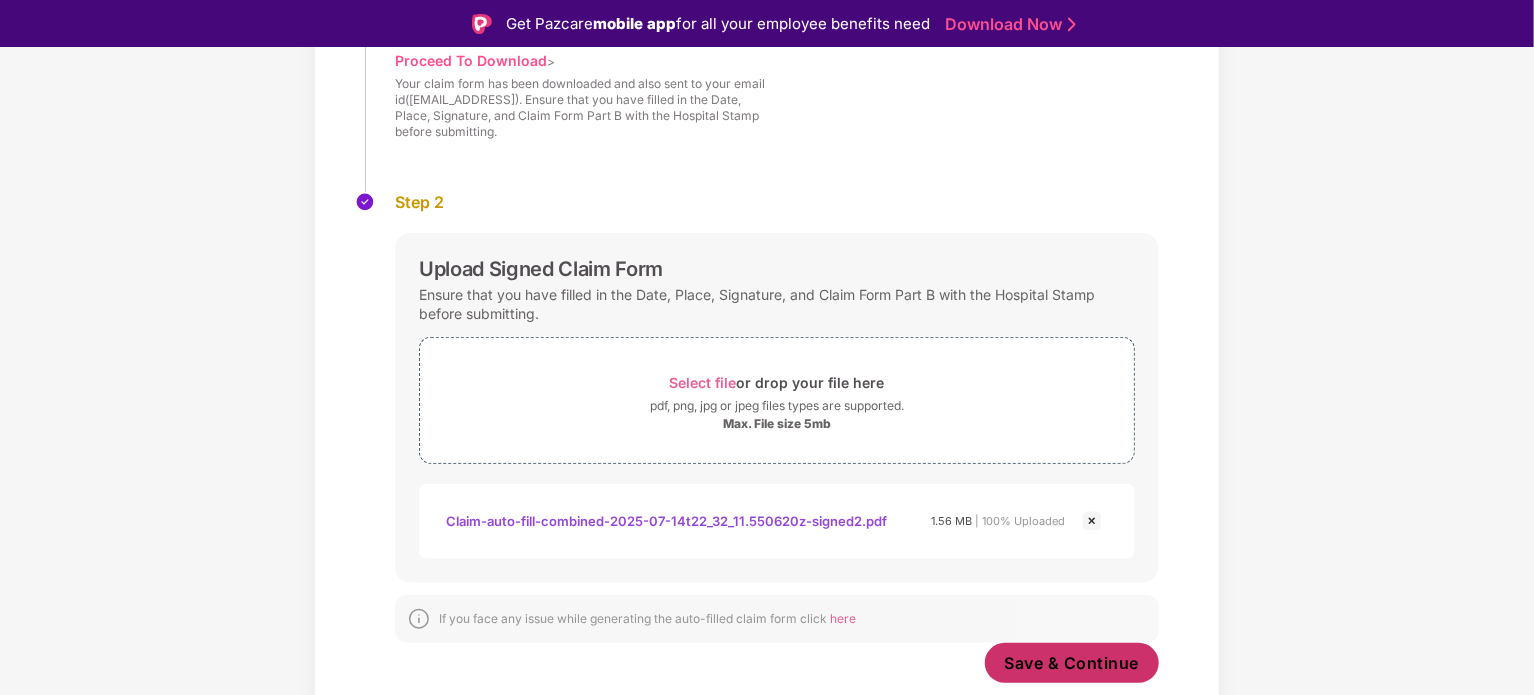 click on "Save & Continue" at bounding box center (1072, 663) 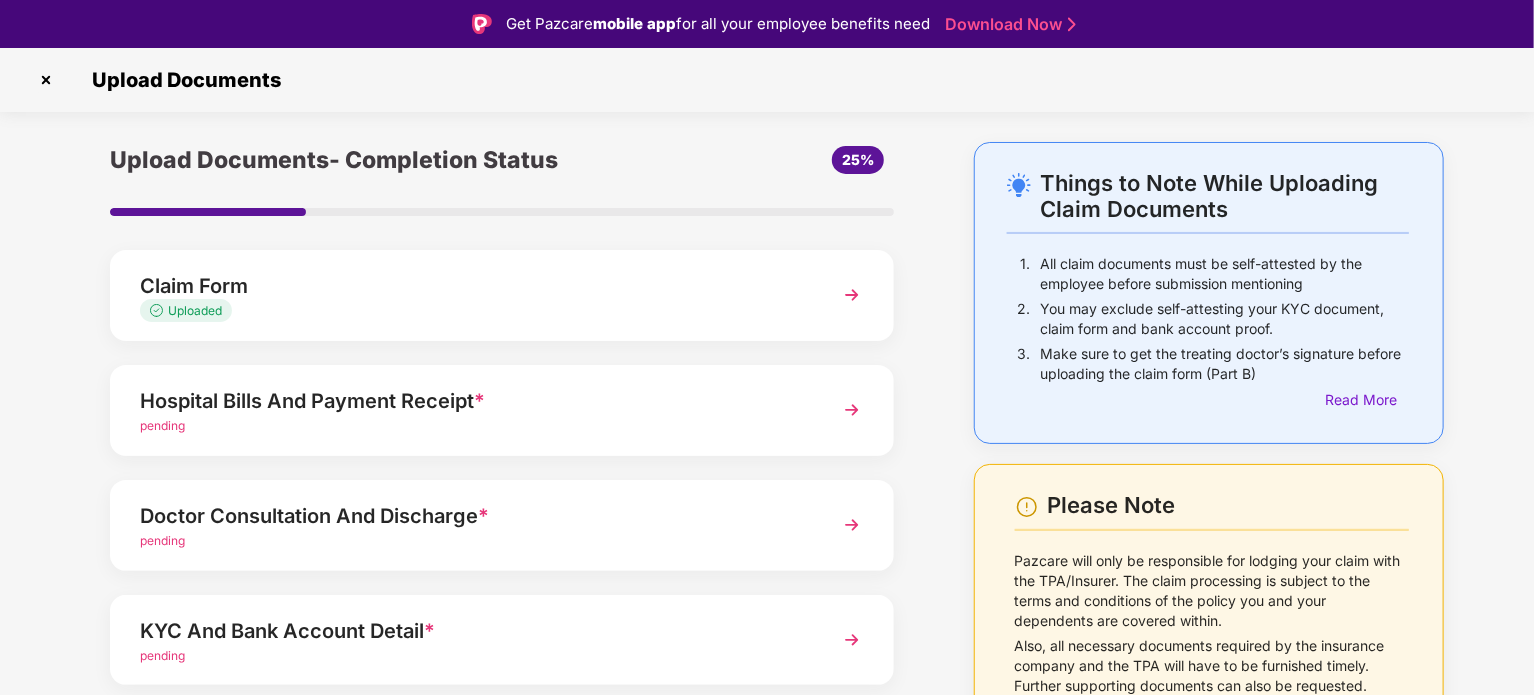 scroll, scrollTop: 188, scrollLeft: 0, axis: vertical 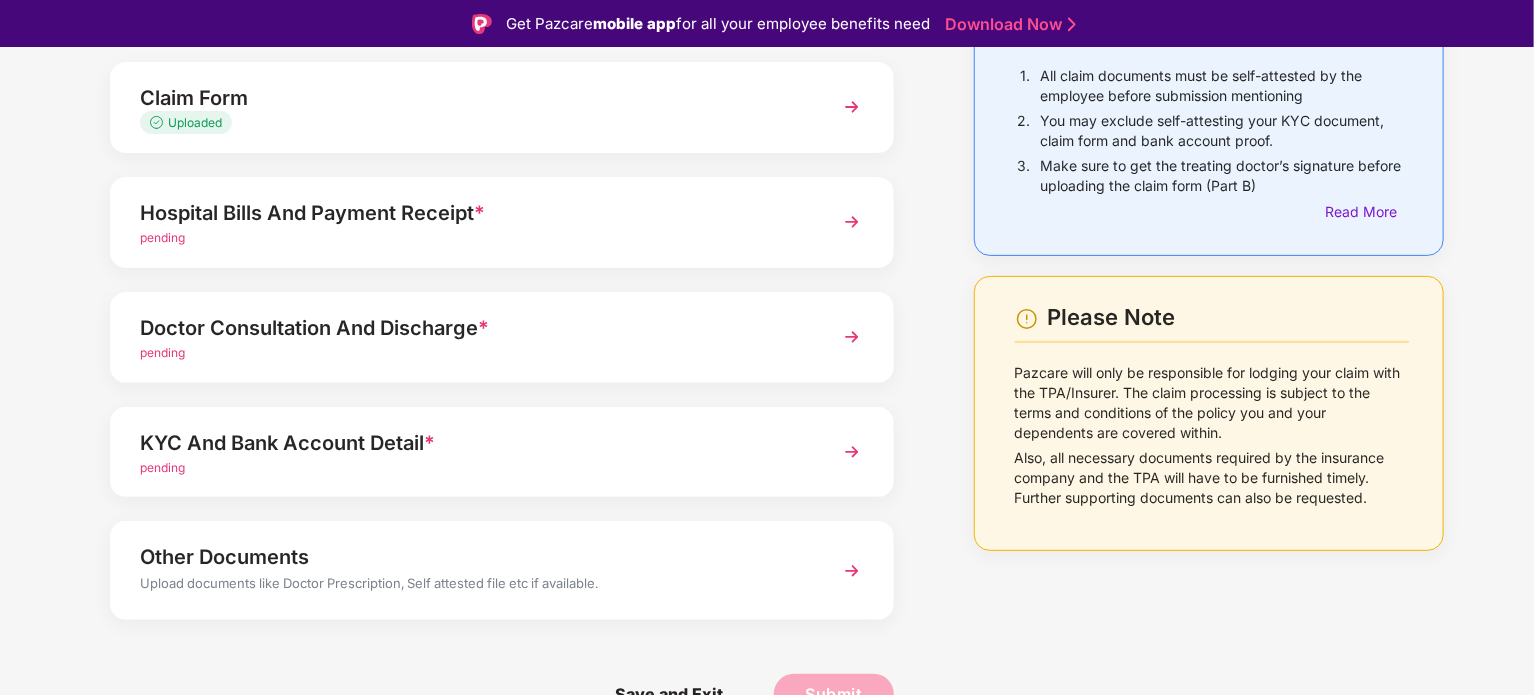 click at bounding box center (852, 222) 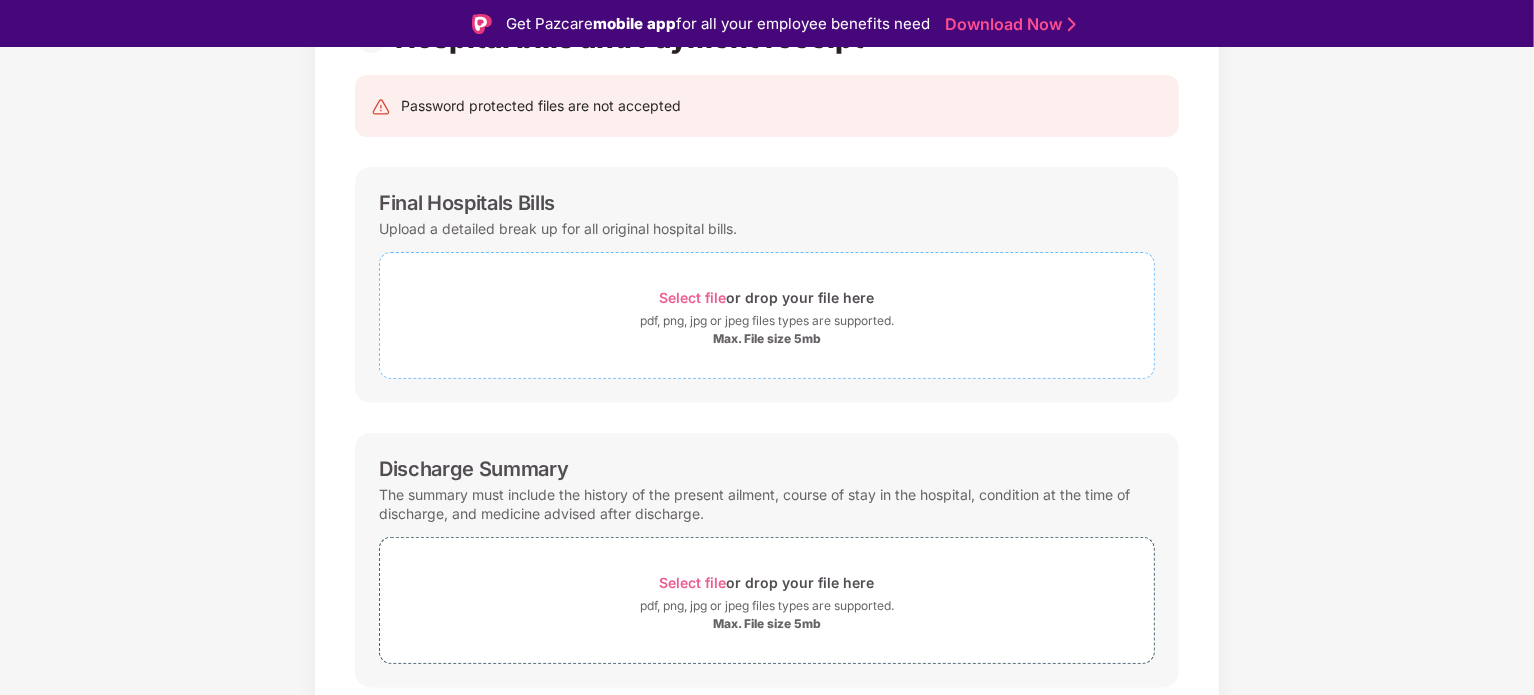 click on "Select file" at bounding box center (693, 297) 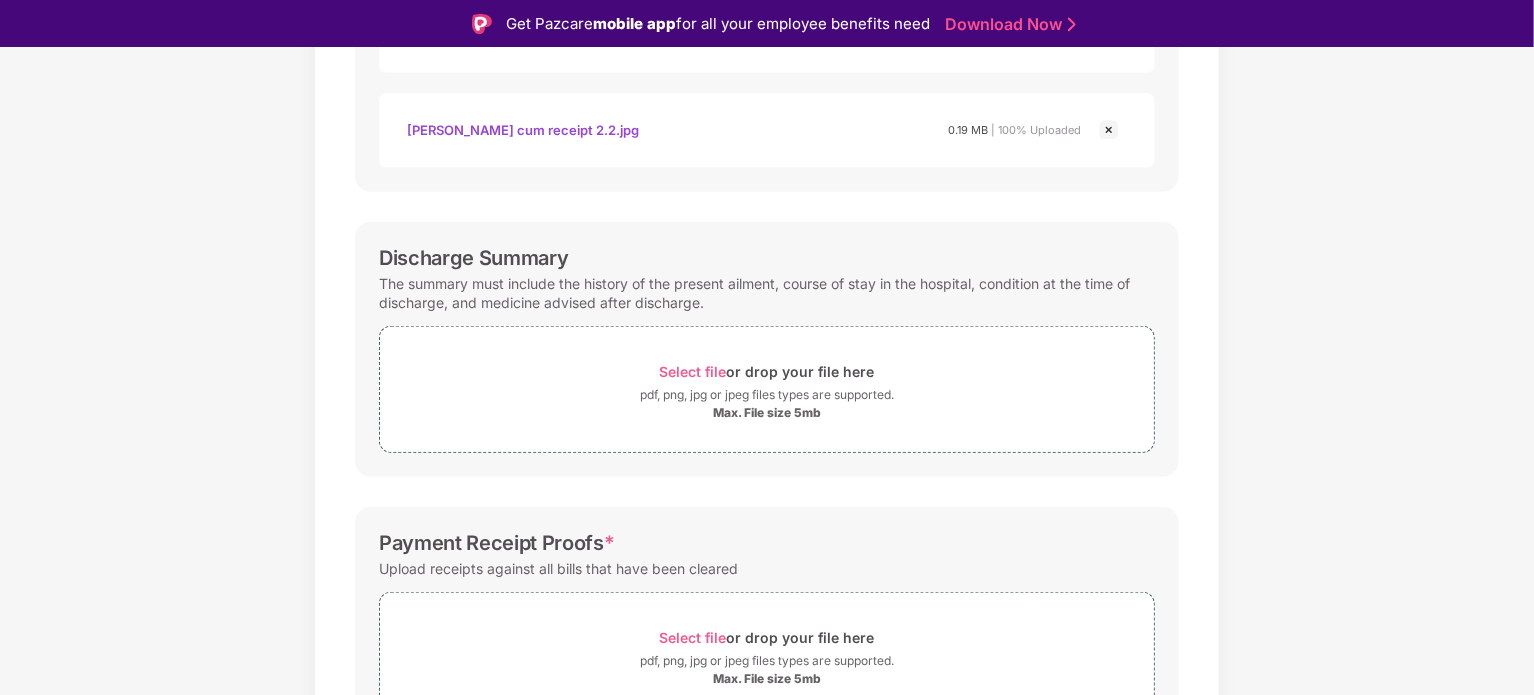 scroll, scrollTop: 600, scrollLeft: 0, axis: vertical 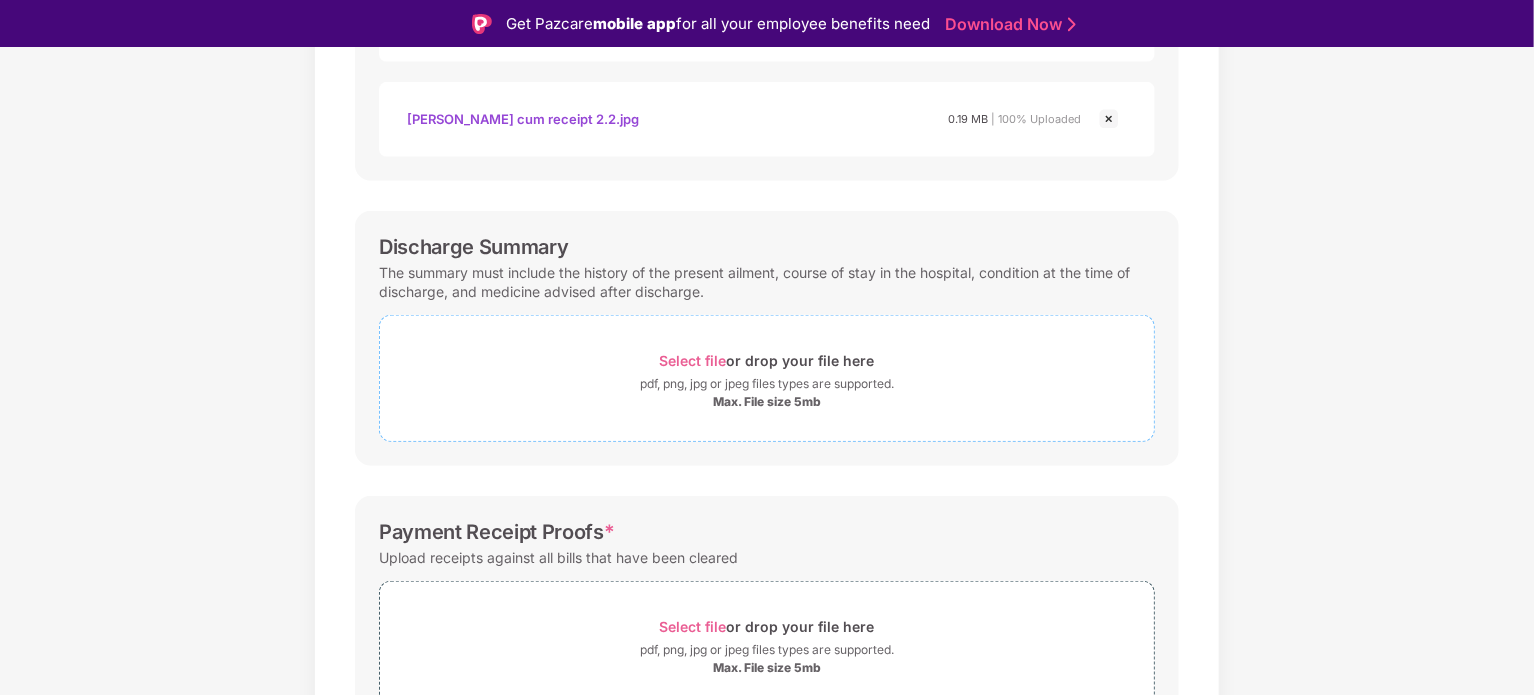 click on "Select file" at bounding box center [693, 360] 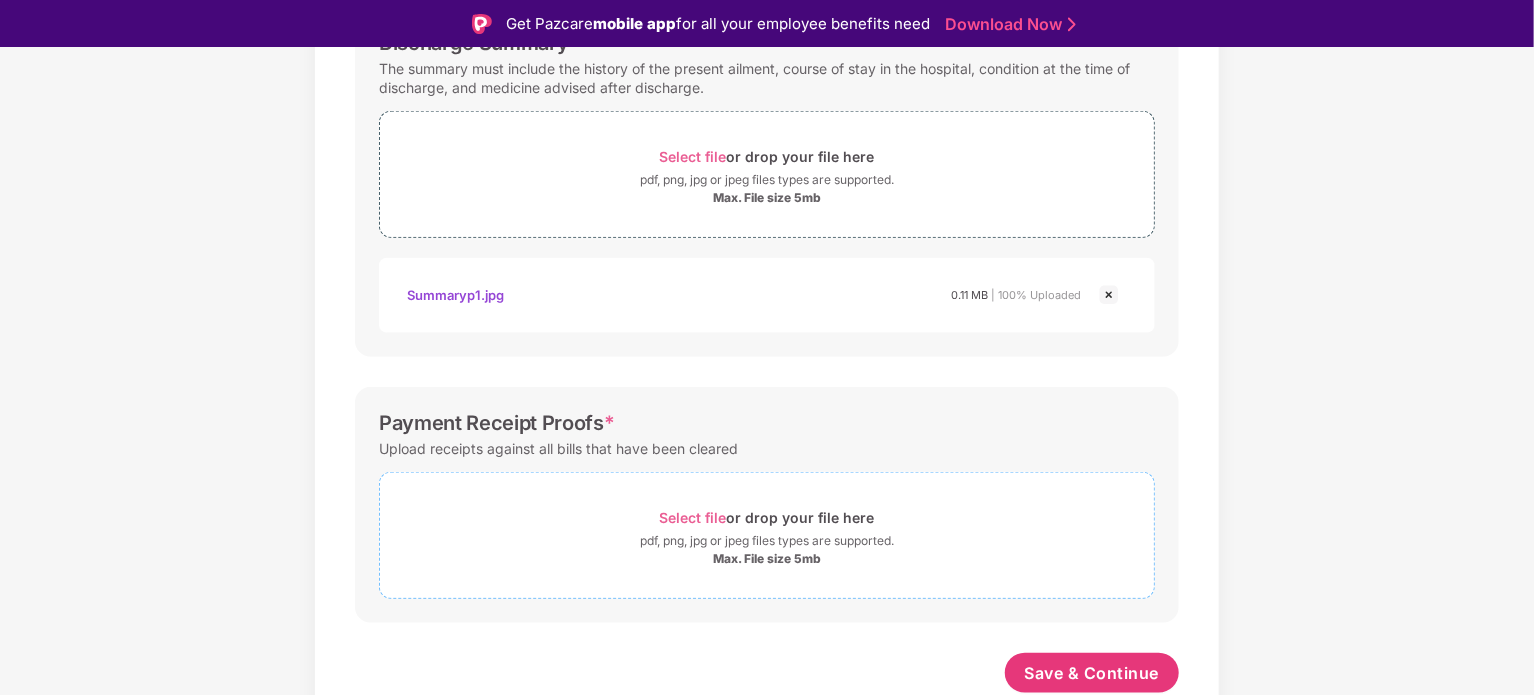 scroll, scrollTop: 803, scrollLeft: 0, axis: vertical 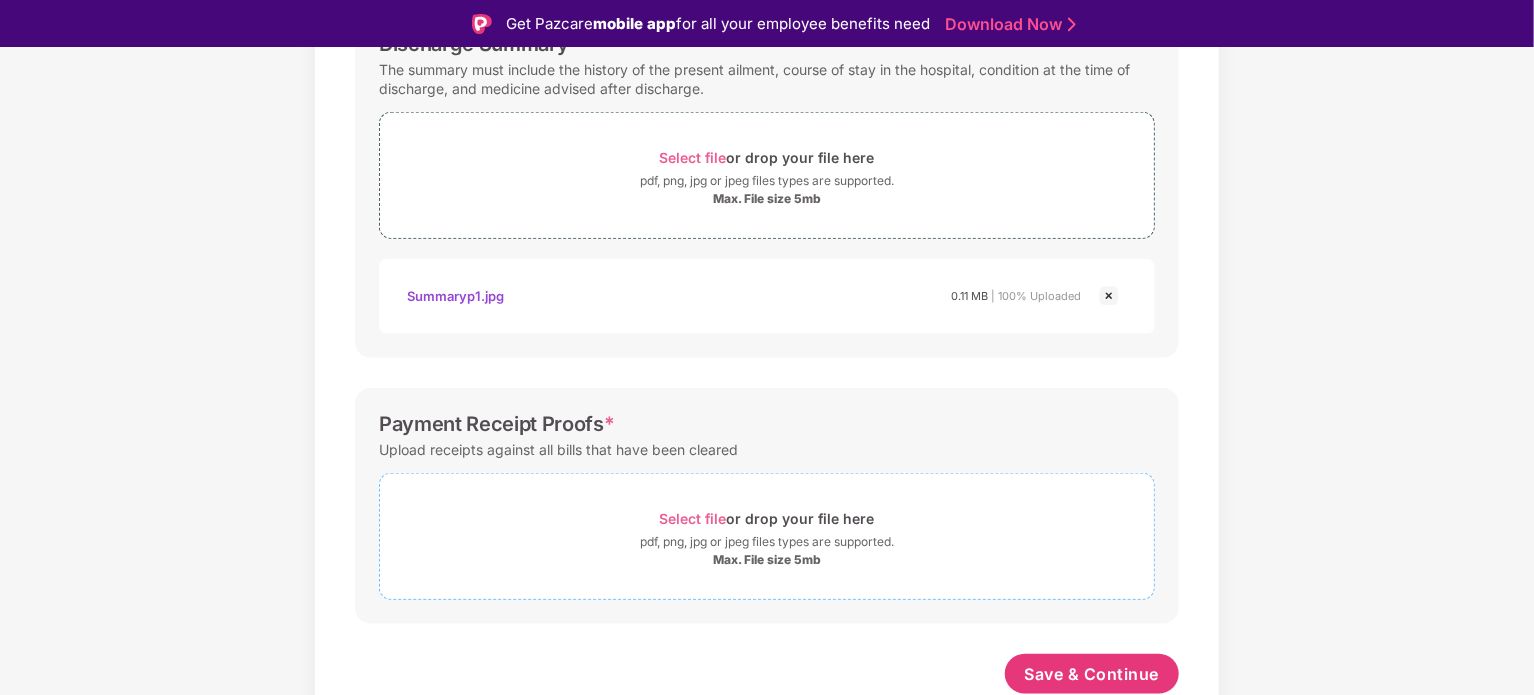 click on "Select file" at bounding box center [693, 518] 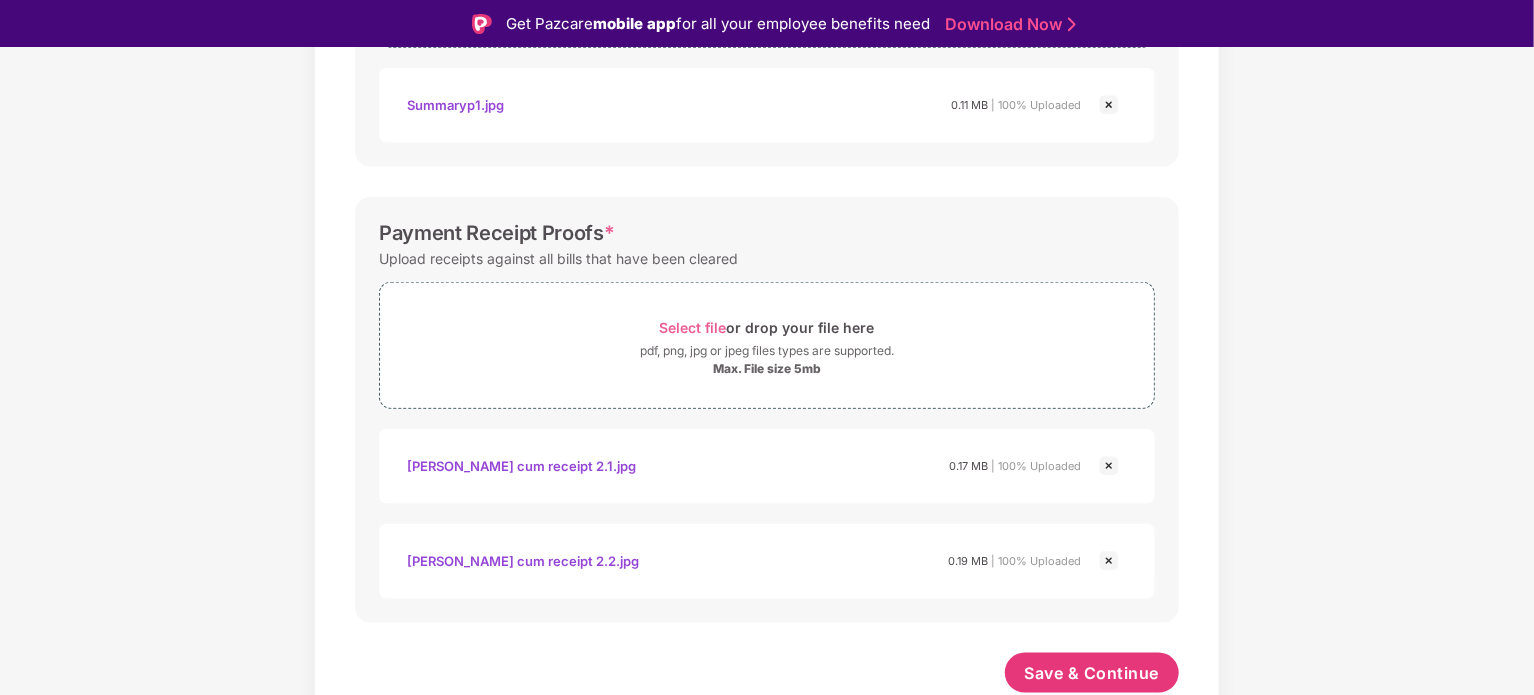 scroll, scrollTop: 993, scrollLeft: 0, axis: vertical 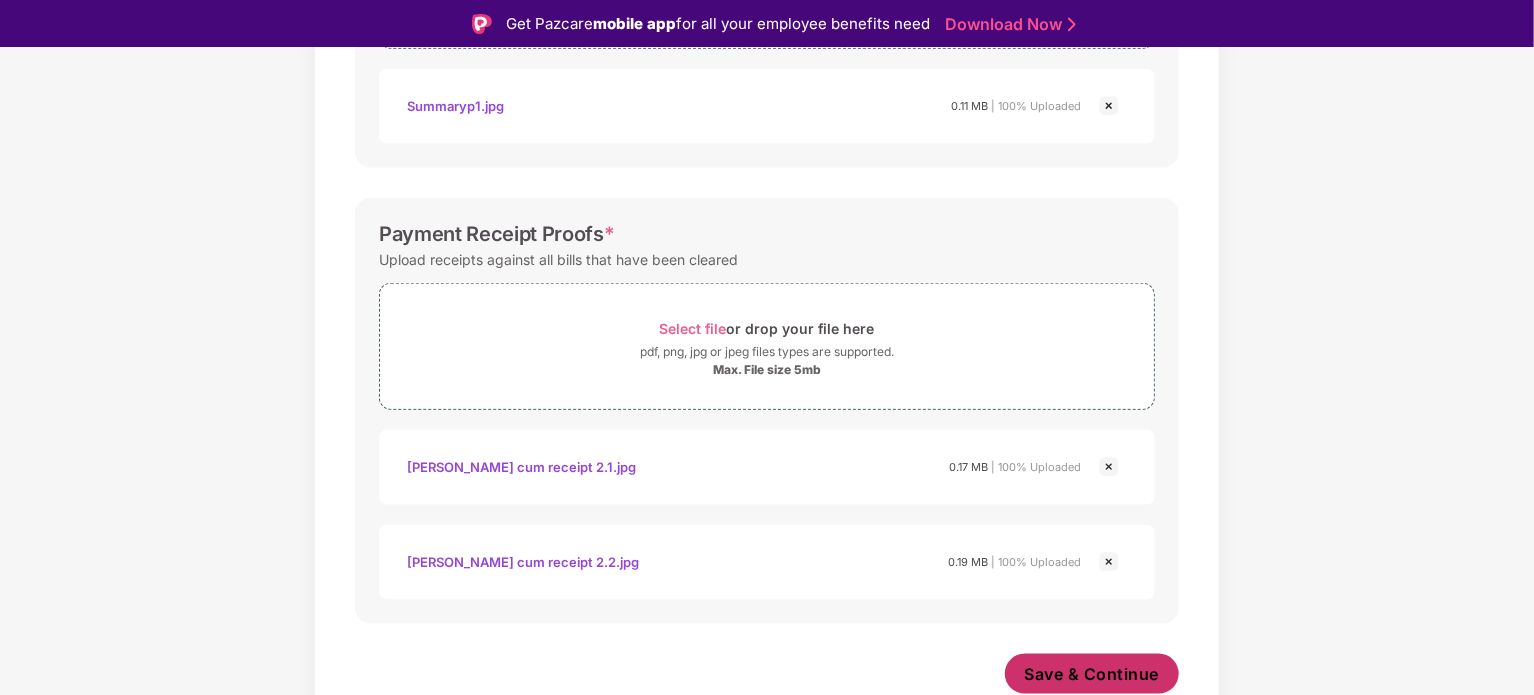 click on "Save & Continue" at bounding box center [1092, 674] 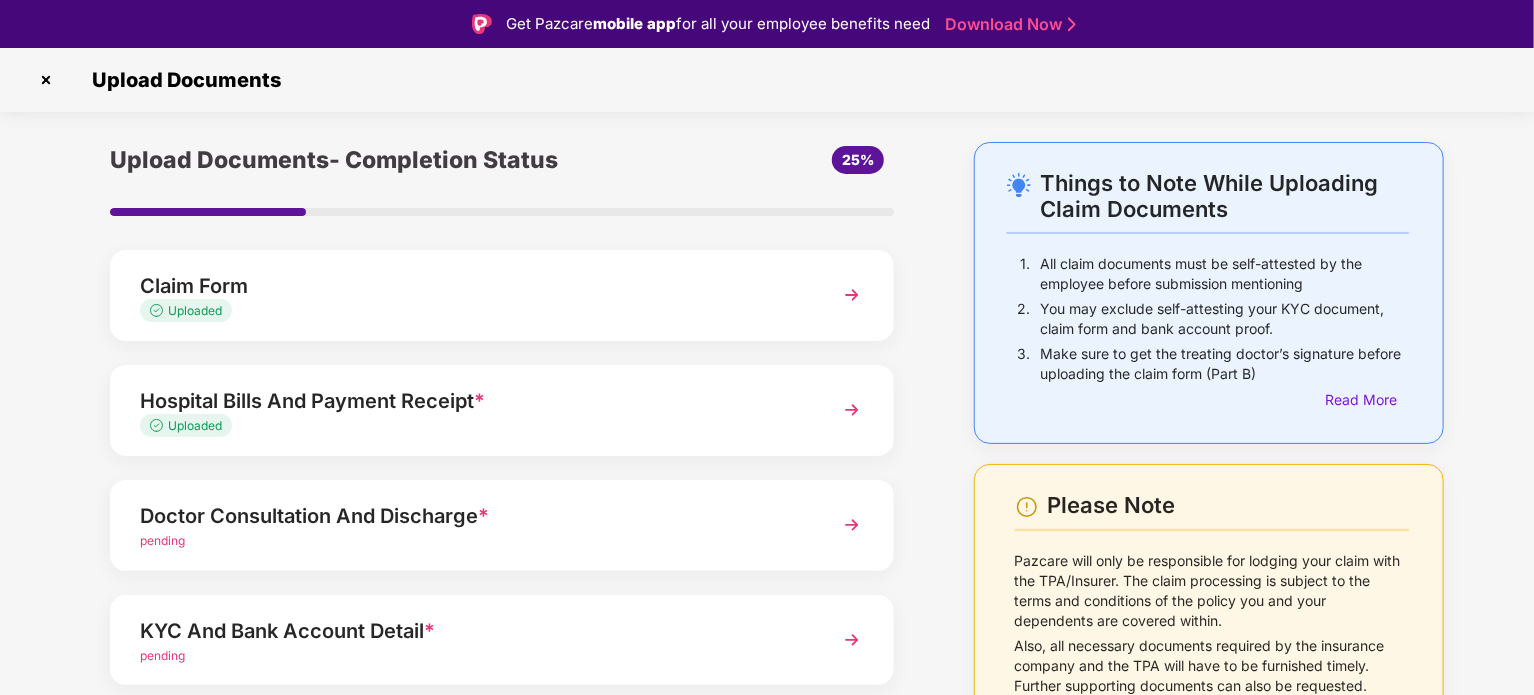 scroll, scrollTop: 188, scrollLeft: 0, axis: vertical 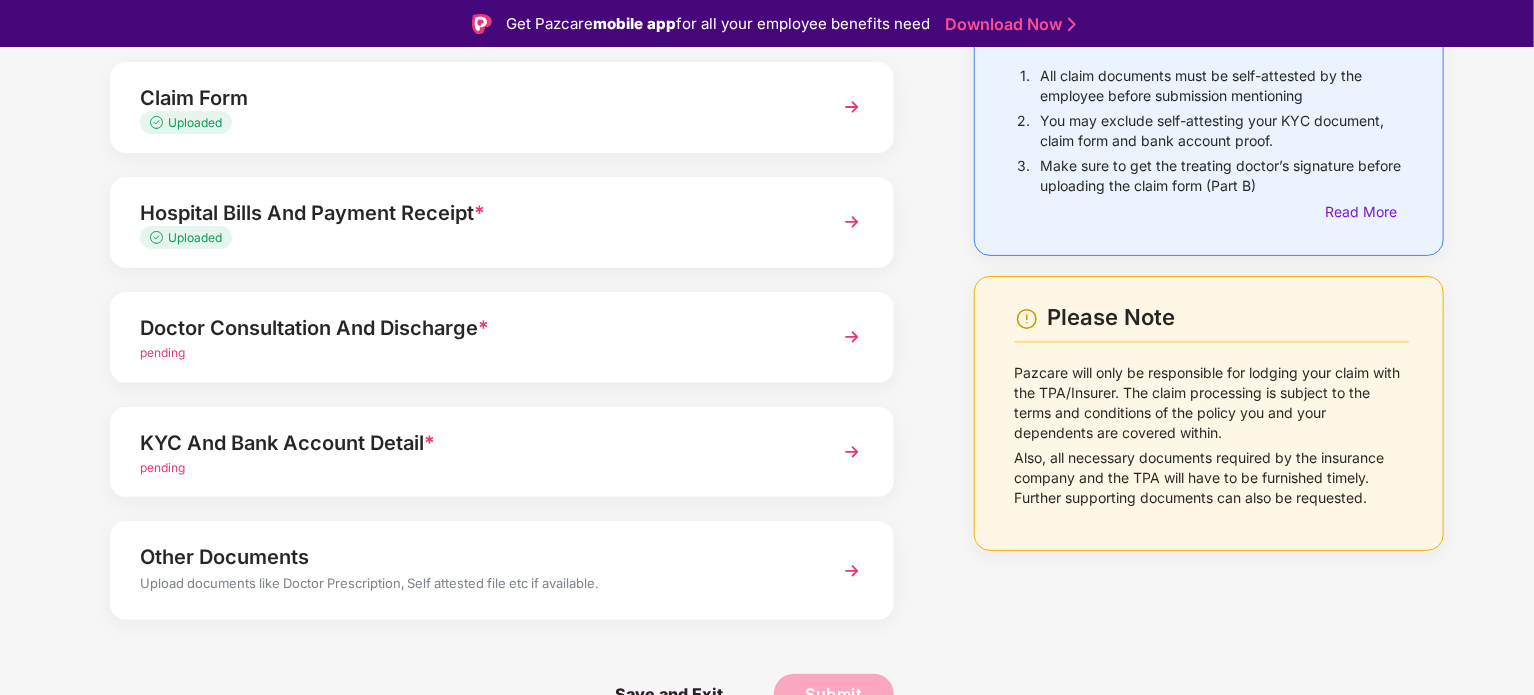 click at bounding box center (852, 337) 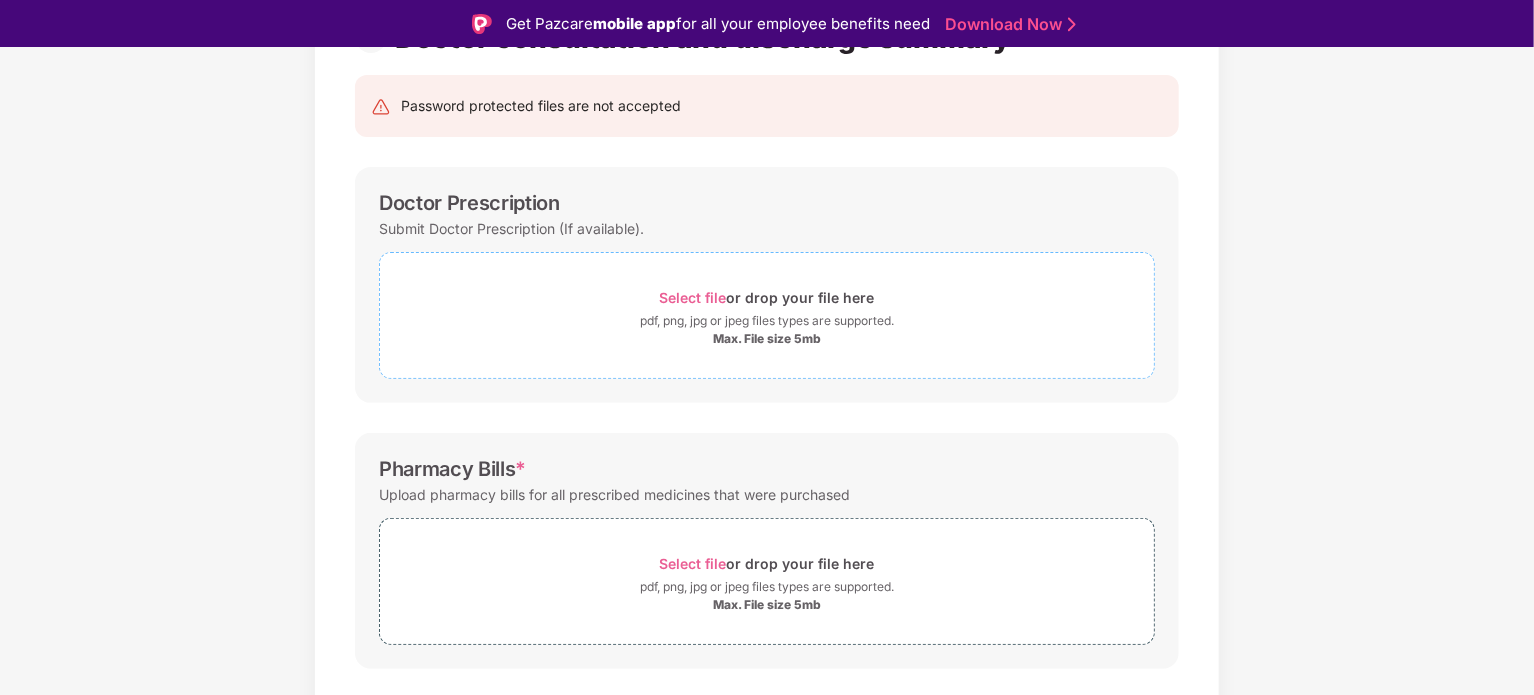 click on "Select file" at bounding box center (693, 297) 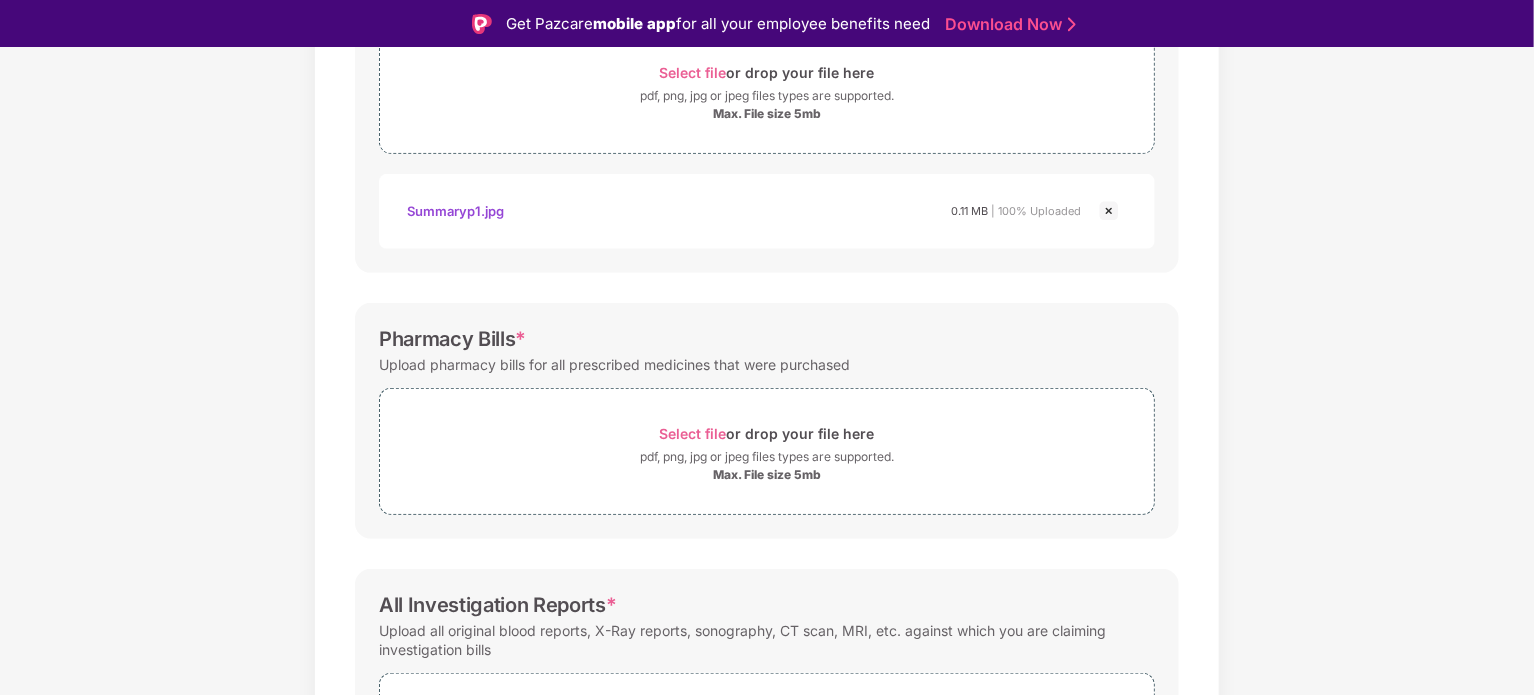 scroll, scrollTop: 544, scrollLeft: 0, axis: vertical 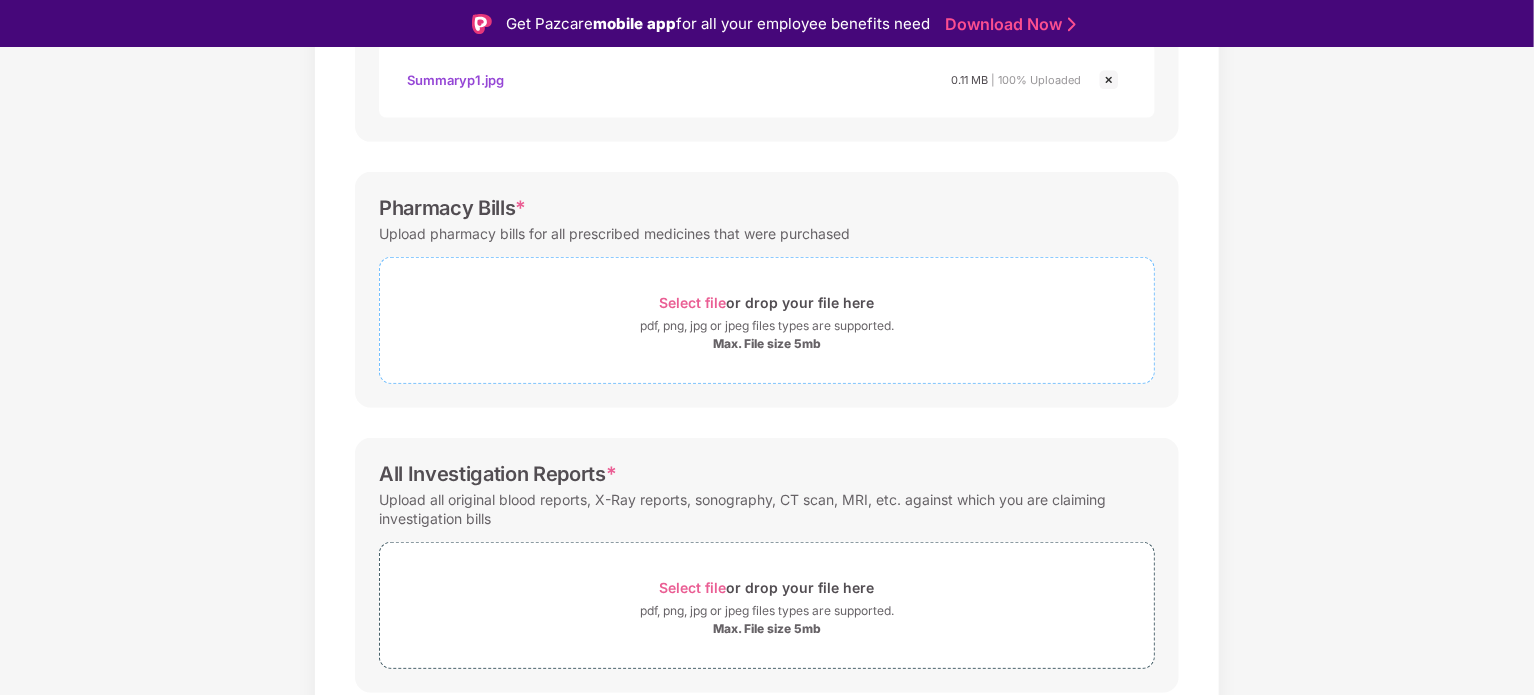 click on "Select file" at bounding box center [693, 302] 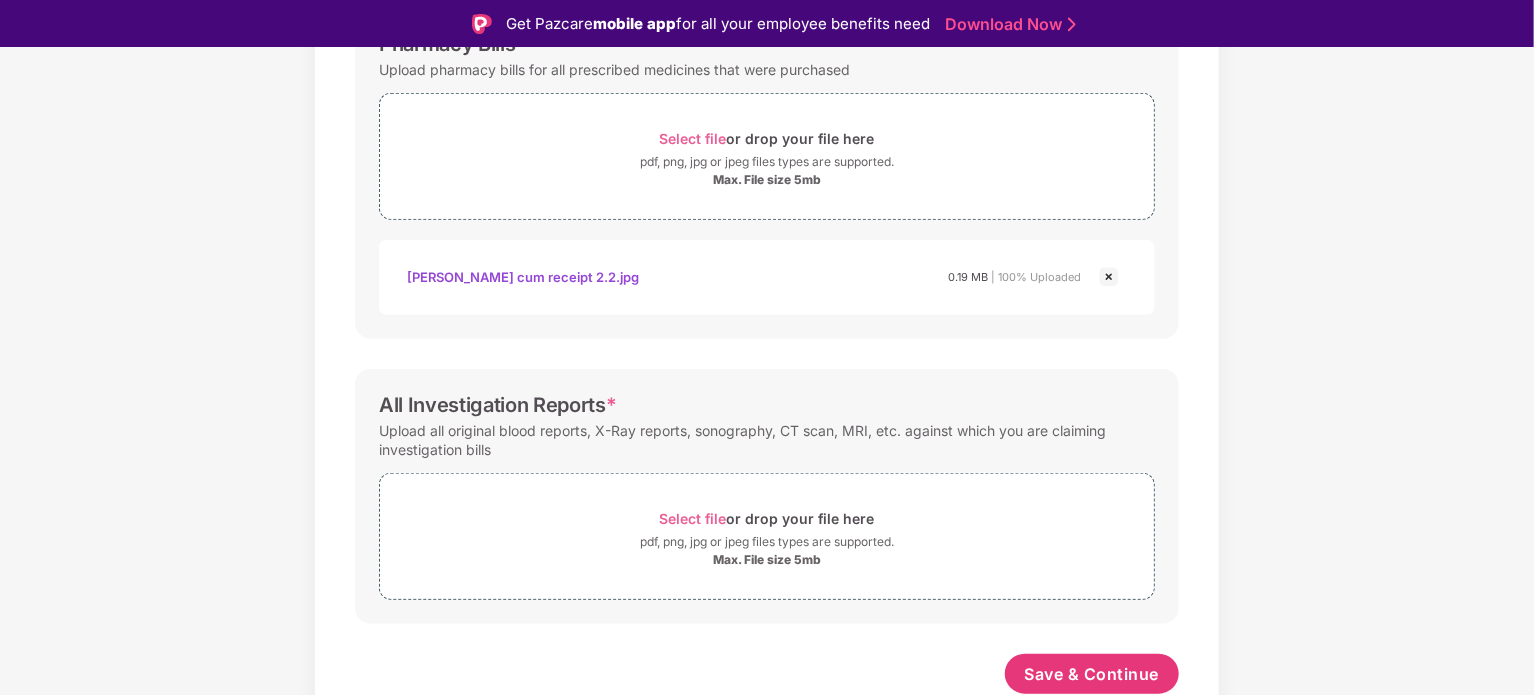 scroll, scrollTop: 708, scrollLeft: 0, axis: vertical 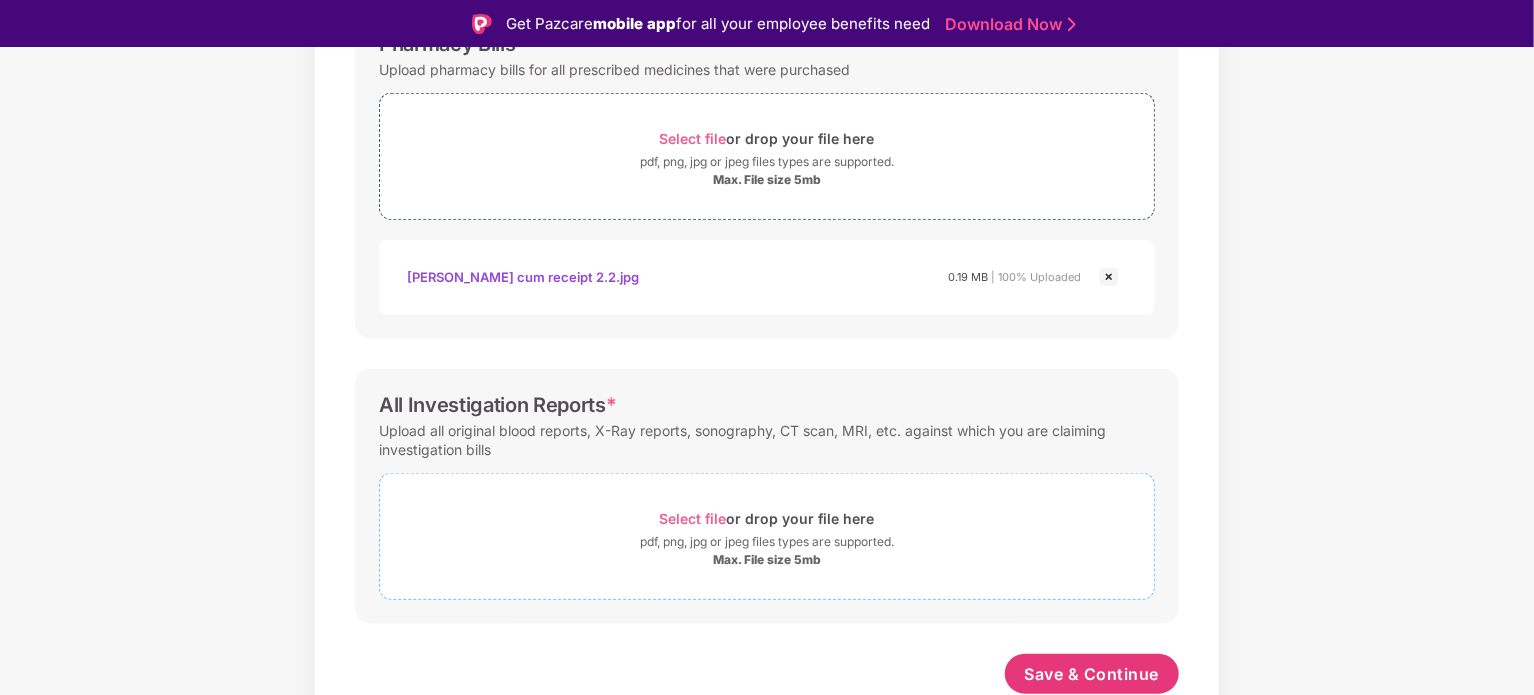 click on "Select file" at bounding box center (693, 518) 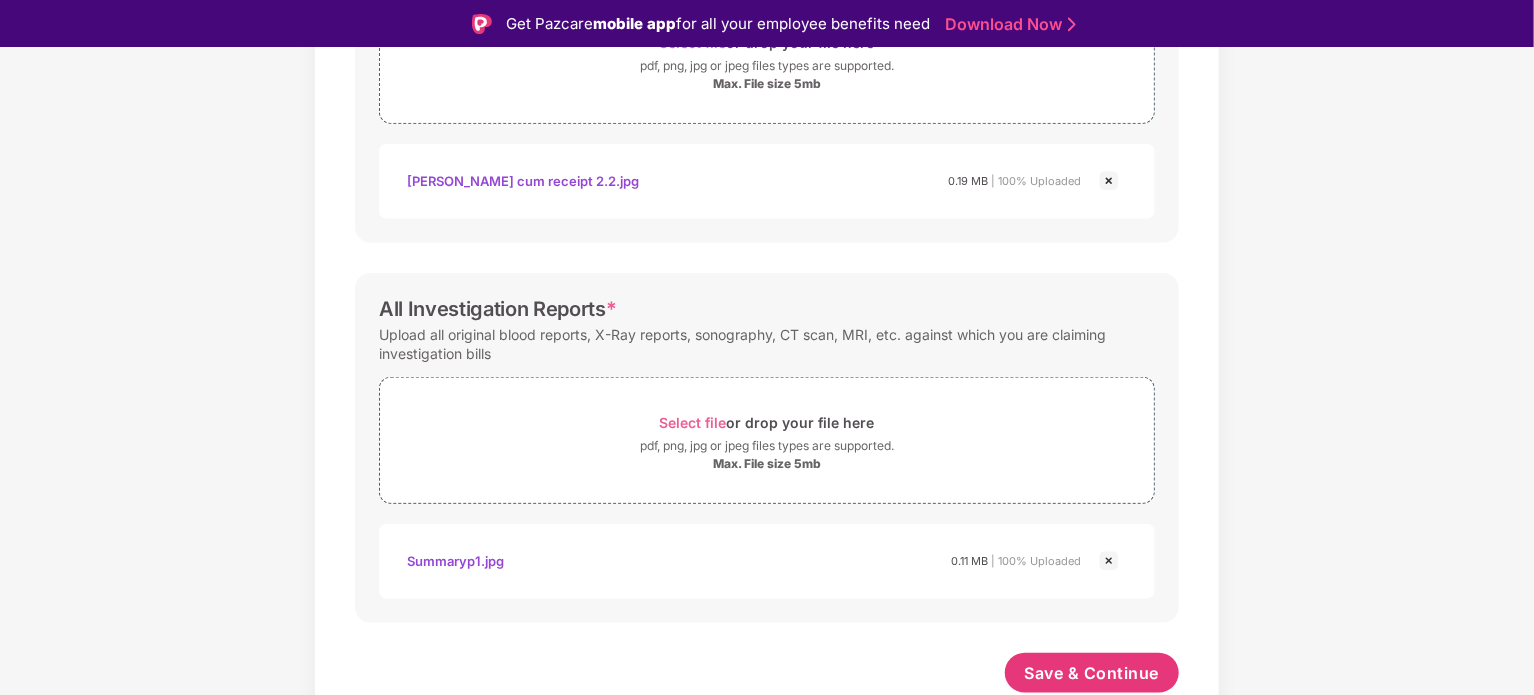 scroll, scrollTop: 803, scrollLeft: 0, axis: vertical 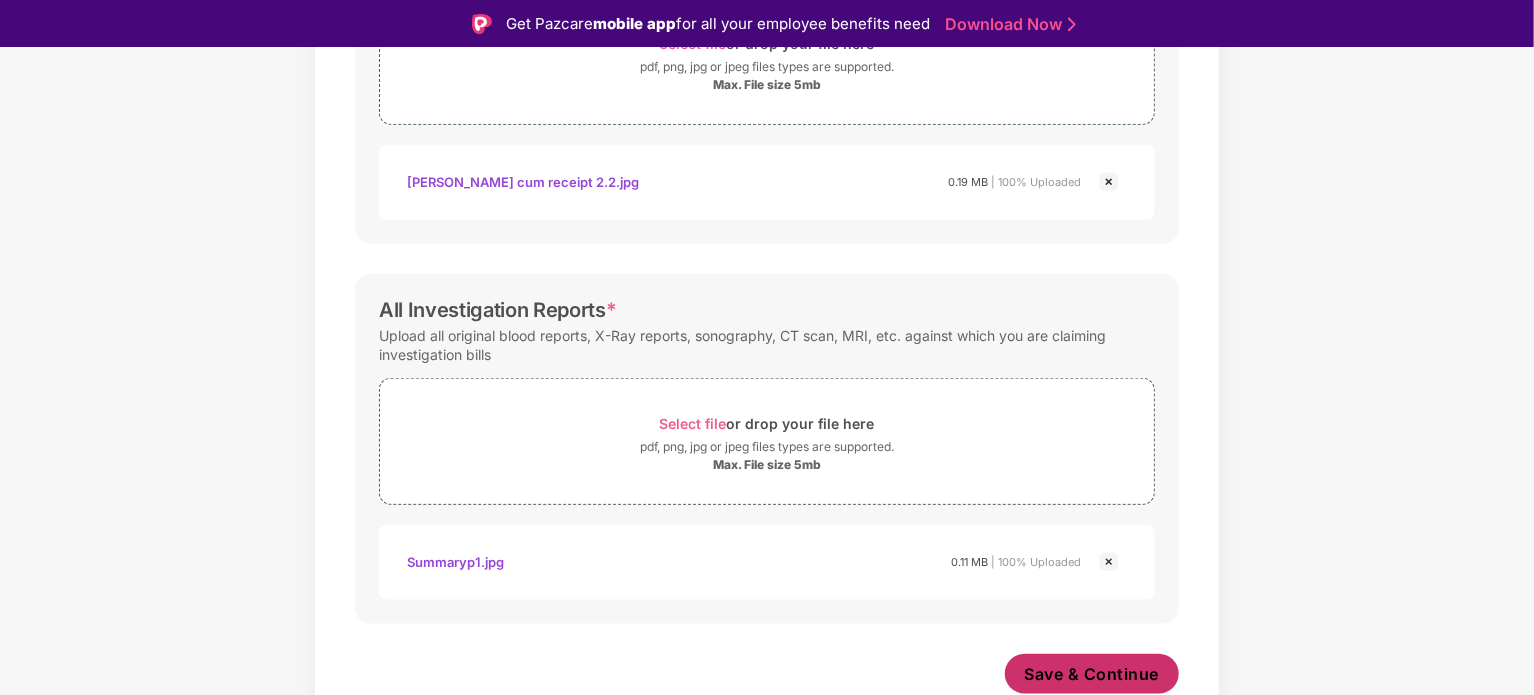 click on "Save & Continue" at bounding box center (1092, 674) 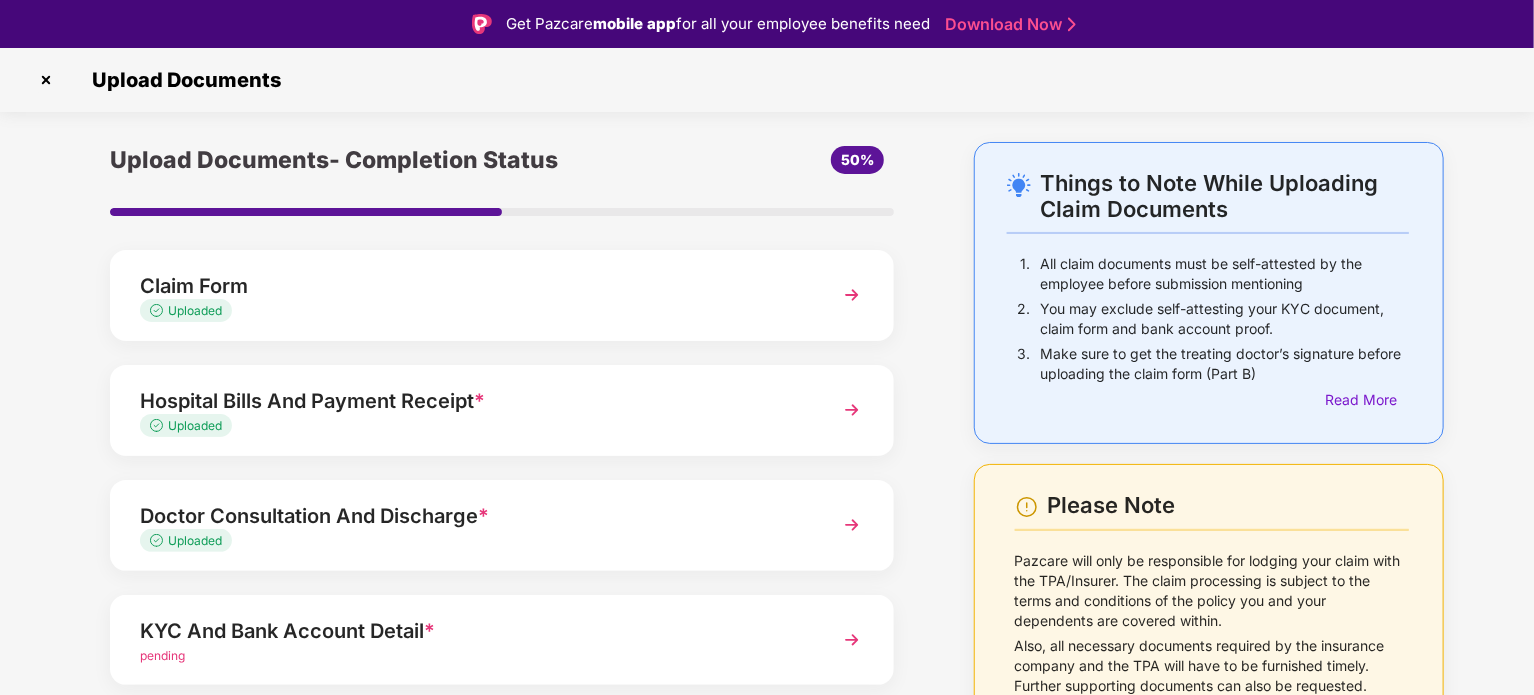 scroll, scrollTop: 188, scrollLeft: 0, axis: vertical 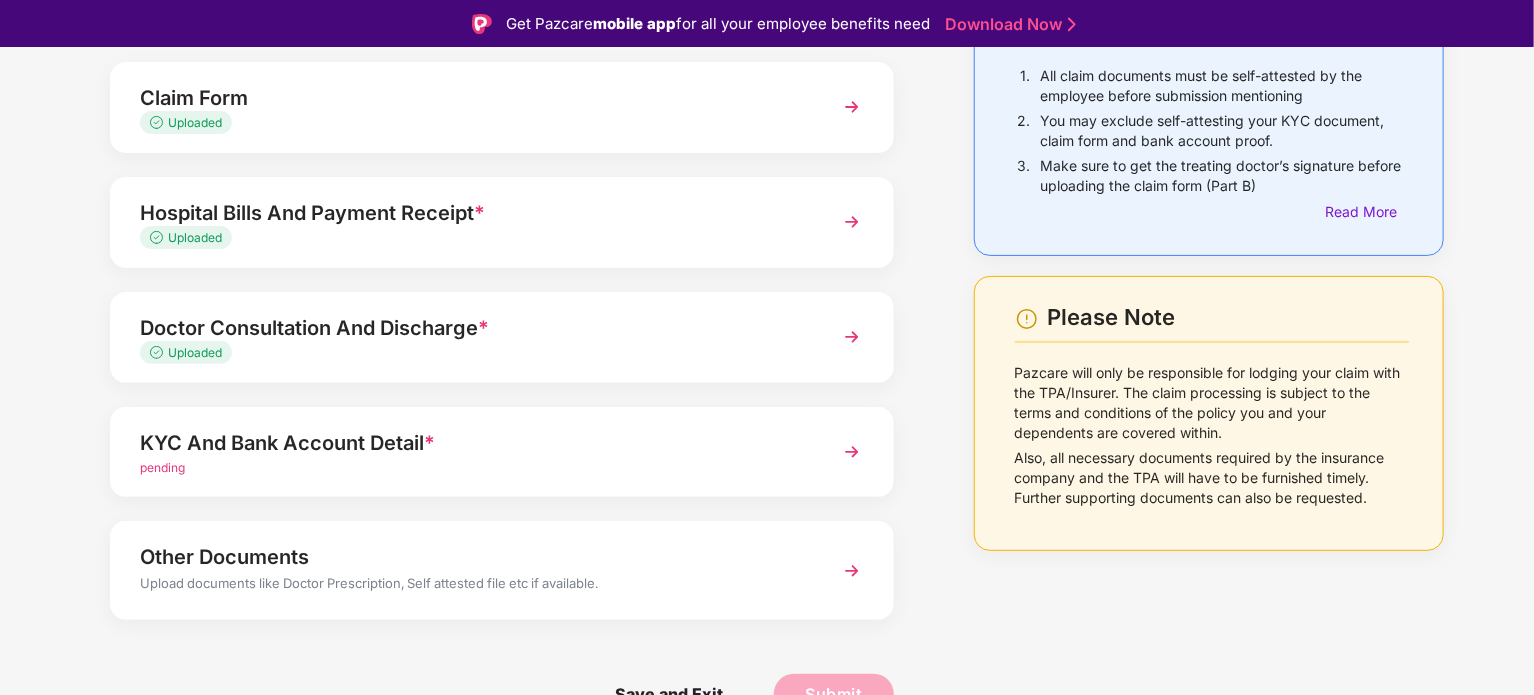 click at bounding box center (852, 452) 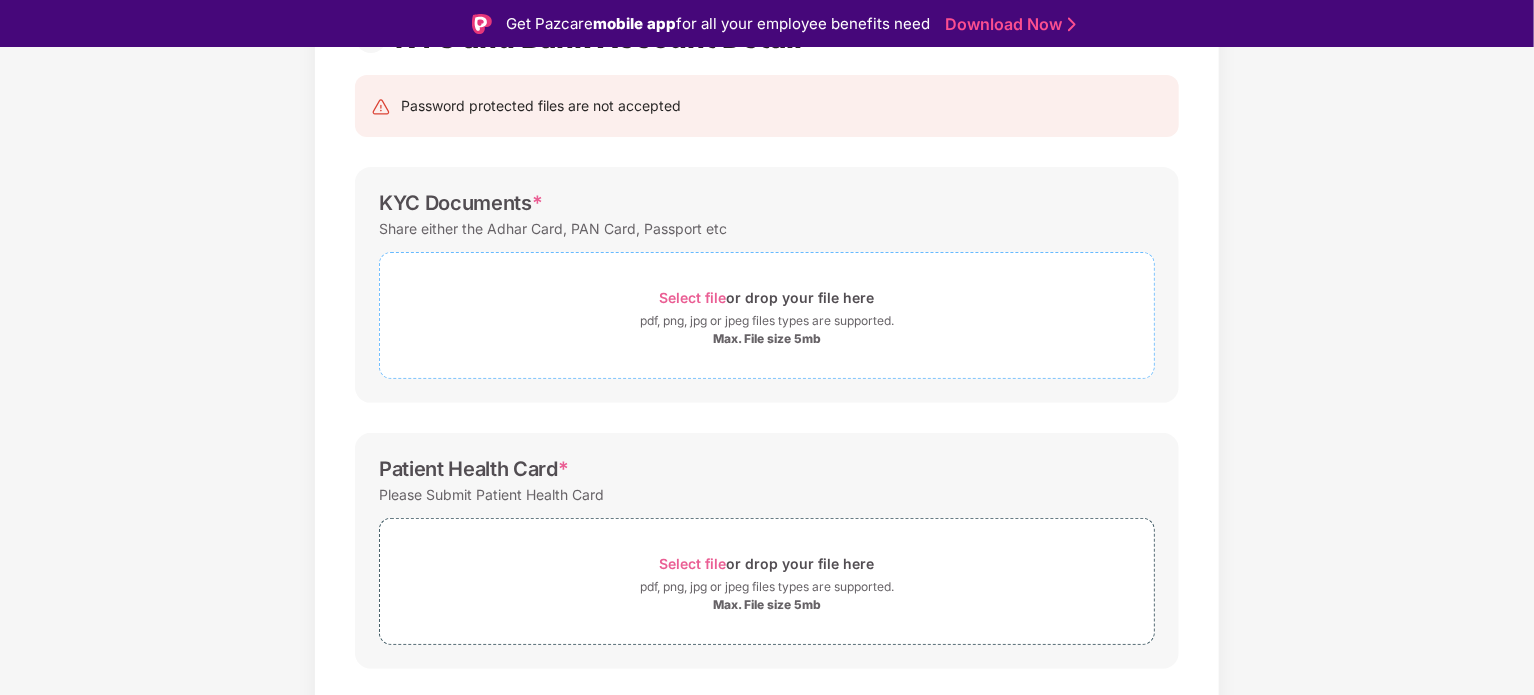 click on "Select file" at bounding box center (693, 297) 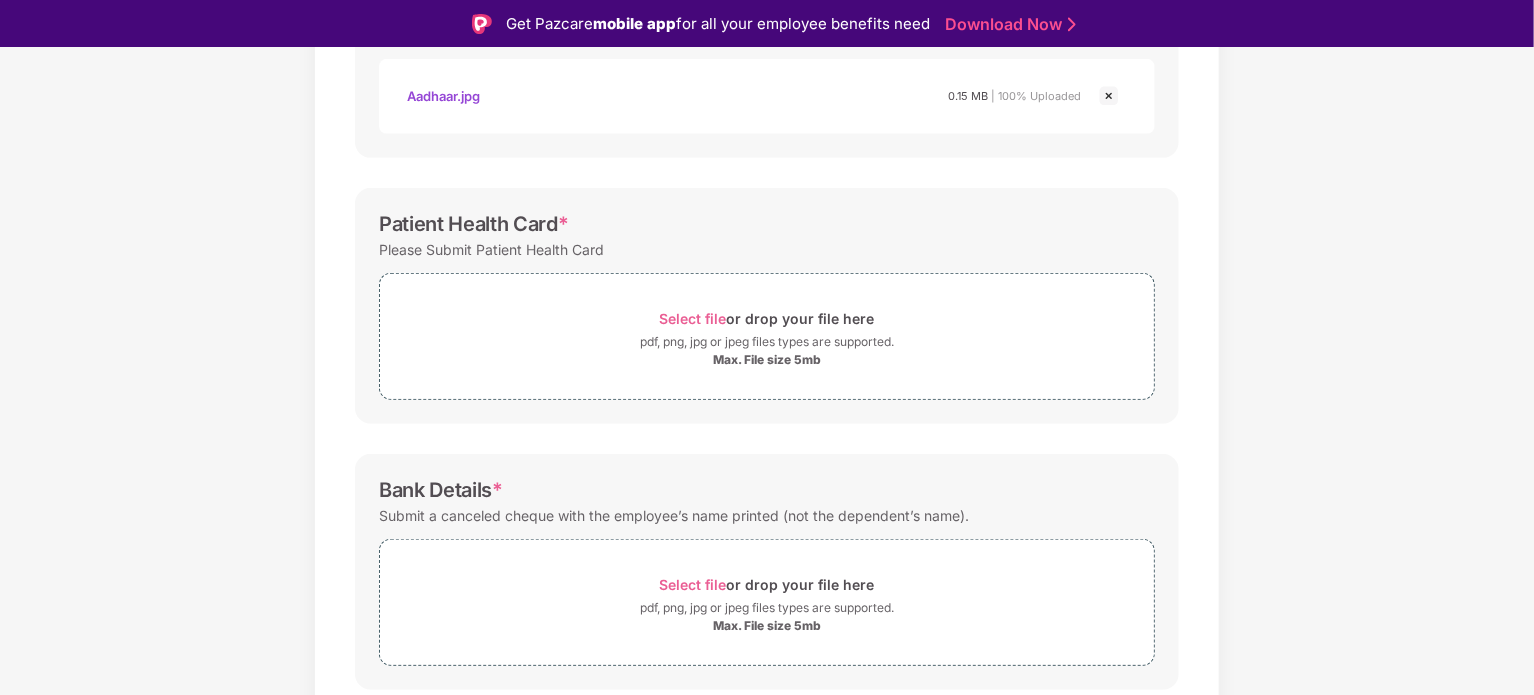 scroll, scrollTop: 536, scrollLeft: 0, axis: vertical 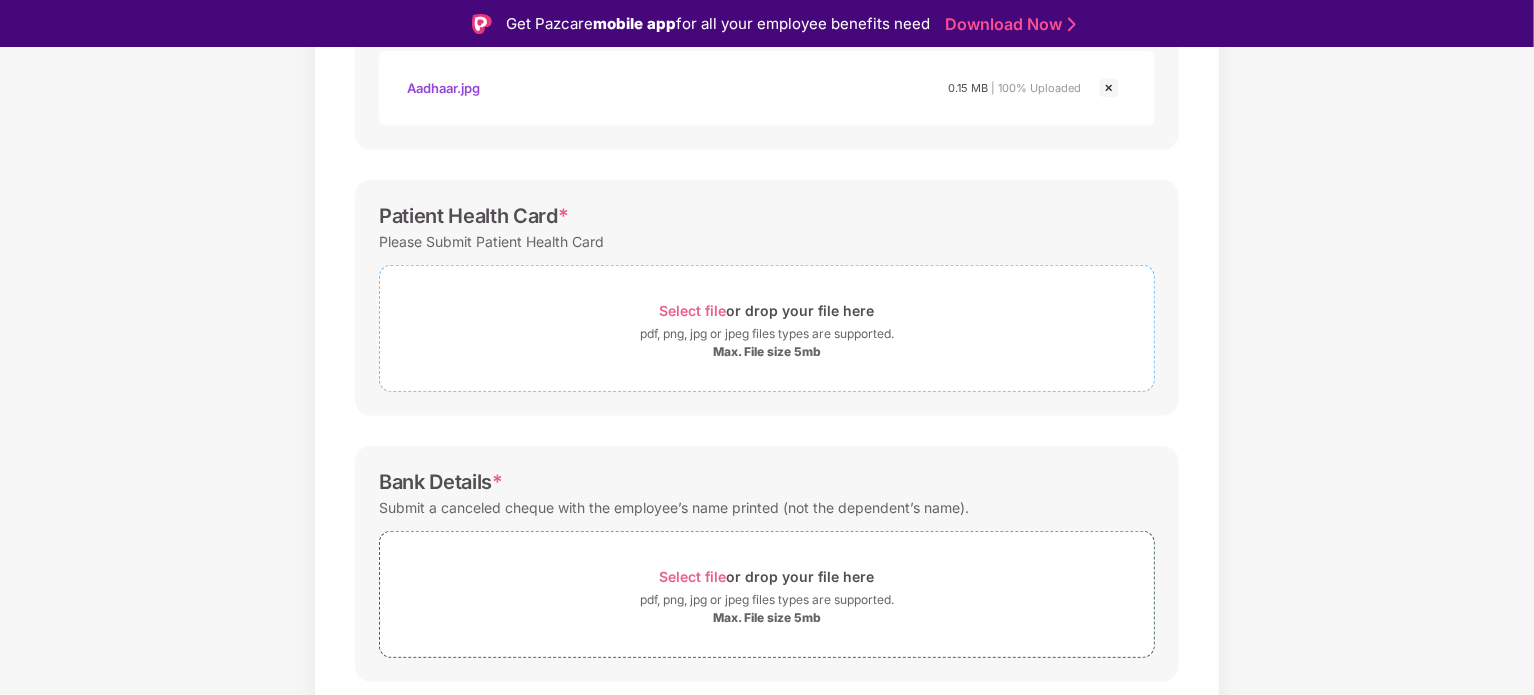 click on "Select file" at bounding box center (693, 310) 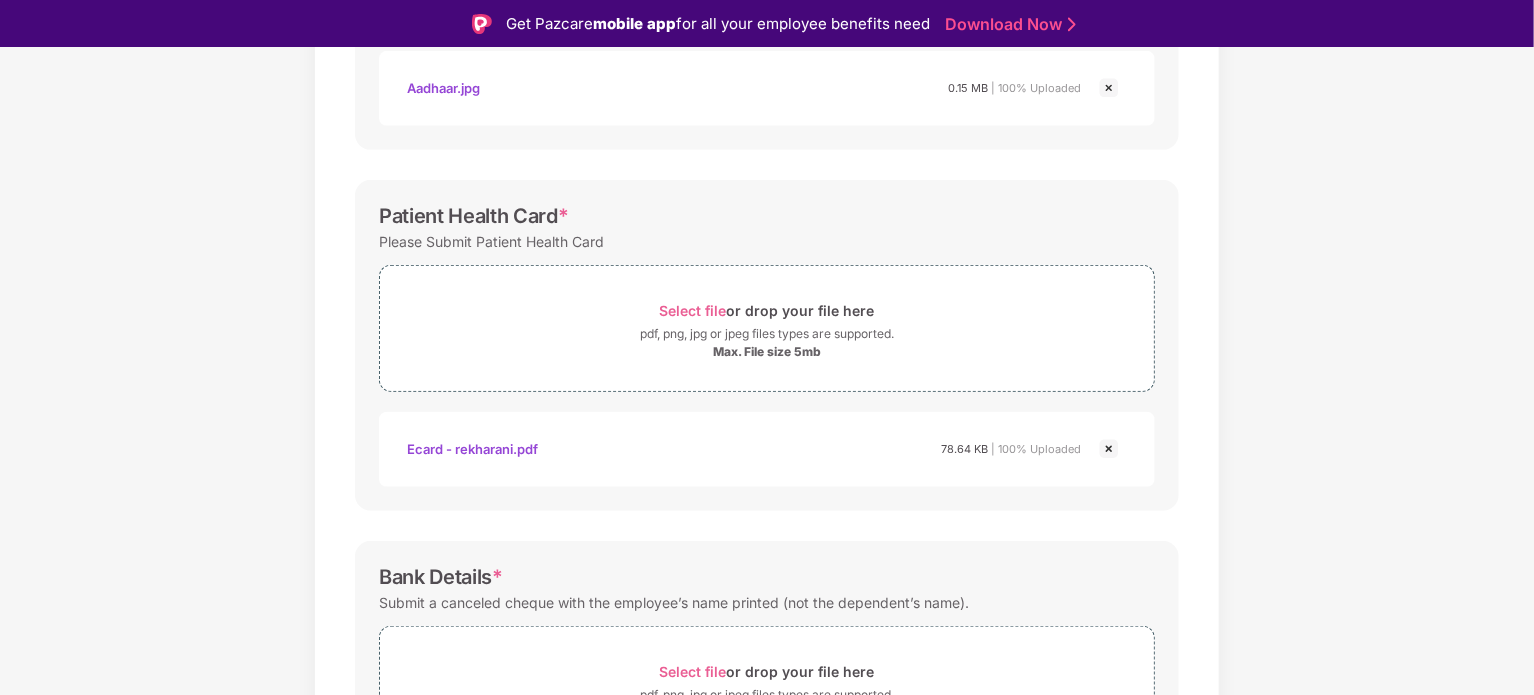 scroll, scrollTop: 689, scrollLeft: 0, axis: vertical 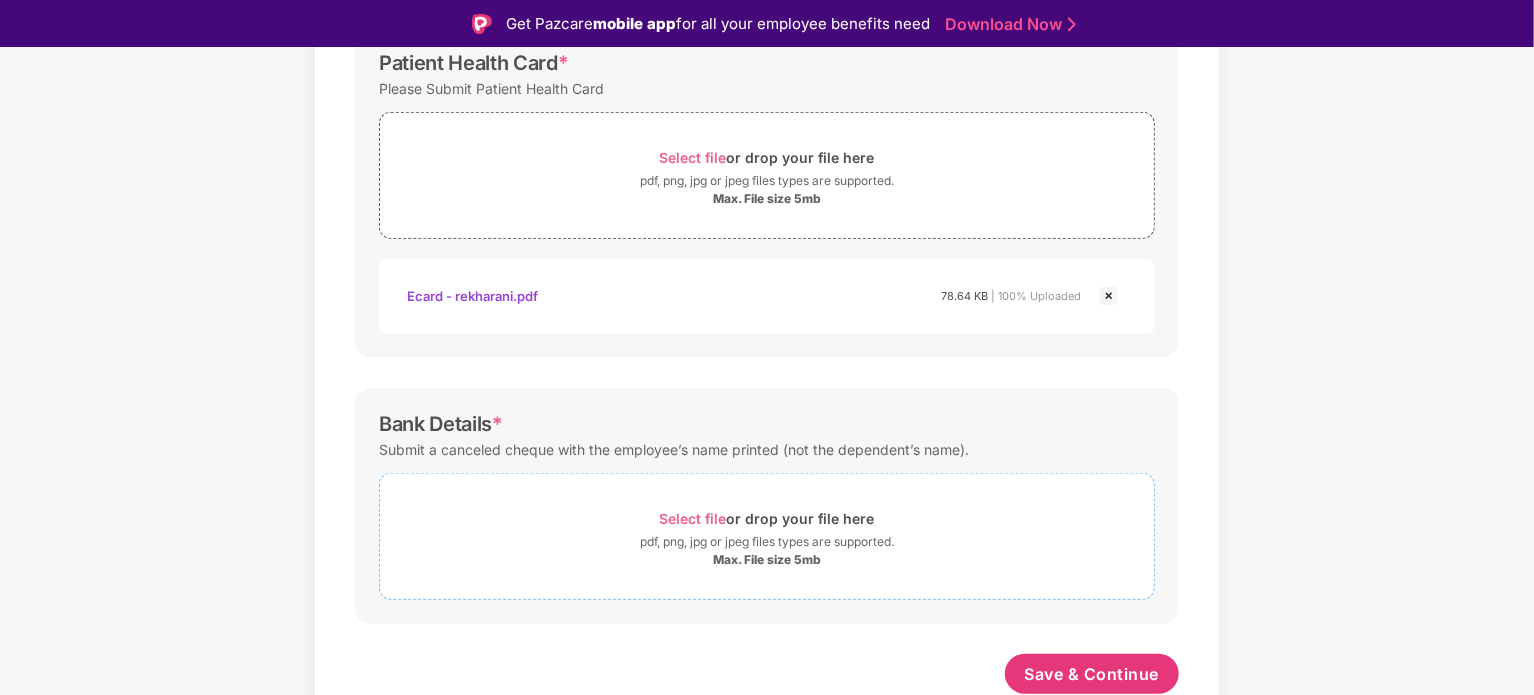click on "Select file" at bounding box center (693, 518) 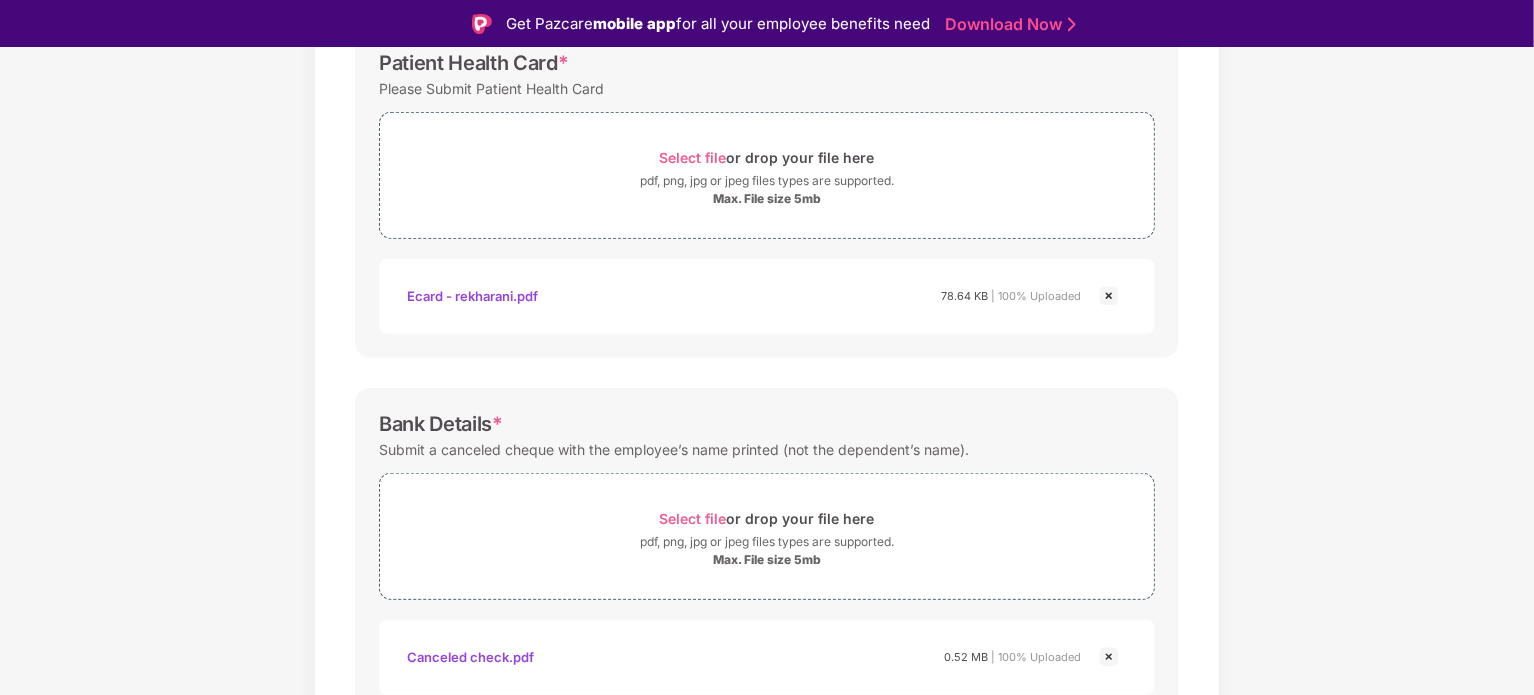 scroll, scrollTop: 784, scrollLeft: 0, axis: vertical 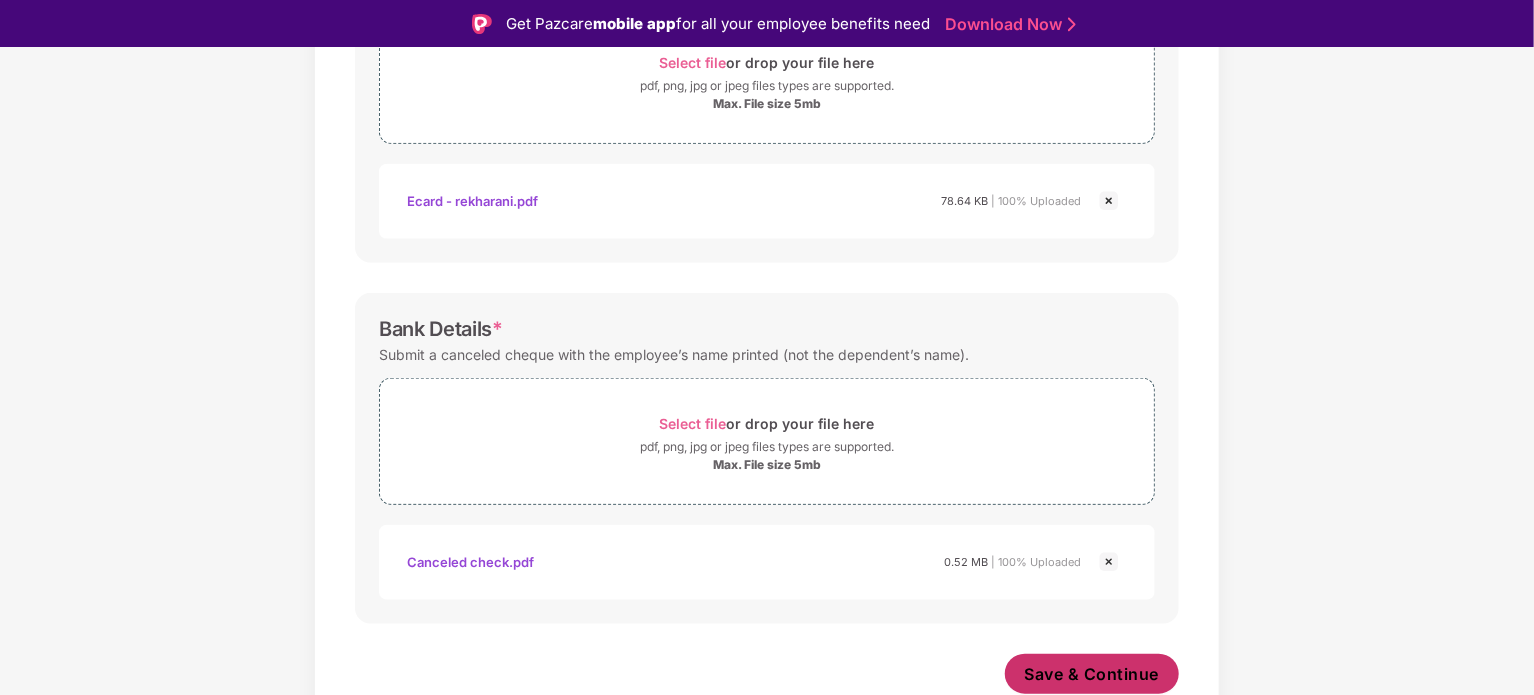 click on "Save & Continue" at bounding box center (1092, 674) 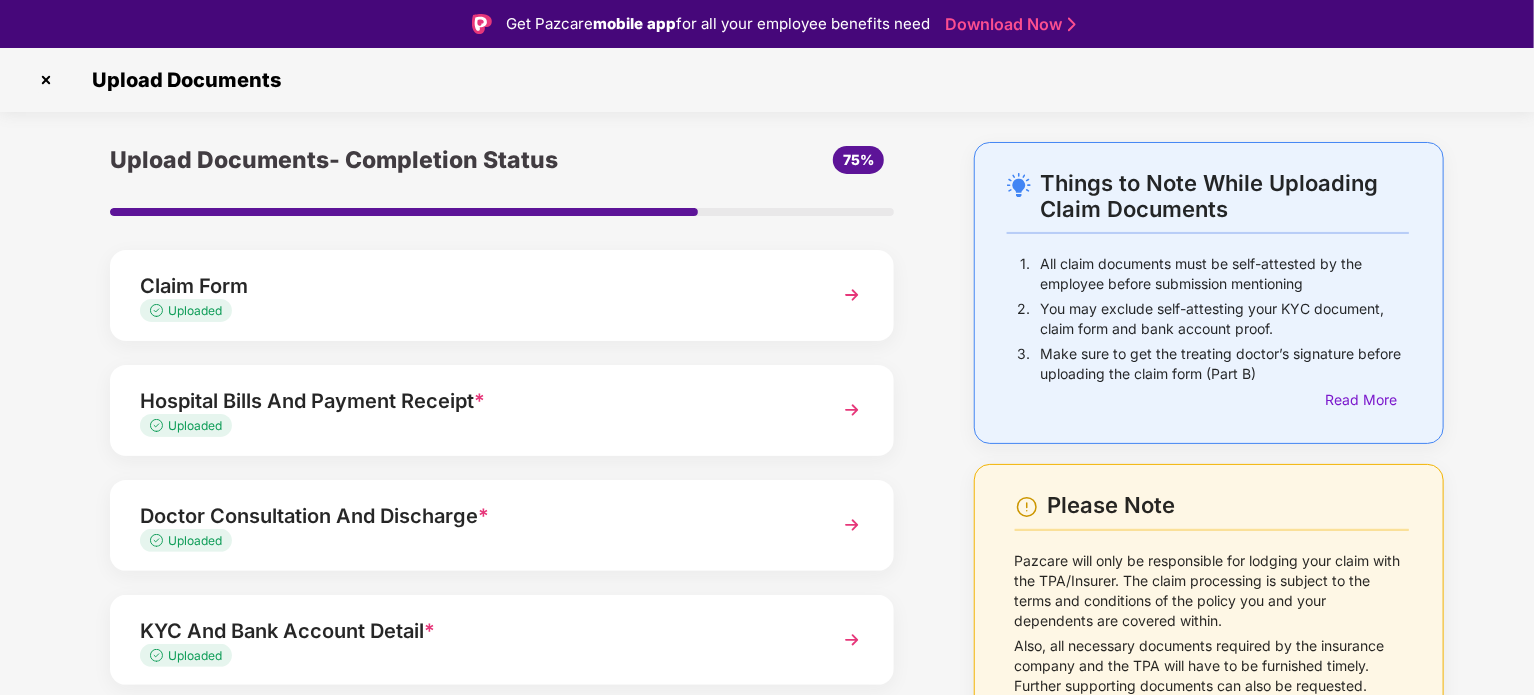 scroll, scrollTop: 188, scrollLeft: 0, axis: vertical 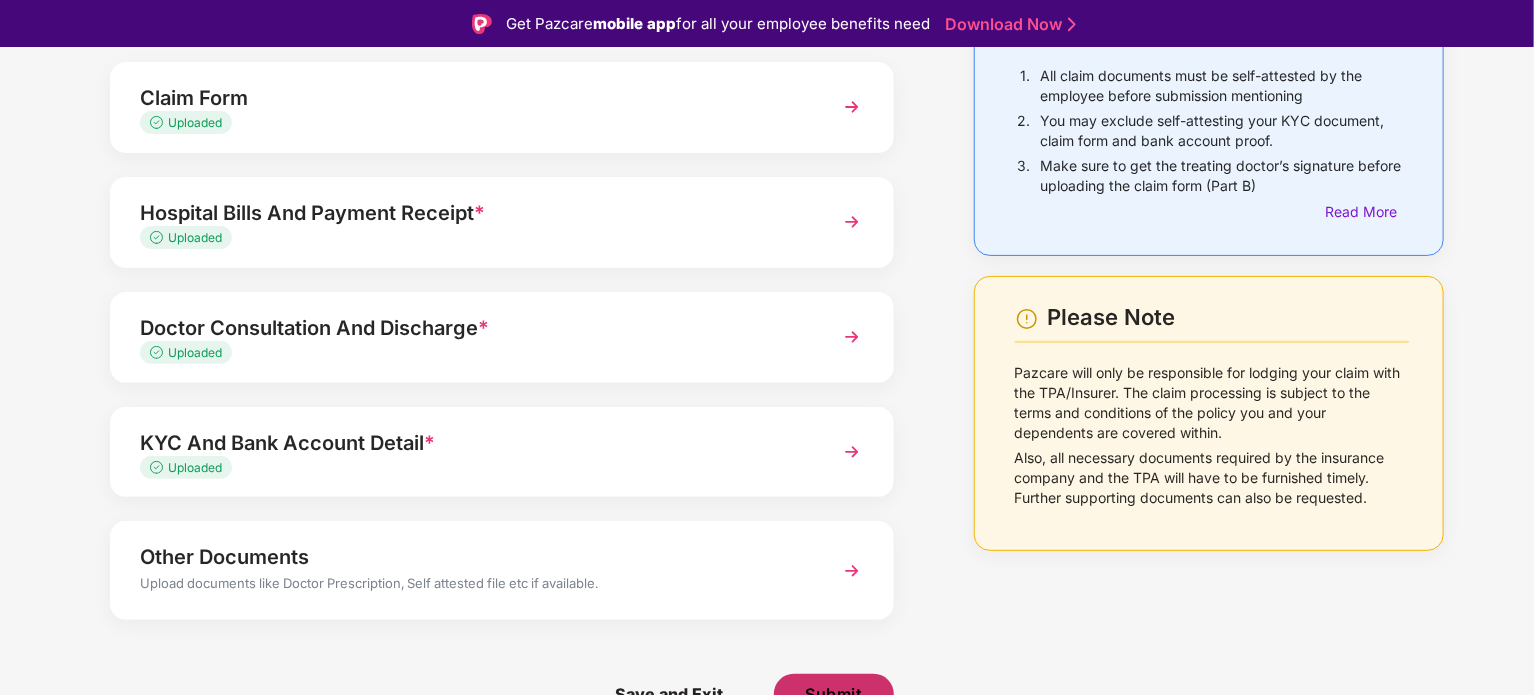 click on "Submit" at bounding box center (833, 694) 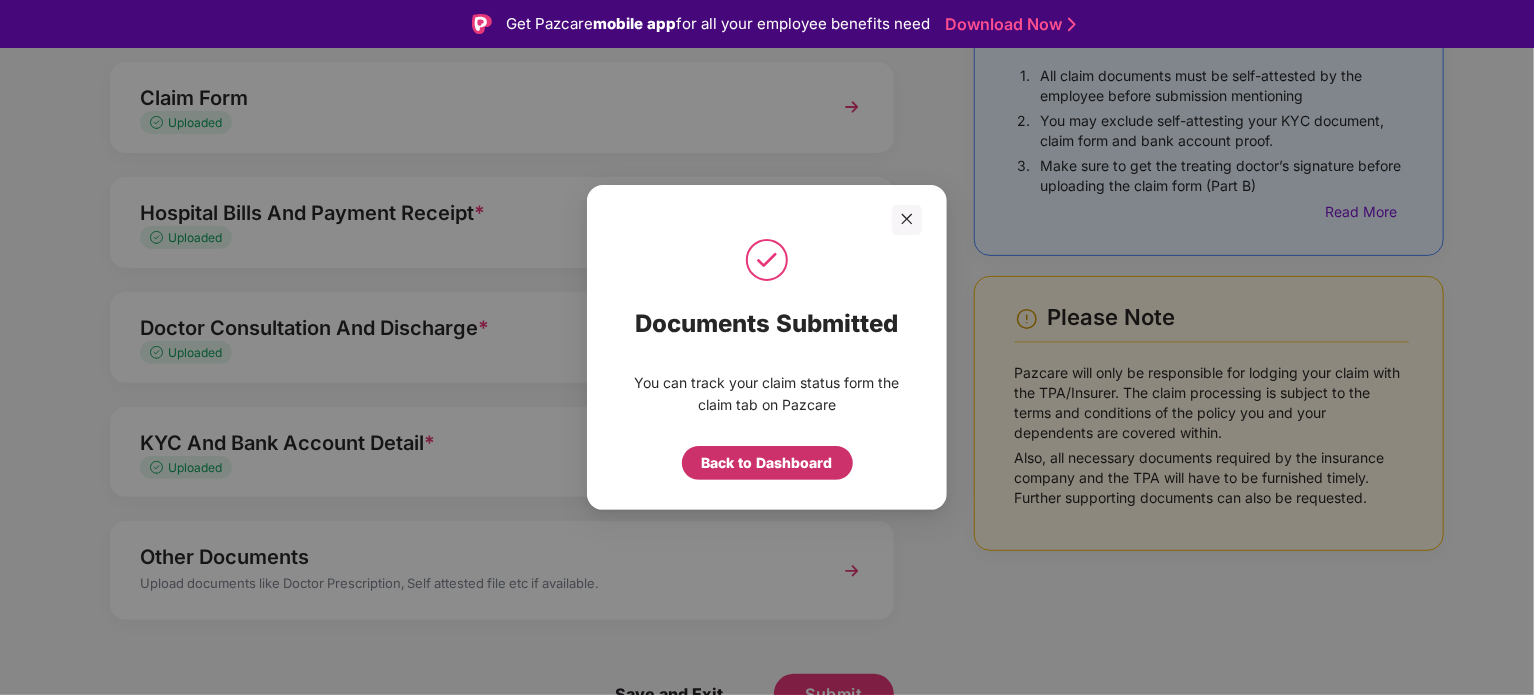 click on "Back to Dashboard" at bounding box center (767, 463) 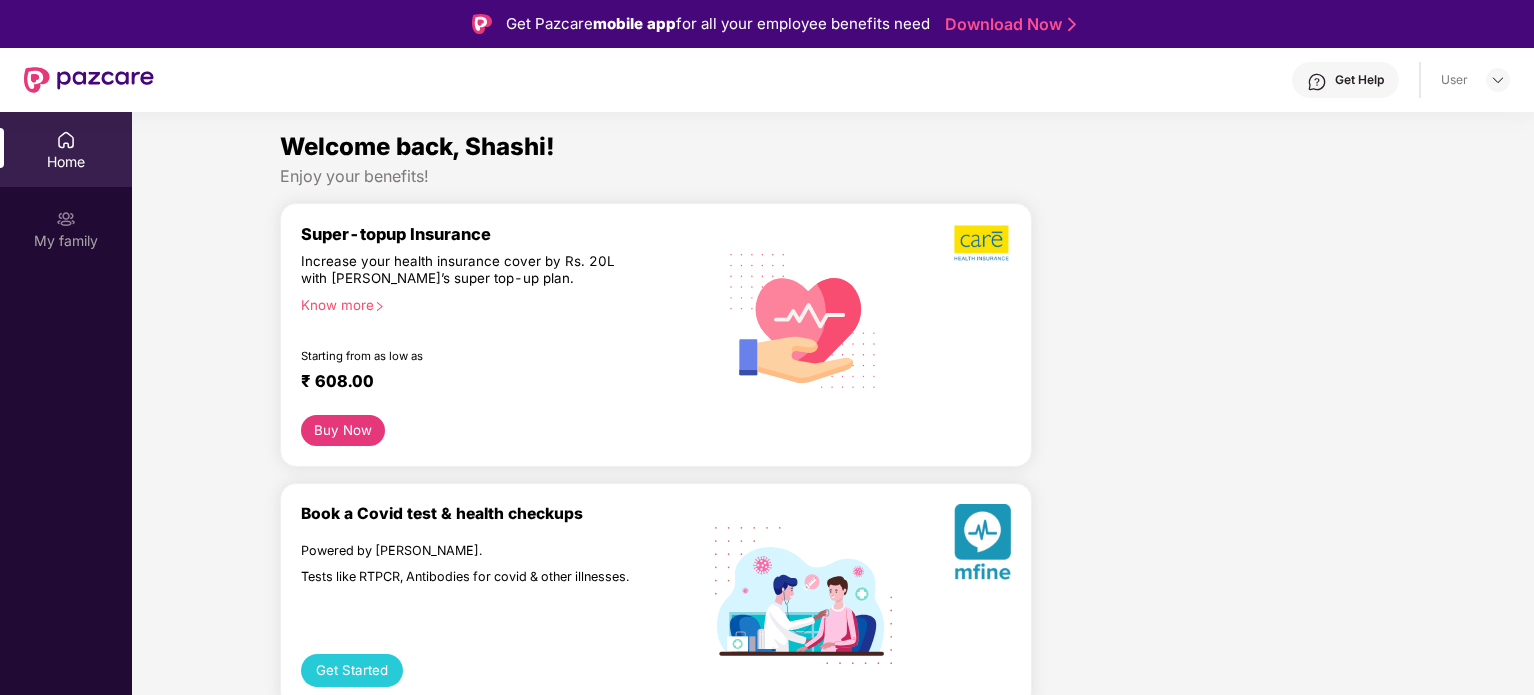 scroll, scrollTop: 0, scrollLeft: 0, axis: both 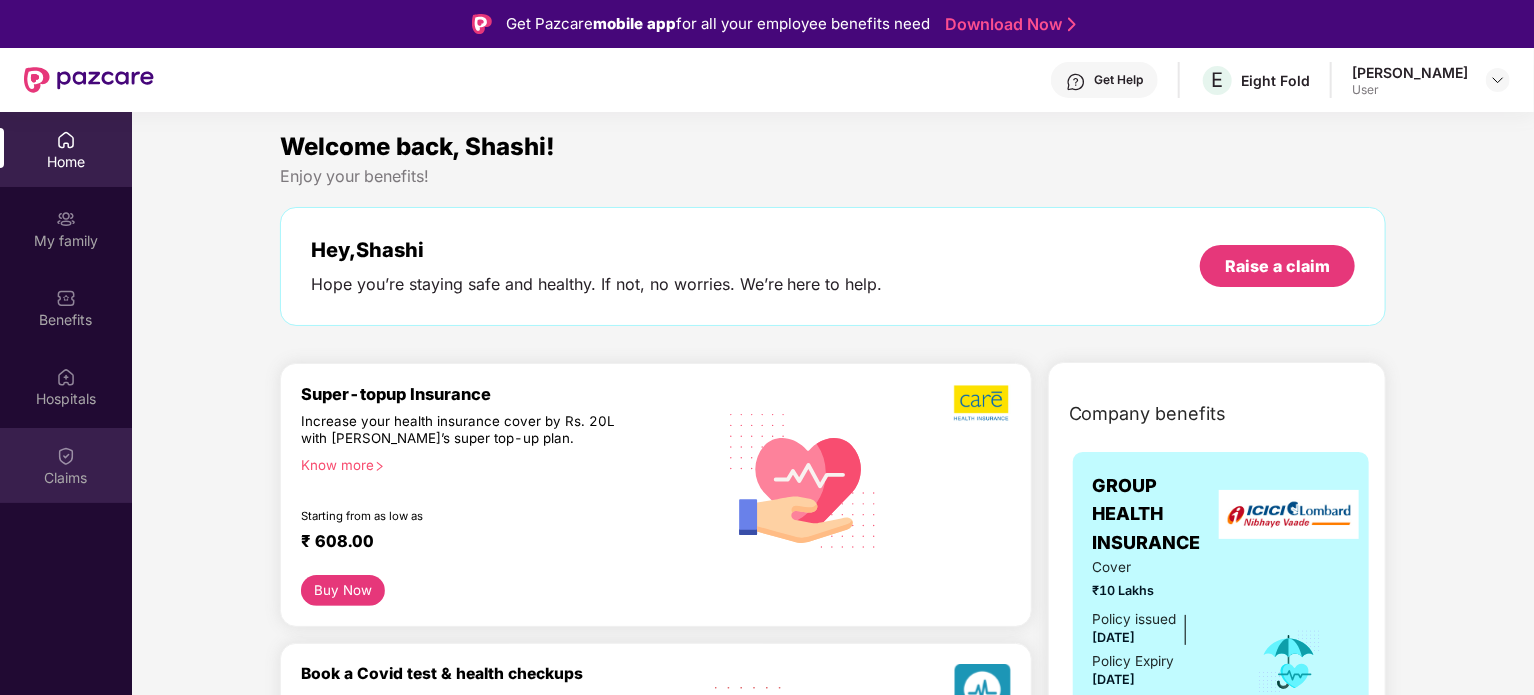 click on "Claims" at bounding box center (66, 465) 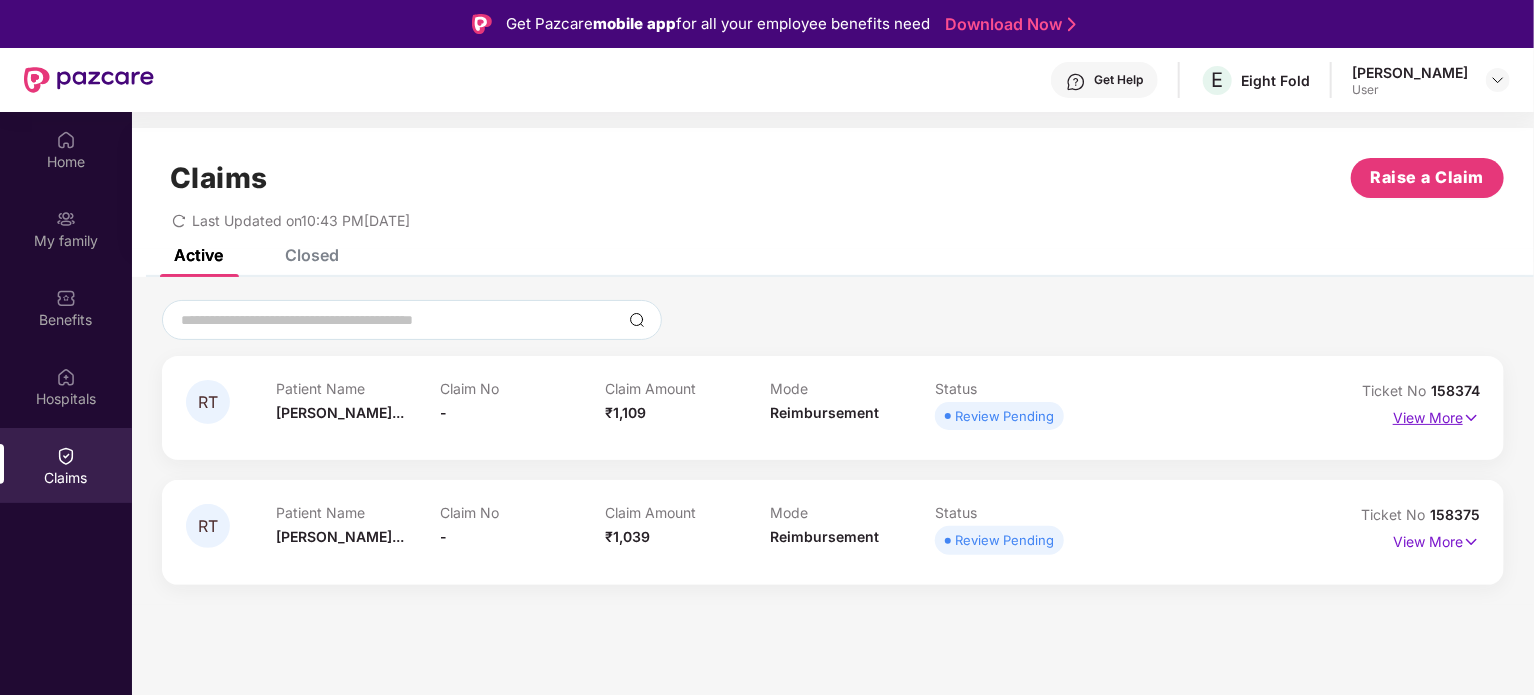 click at bounding box center [1471, 418] 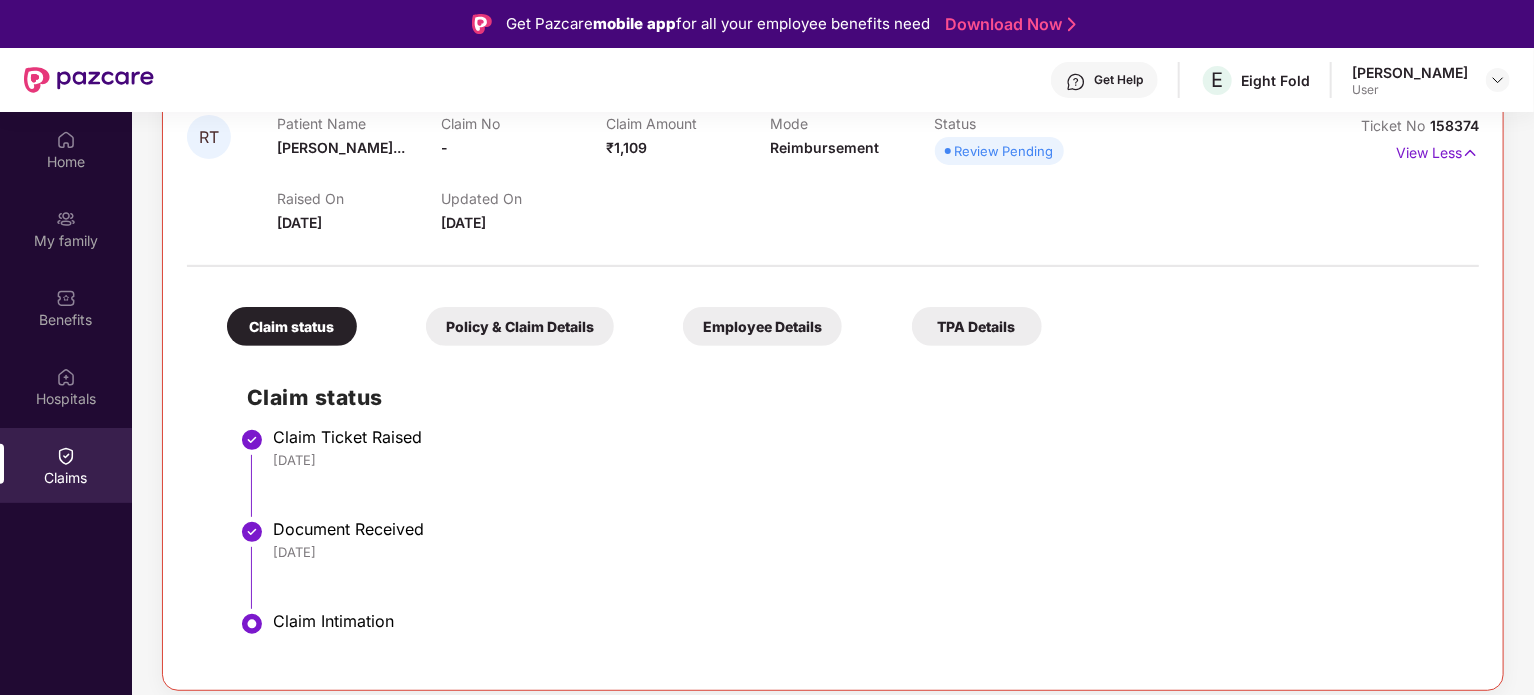 scroll, scrollTop: 270, scrollLeft: 0, axis: vertical 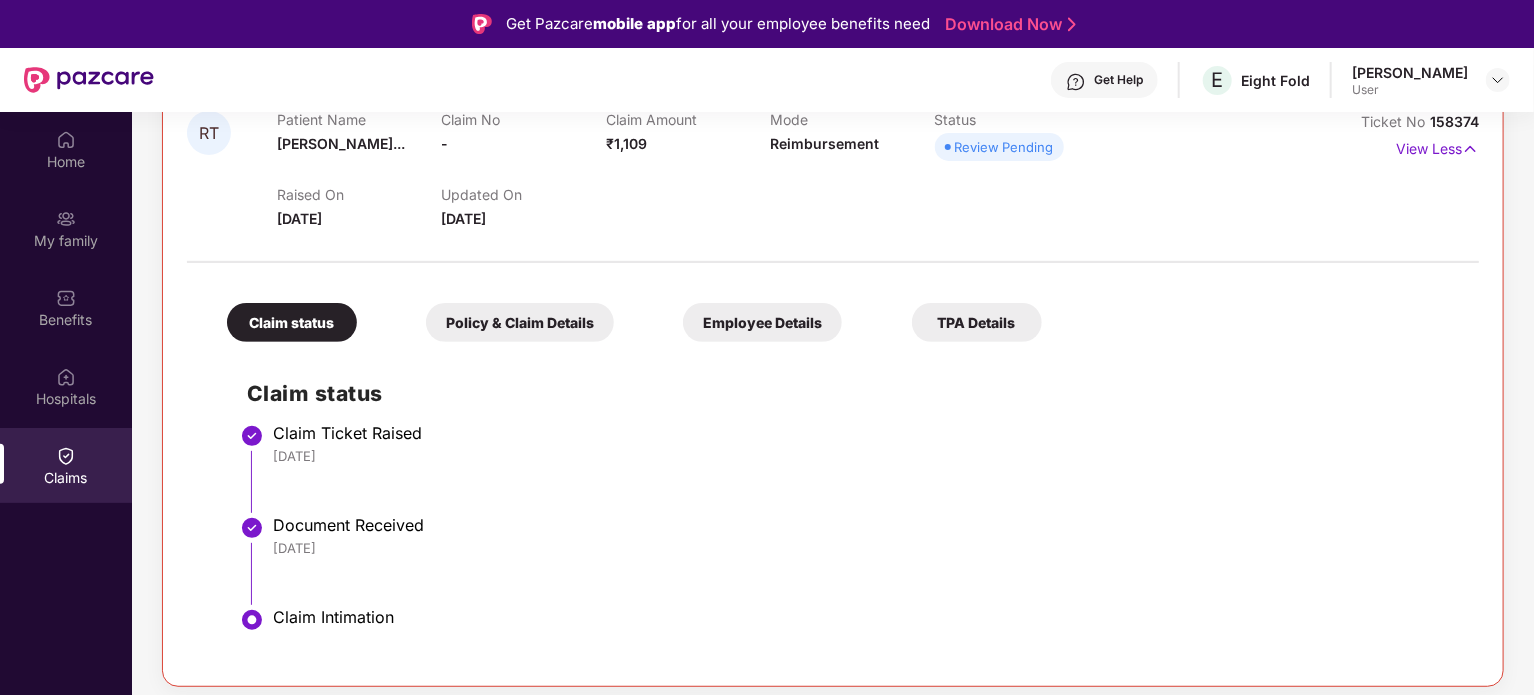 click on "Employee Details" at bounding box center [762, 322] 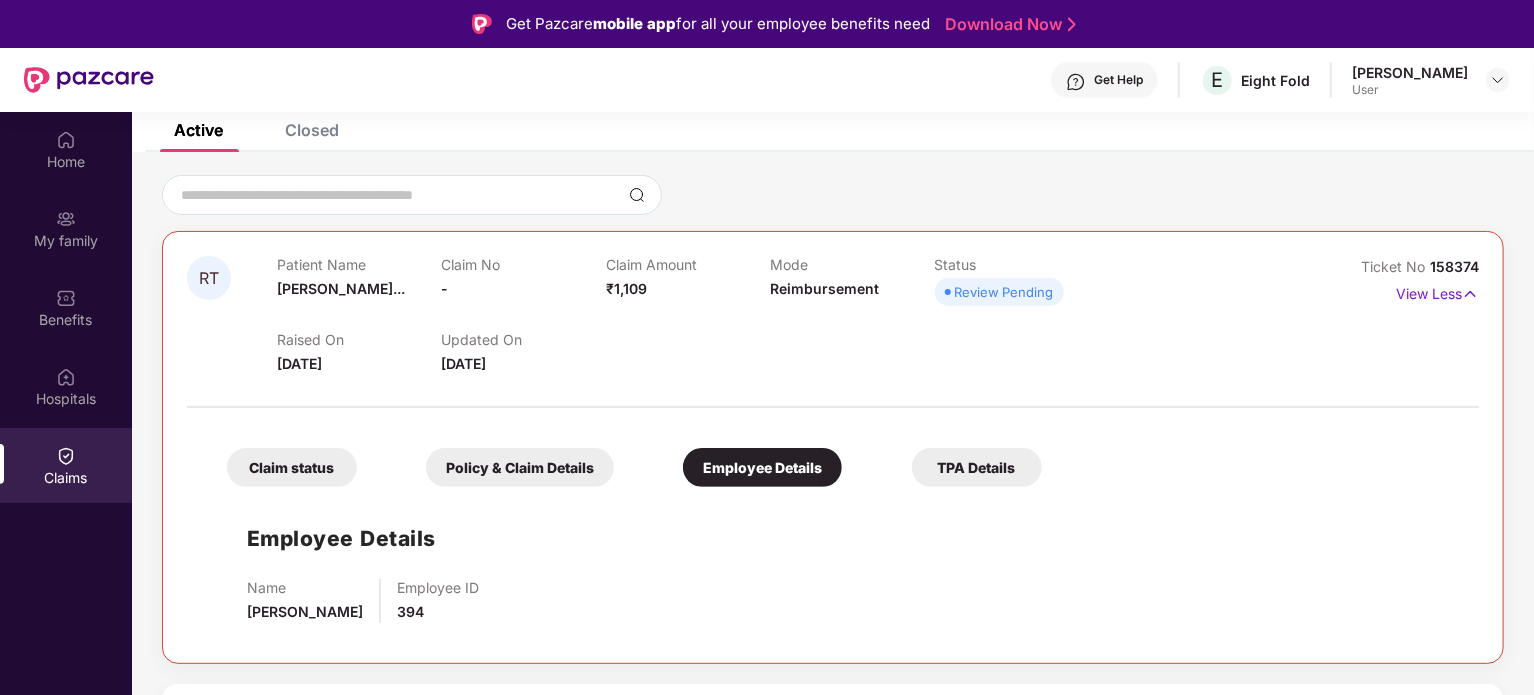click on "Policy & Claim Details" at bounding box center [520, 467] 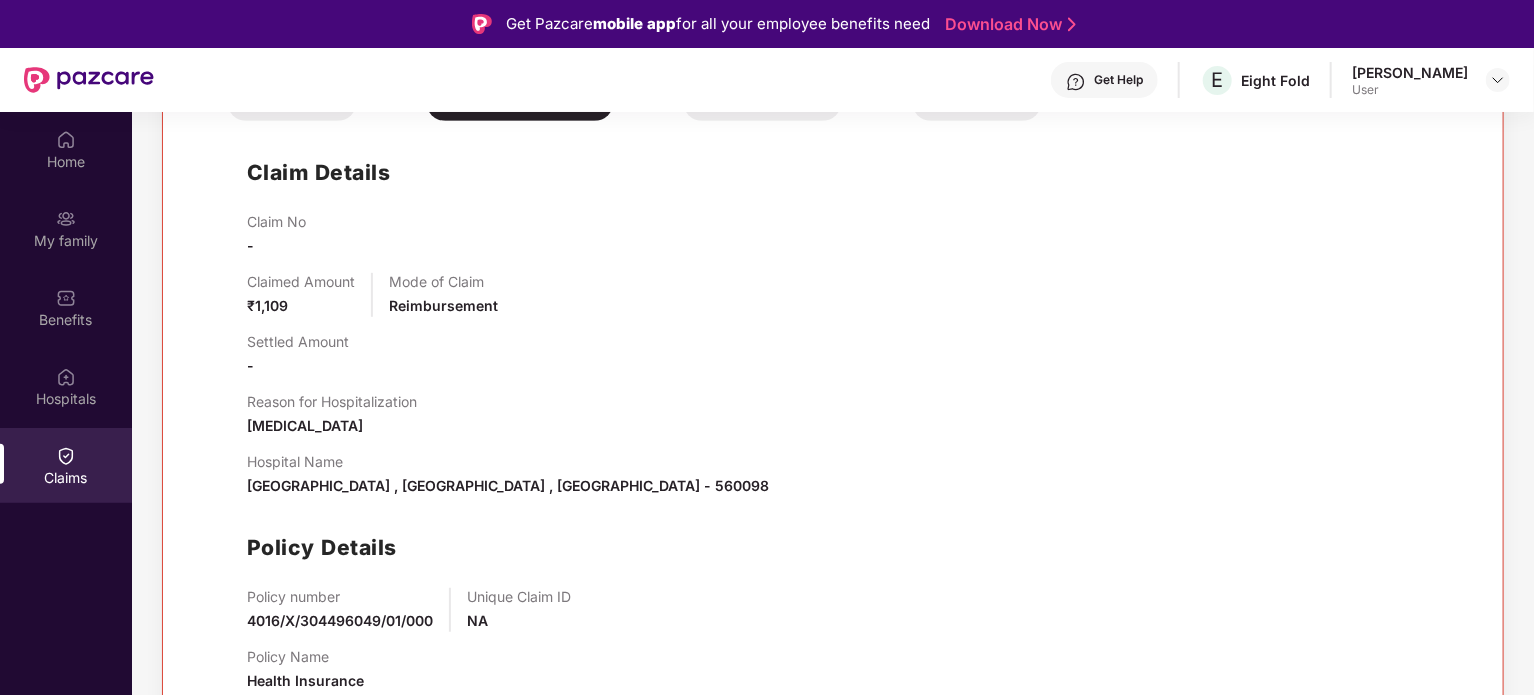 scroll, scrollTop: 560, scrollLeft: 0, axis: vertical 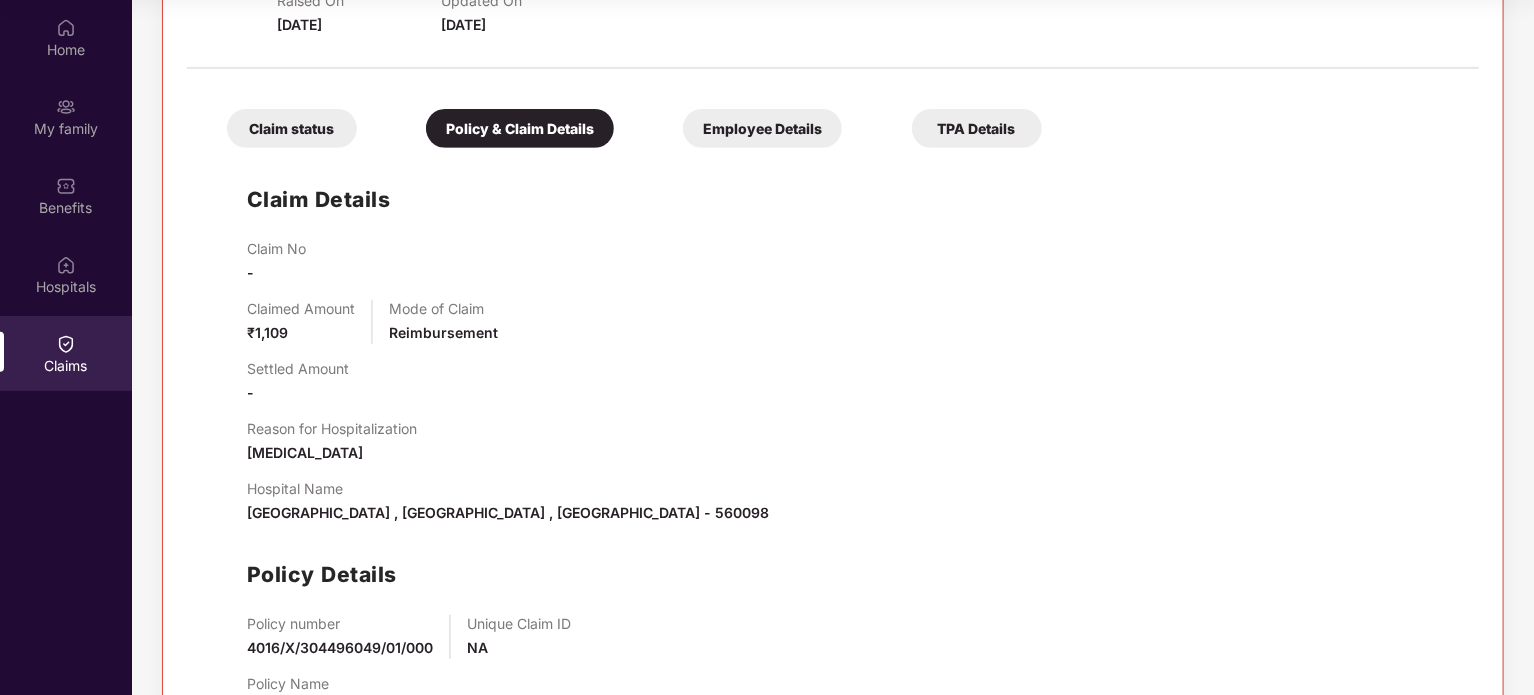 click on "Employee Details" at bounding box center (762, 128) 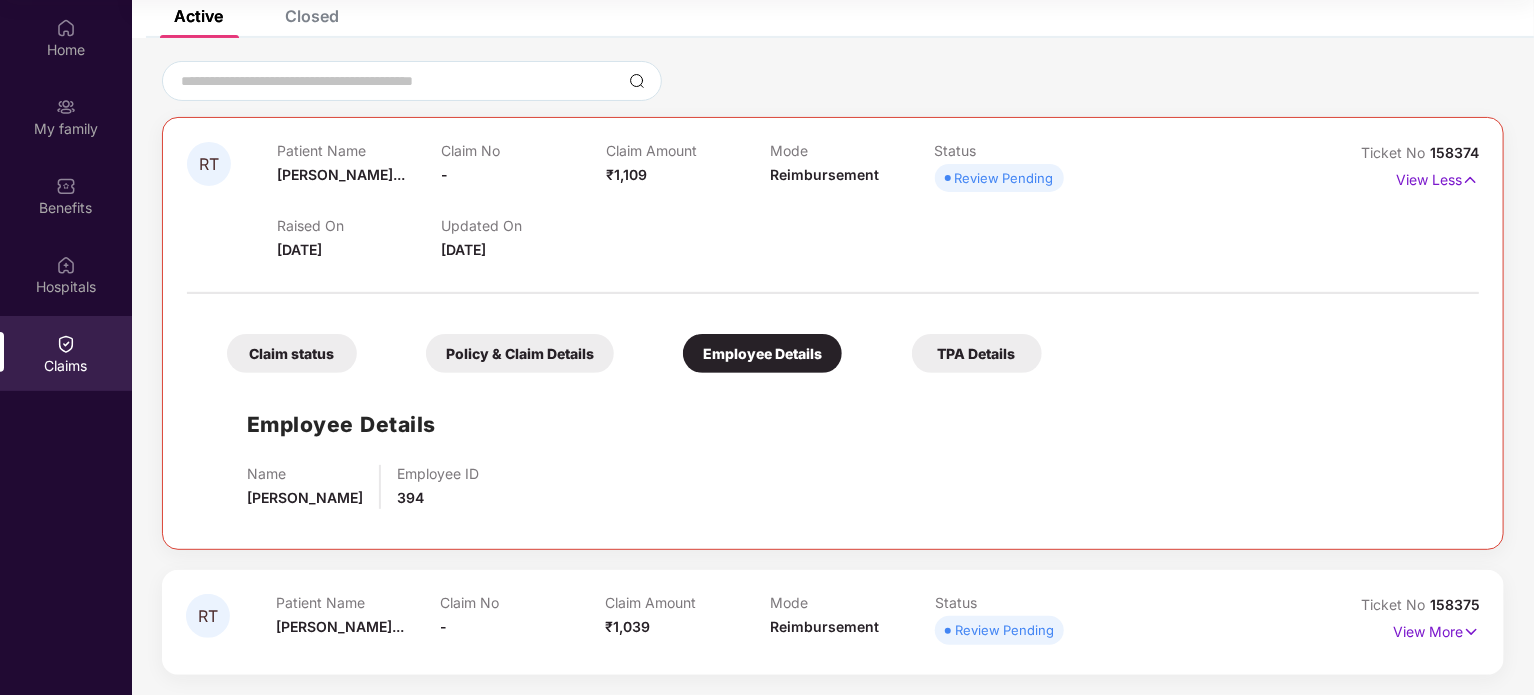 scroll, scrollTop: 125, scrollLeft: 0, axis: vertical 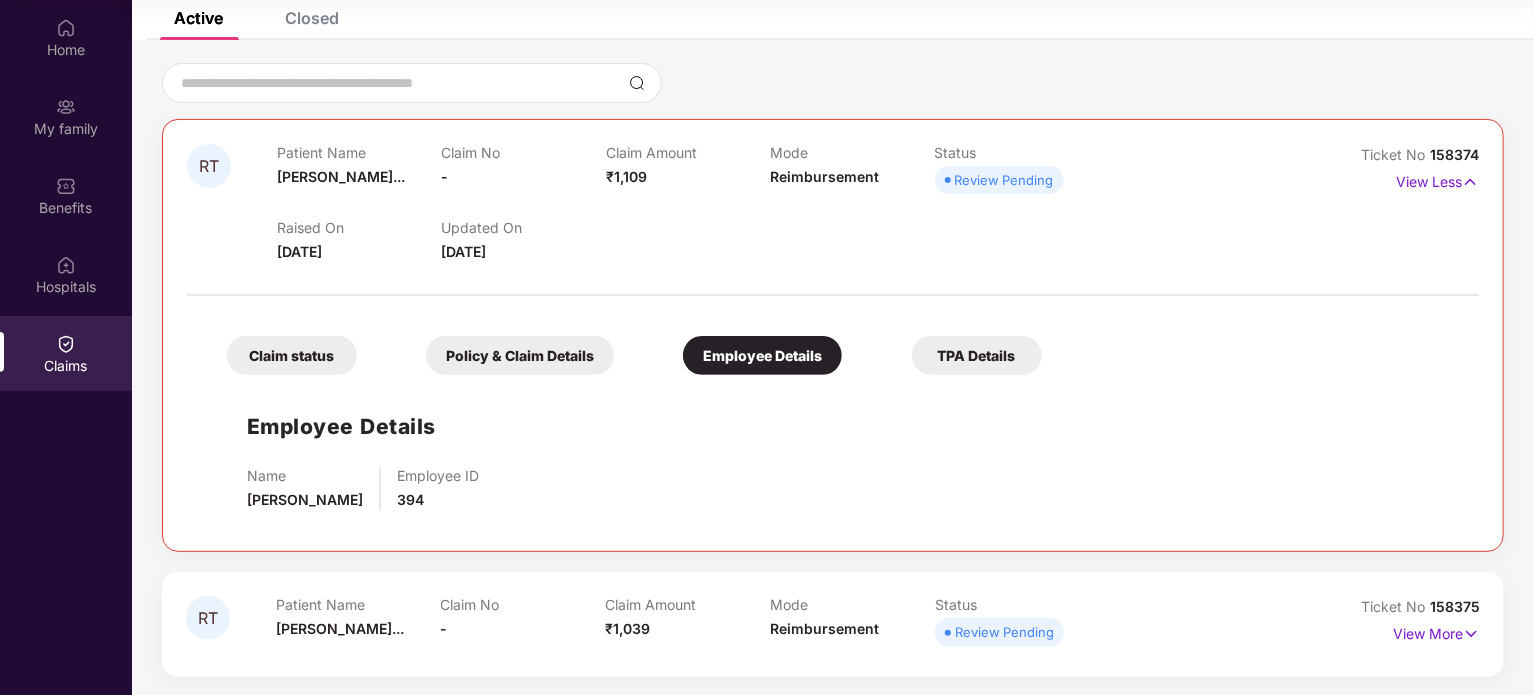 click on "TPA Details" at bounding box center (977, 355) 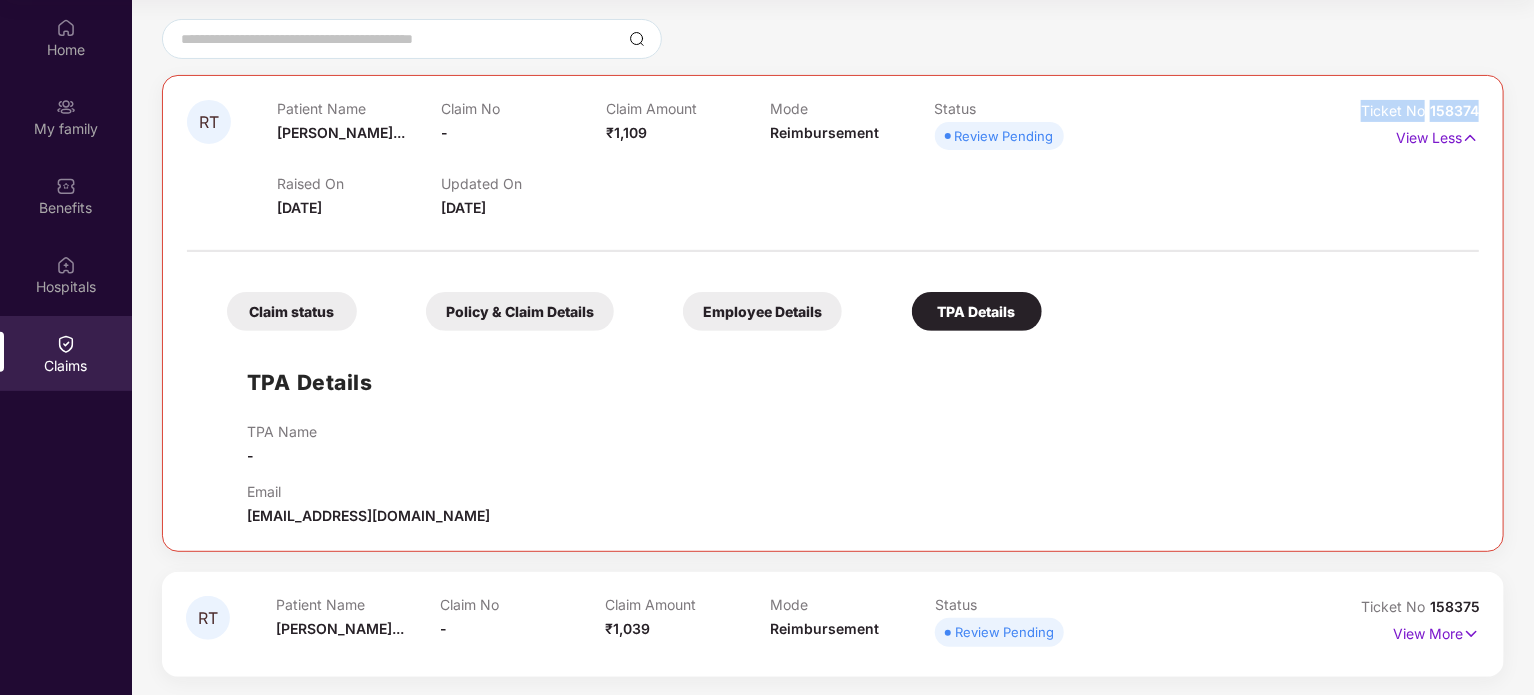 drag, startPoint x: 1362, startPoint y: 107, endPoint x: 1511, endPoint y: 104, distance: 149.0302 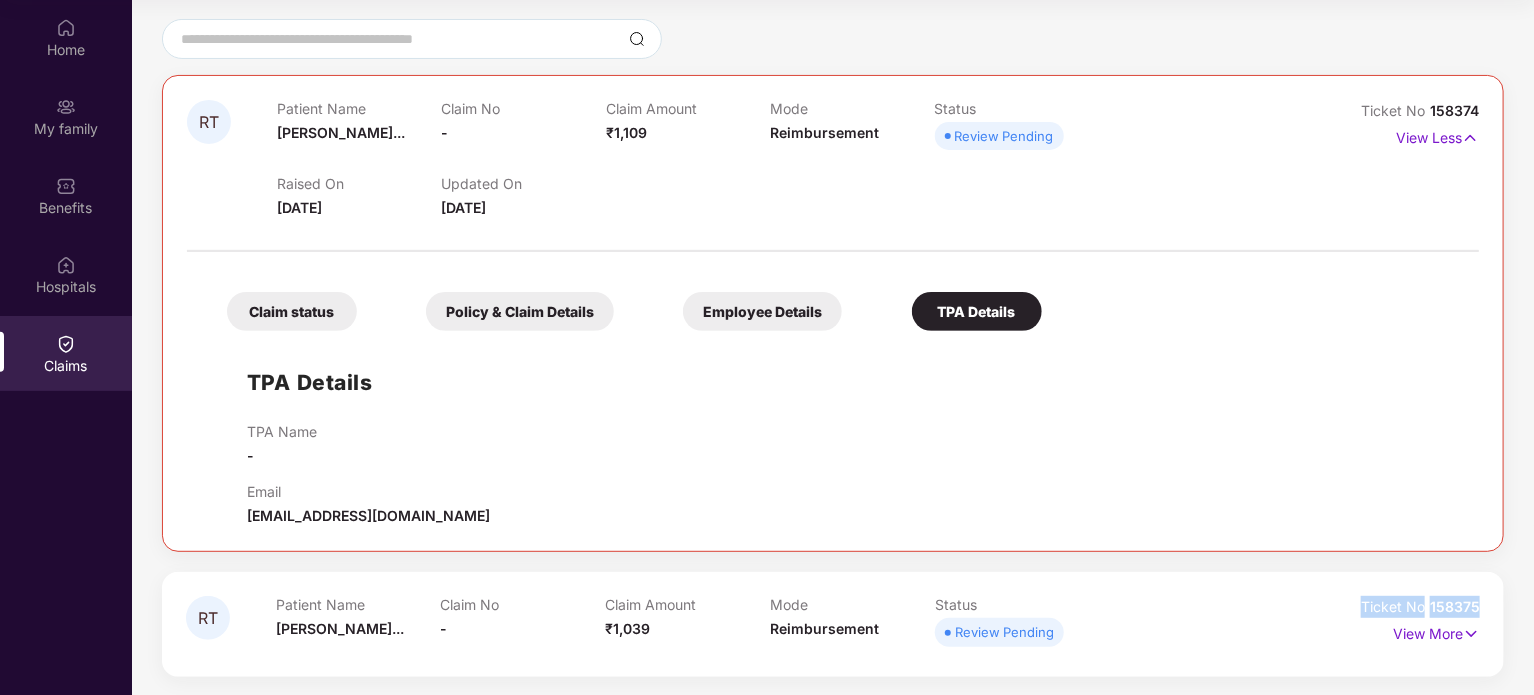 drag, startPoint x: 1361, startPoint y: 601, endPoint x: 1500, endPoint y: 593, distance: 139.23003 